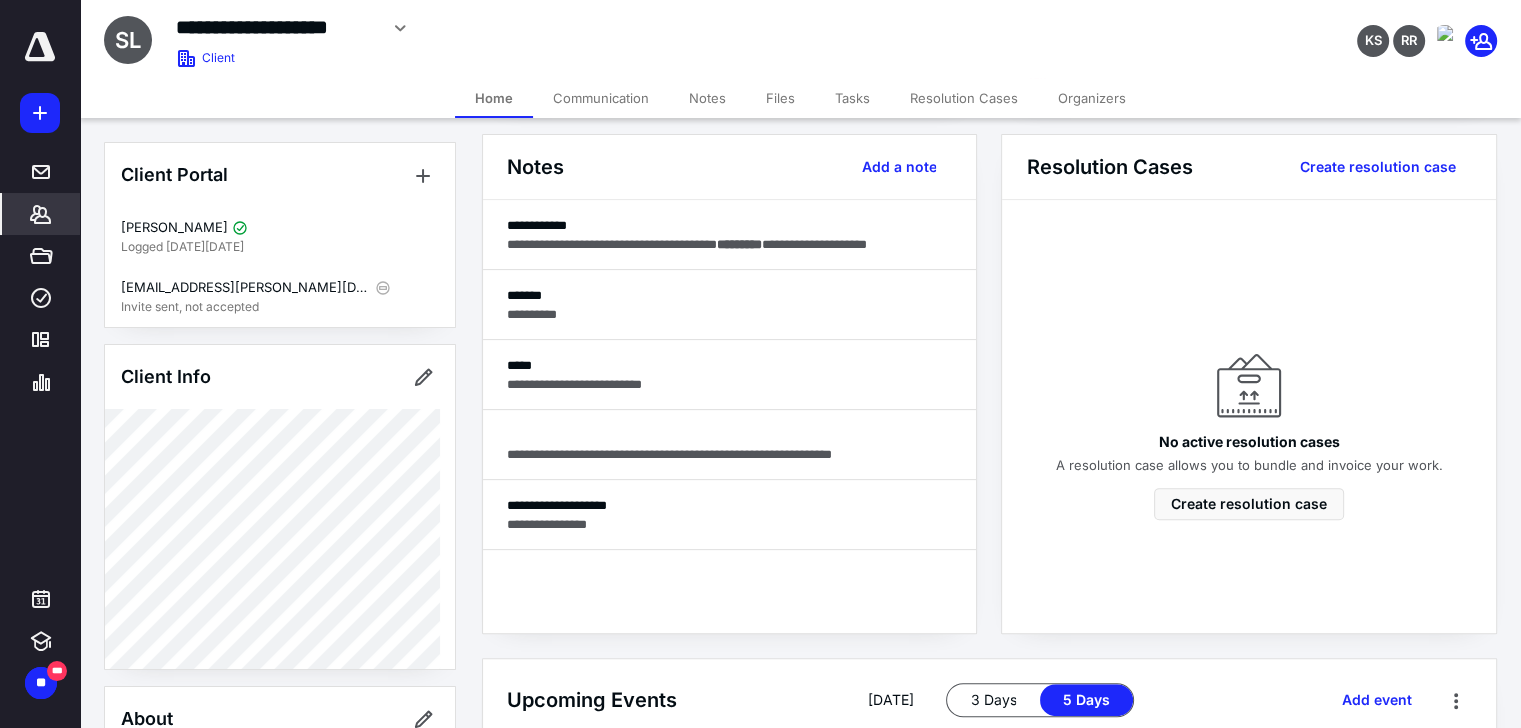 scroll, scrollTop: 500, scrollLeft: 0, axis: vertical 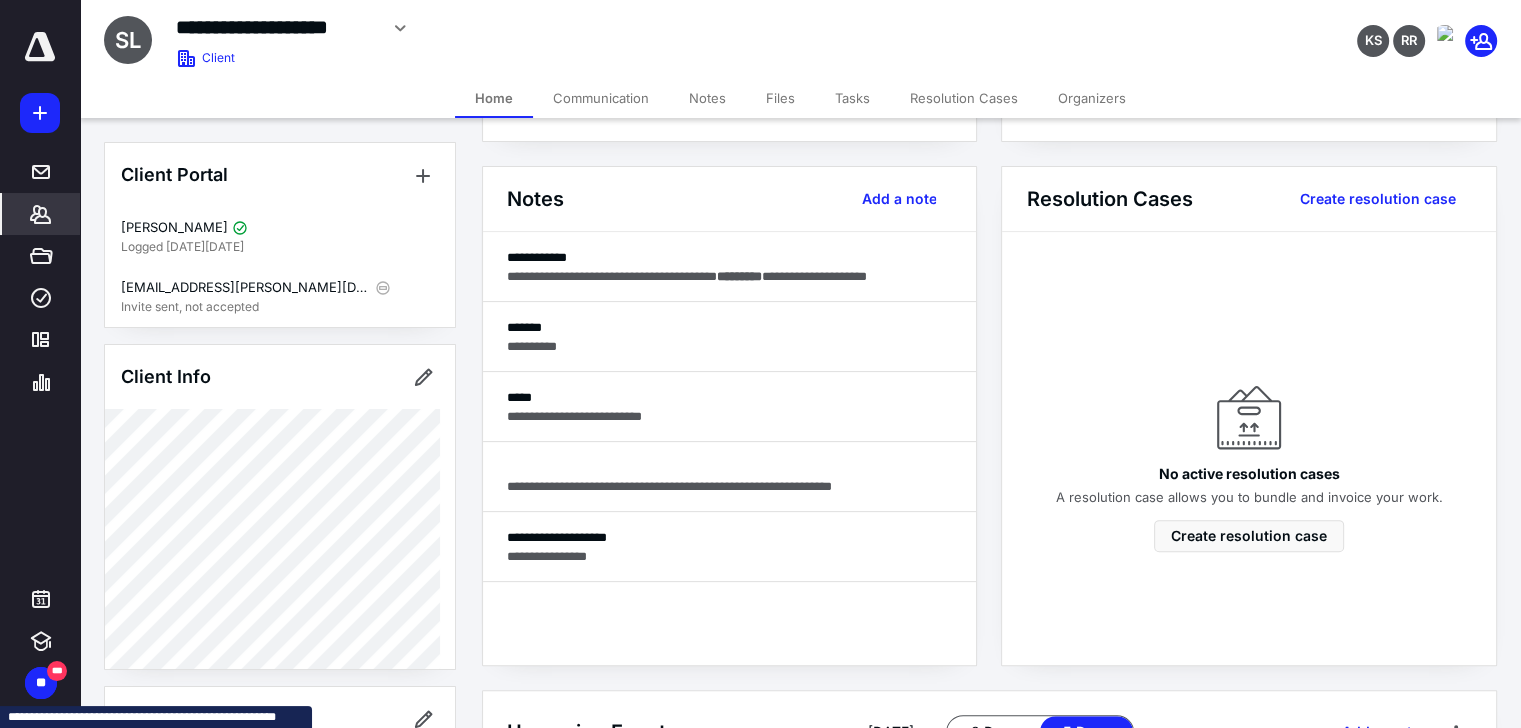 click on "Files" at bounding box center [780, 98] 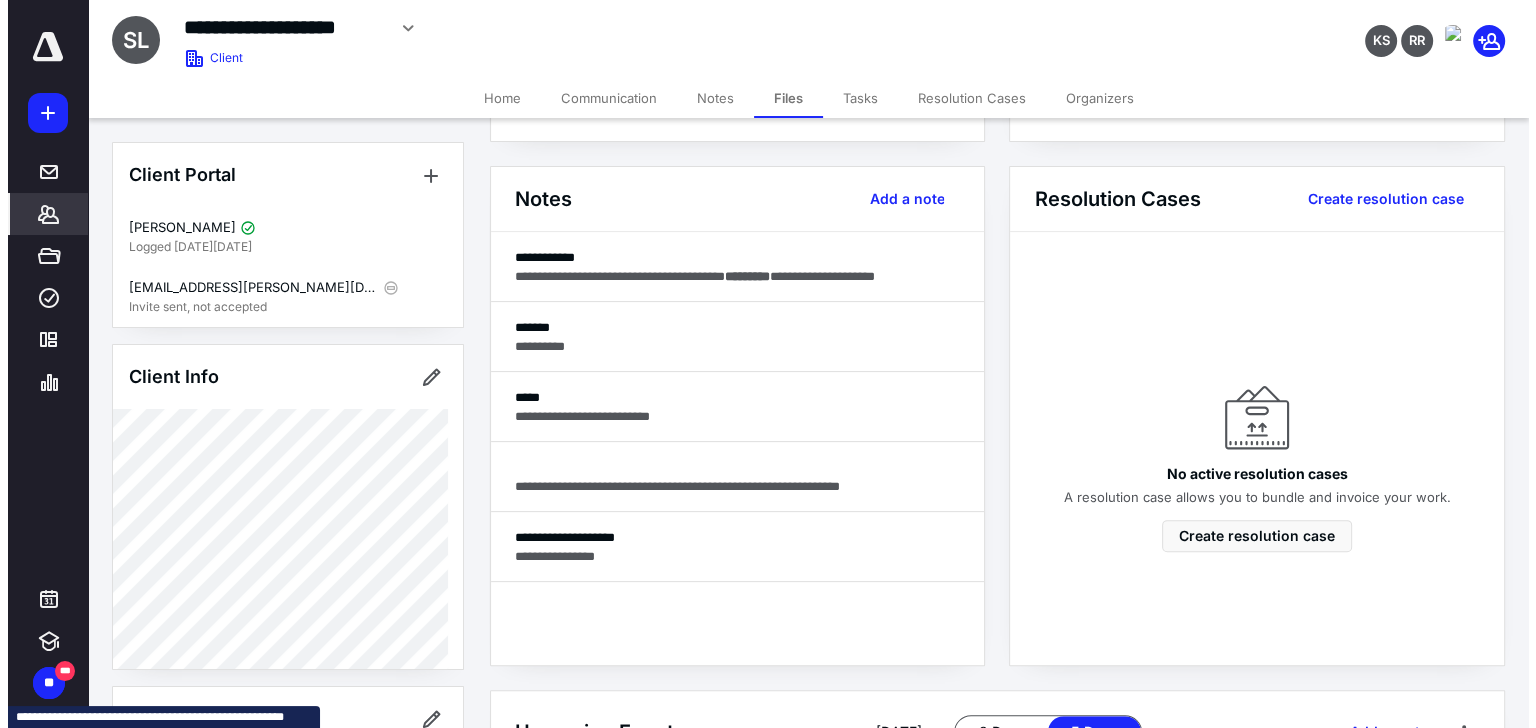 scroll, scrollTop: 0, scrollLeft: 0, axis: both 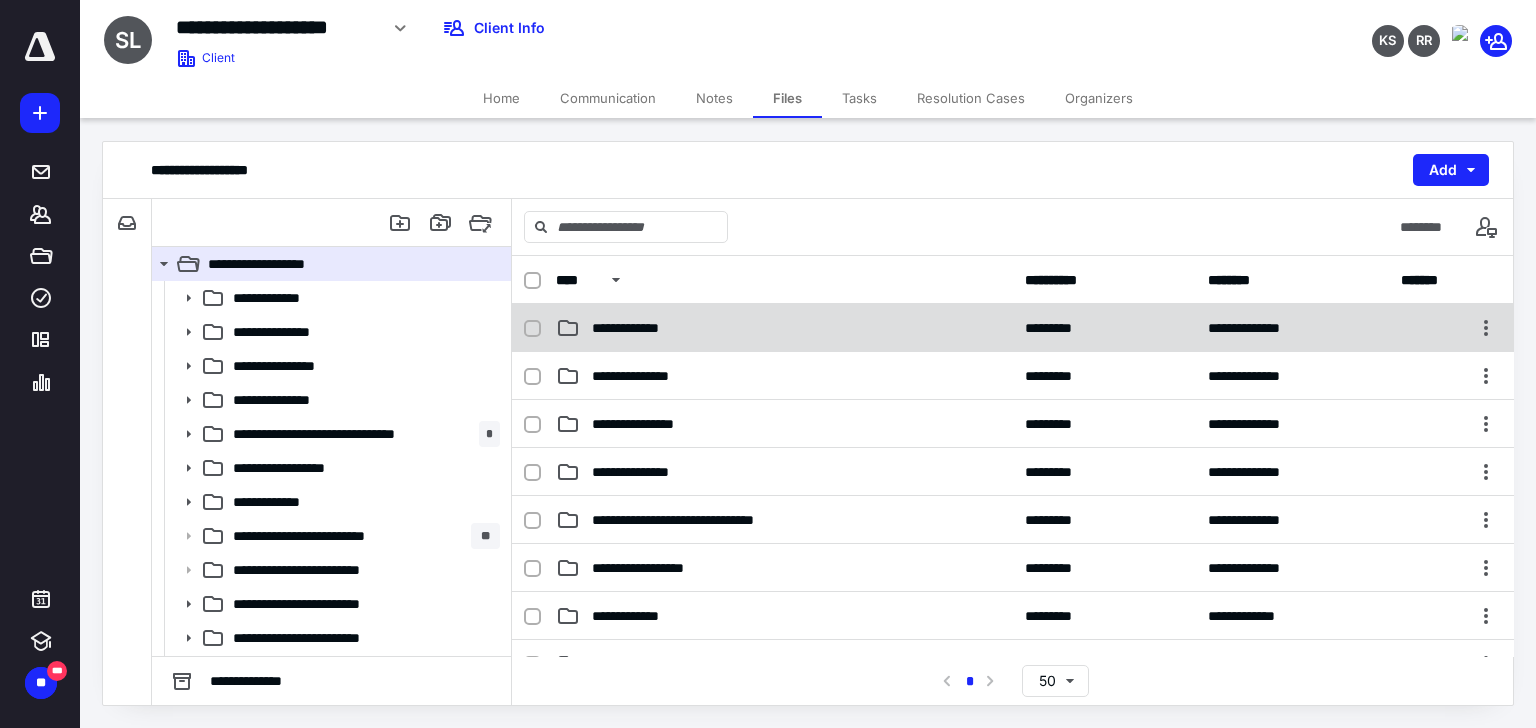 click on "**********" at bounding box center [784, 328] 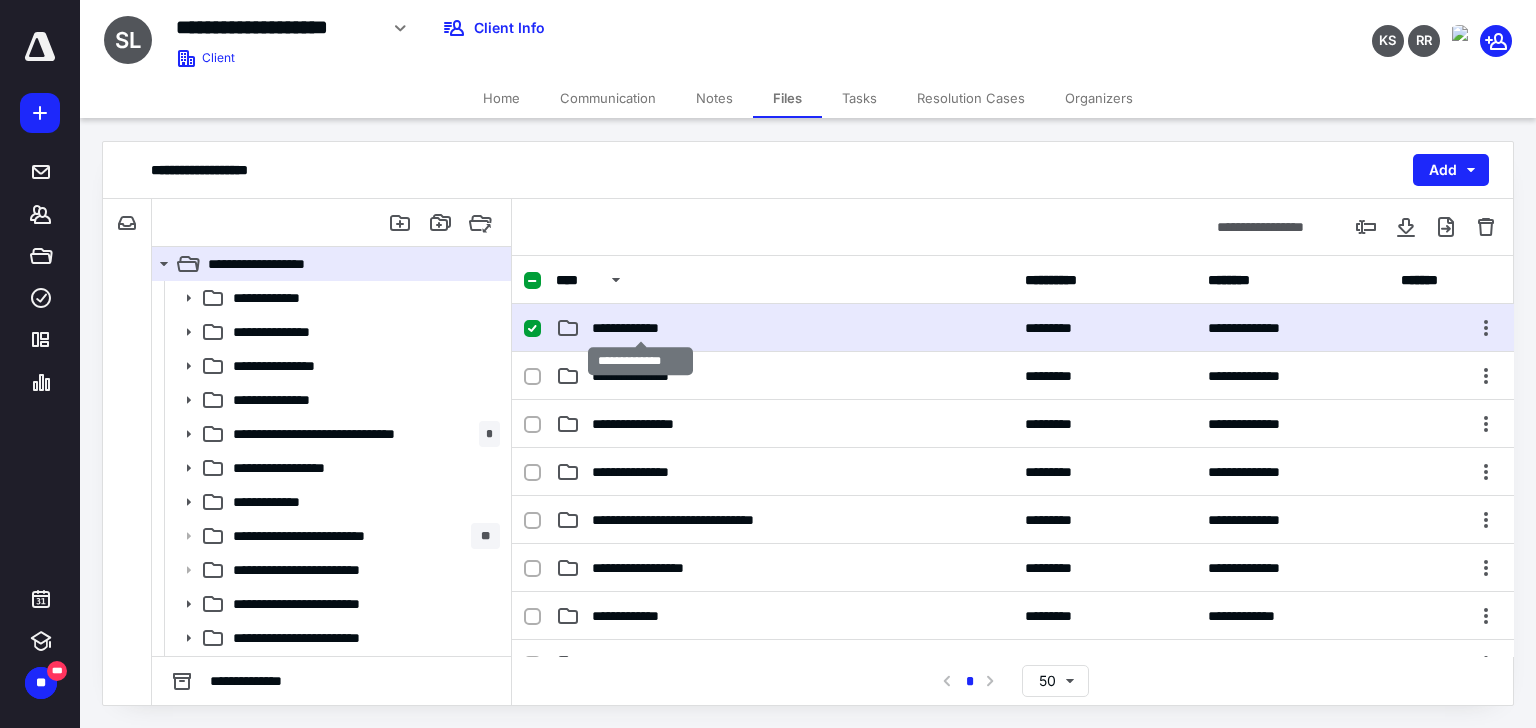click on "**********" at bounding box center (641, 328) 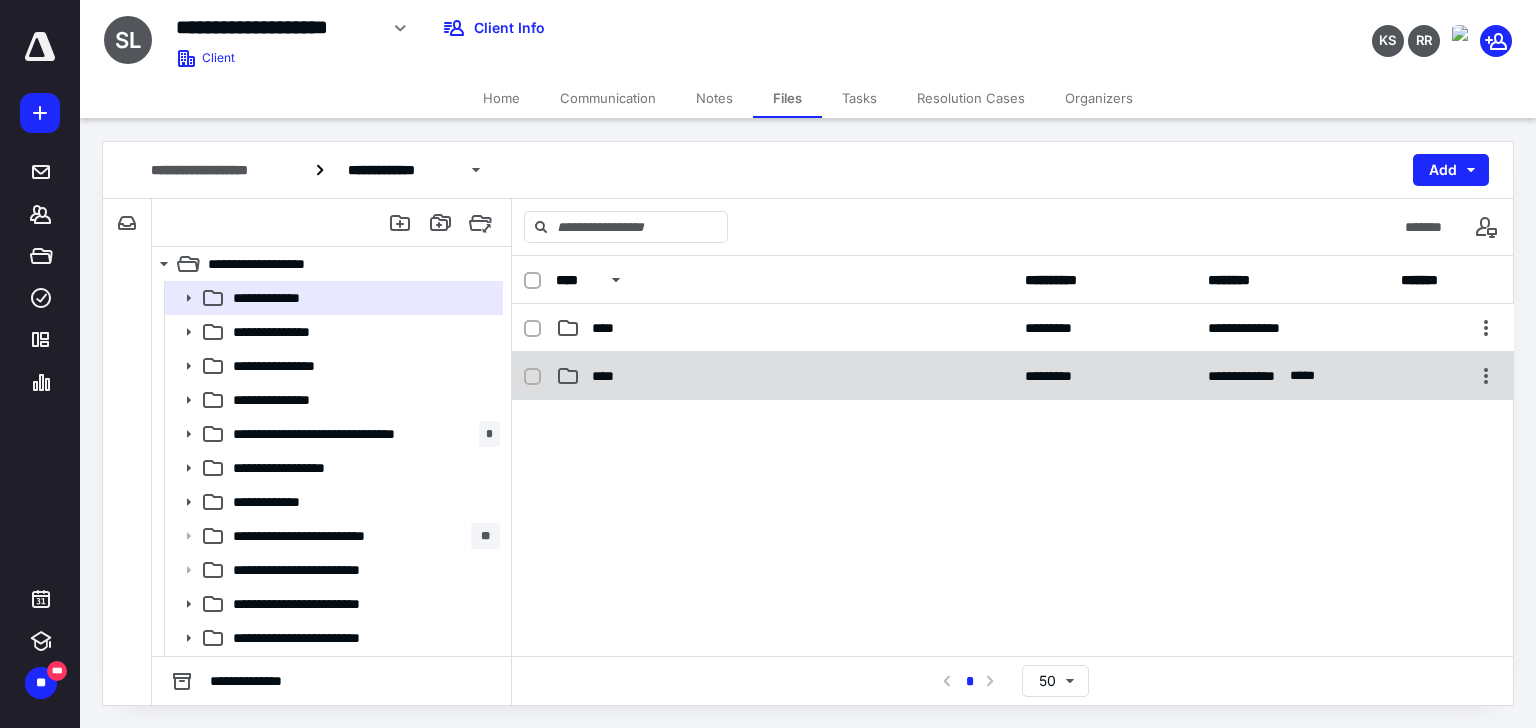 click on "****" at bounding box center [609, 376] 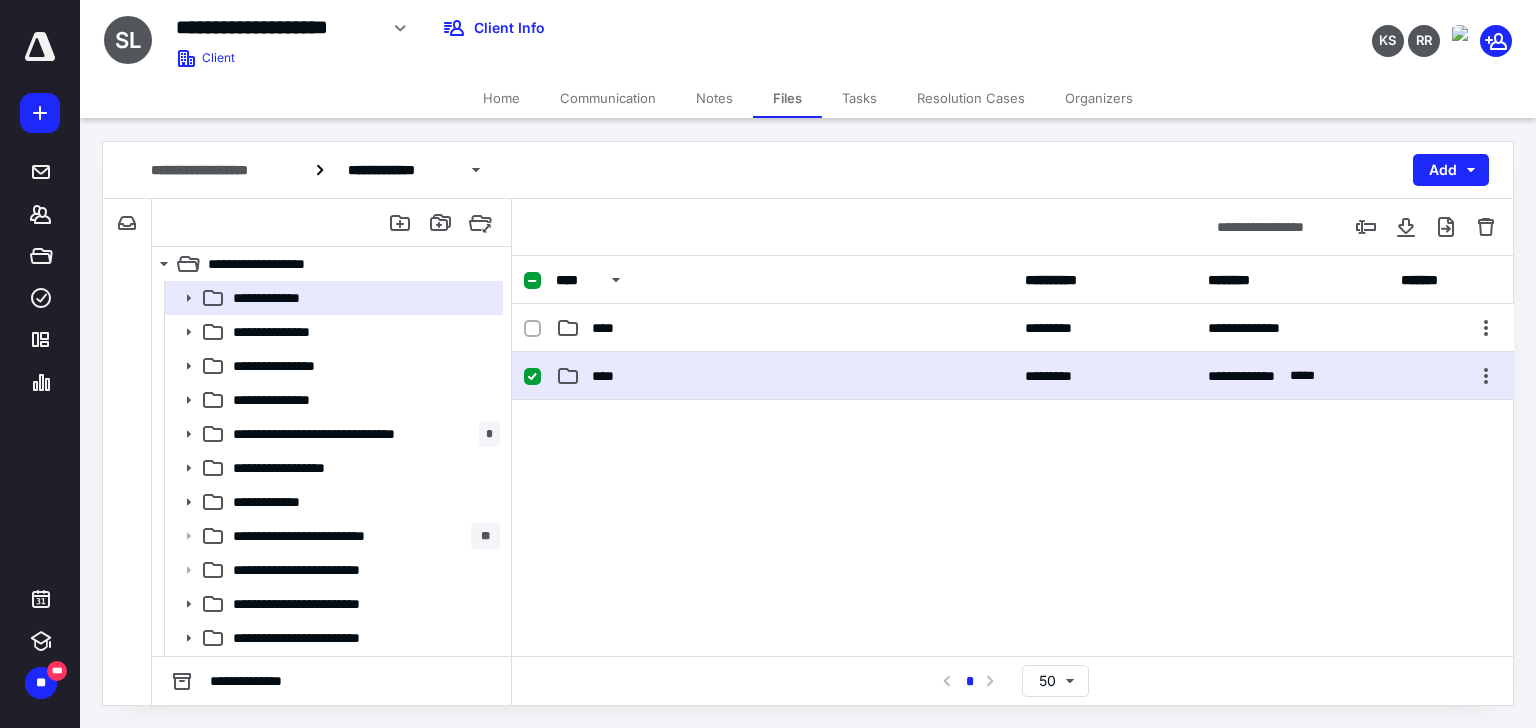 click on "****" at bounding box center (609, 376) 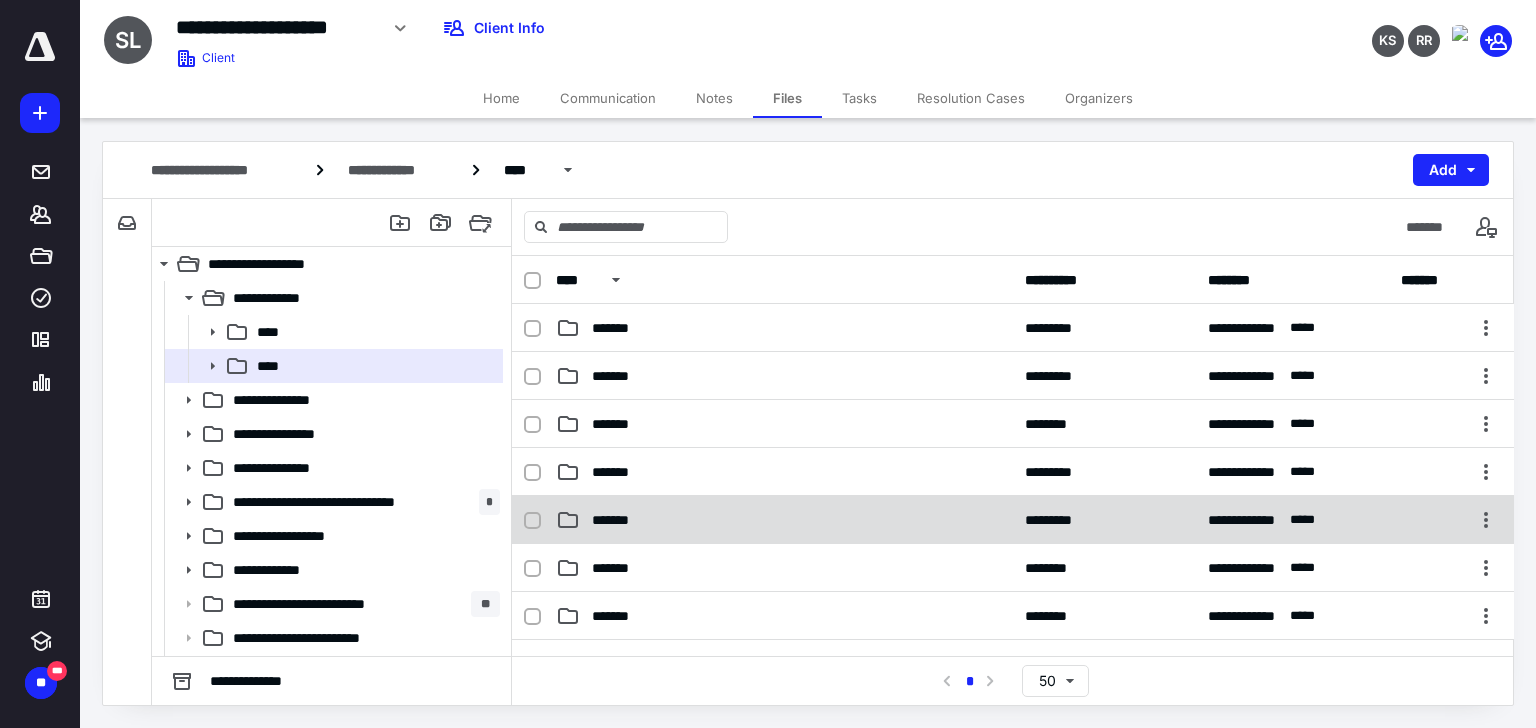 click on "*******" at bounding box center (619, 520) 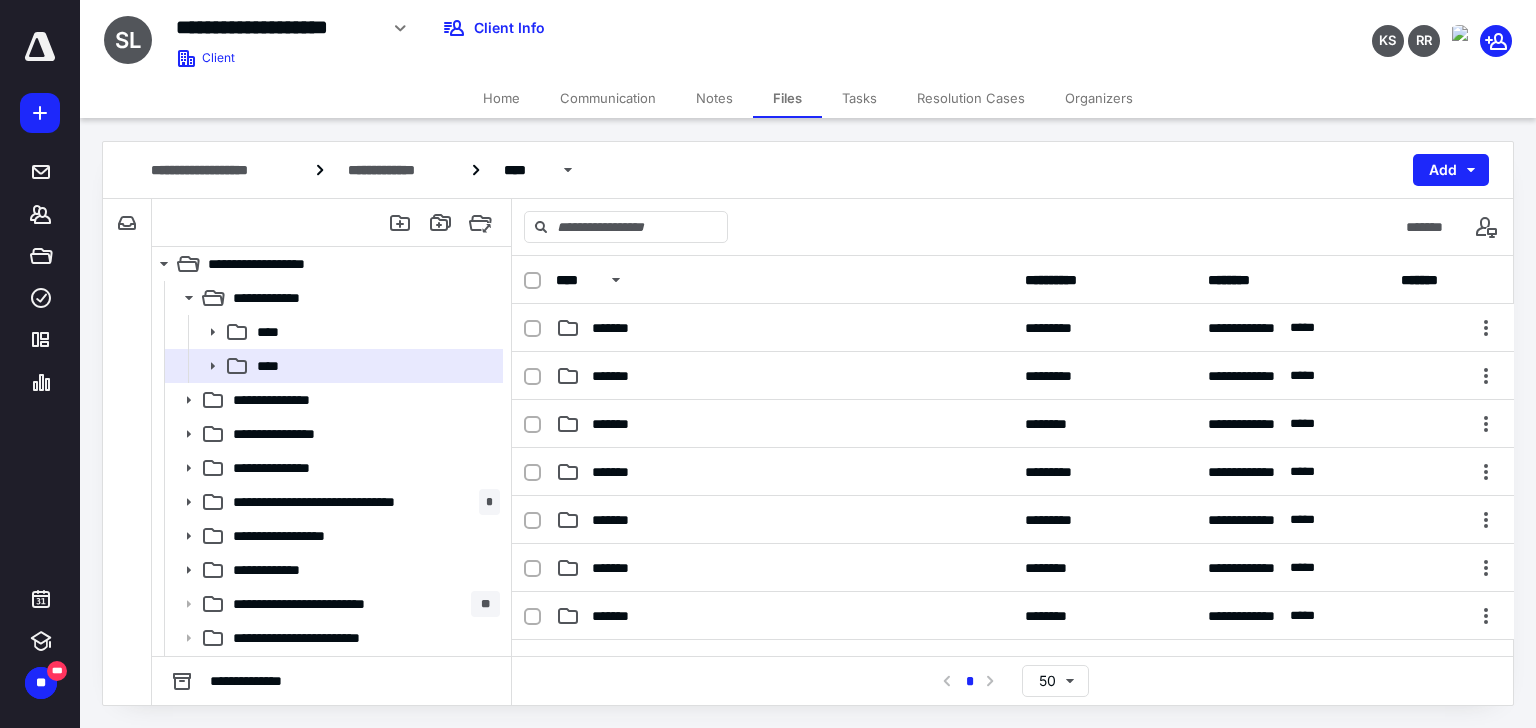 click on "*******" at bounding box center [619, 520] 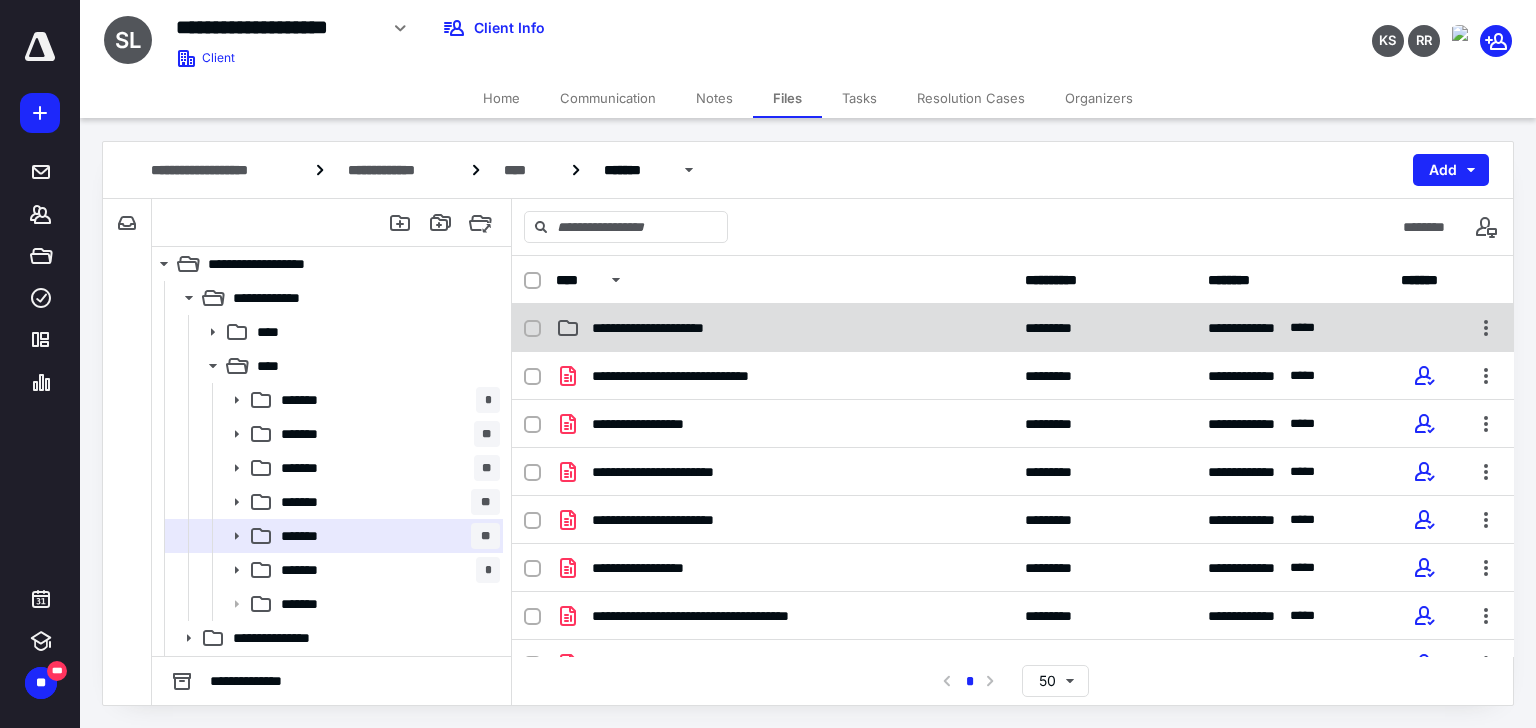 click on "**********" at bounding box center (784, 328) 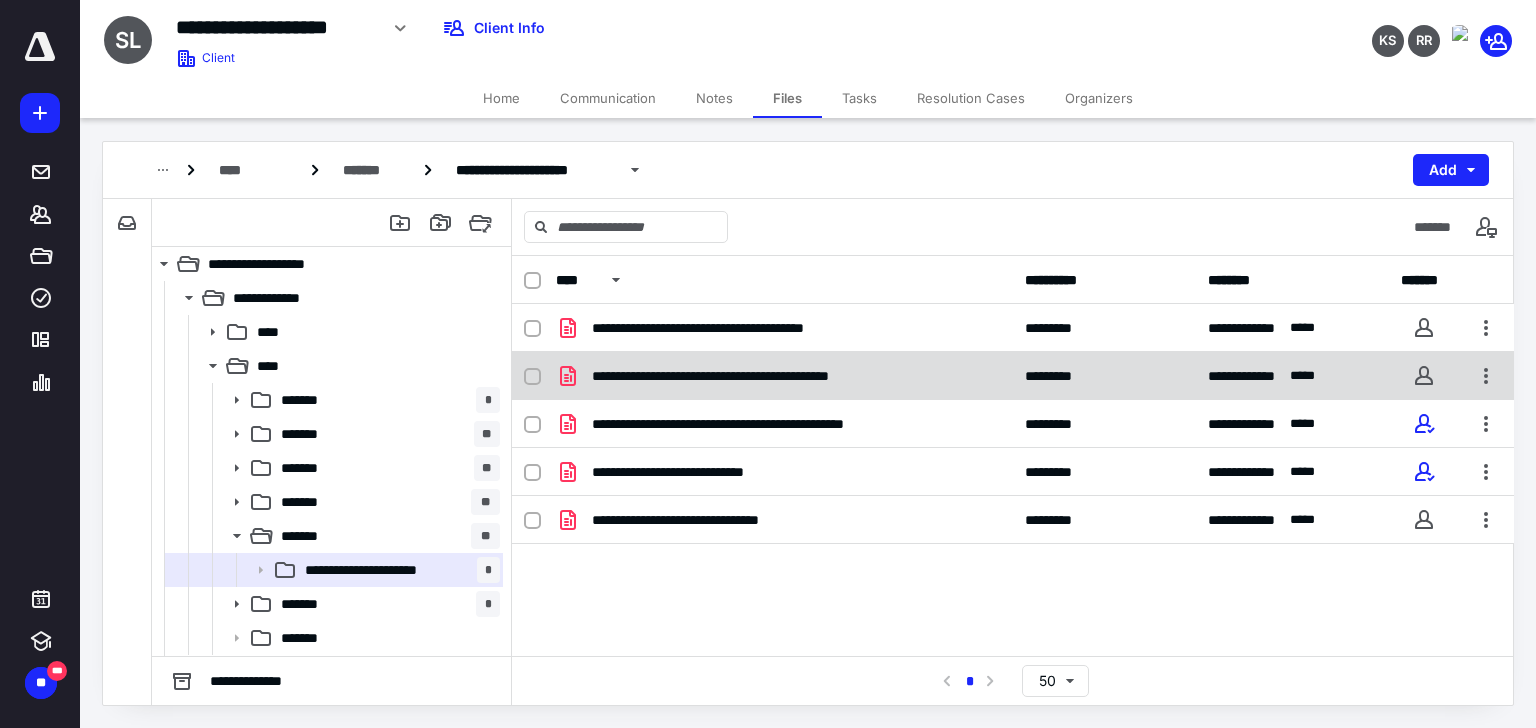click on "**********" at bounding box center (755, 376) 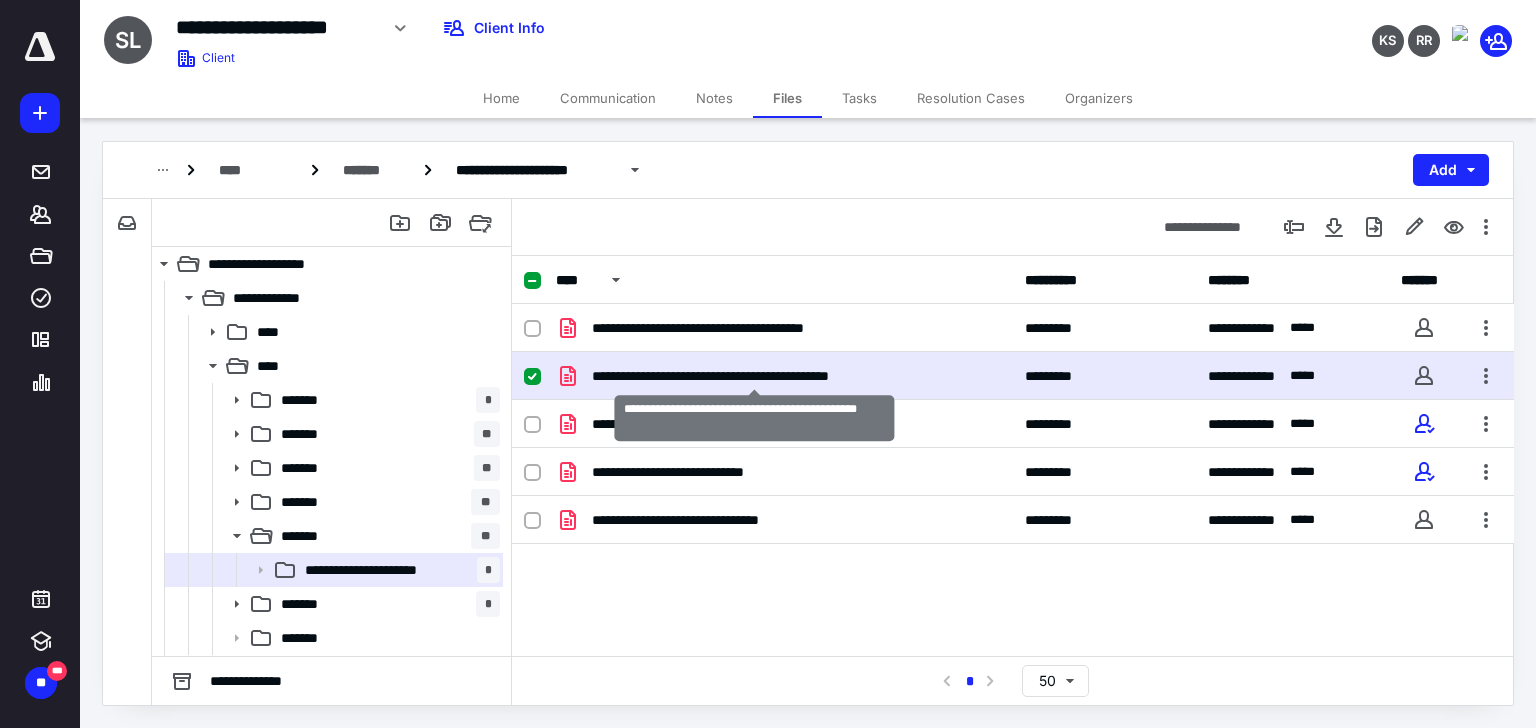 click on "**********" at bounding box center (755, 376) 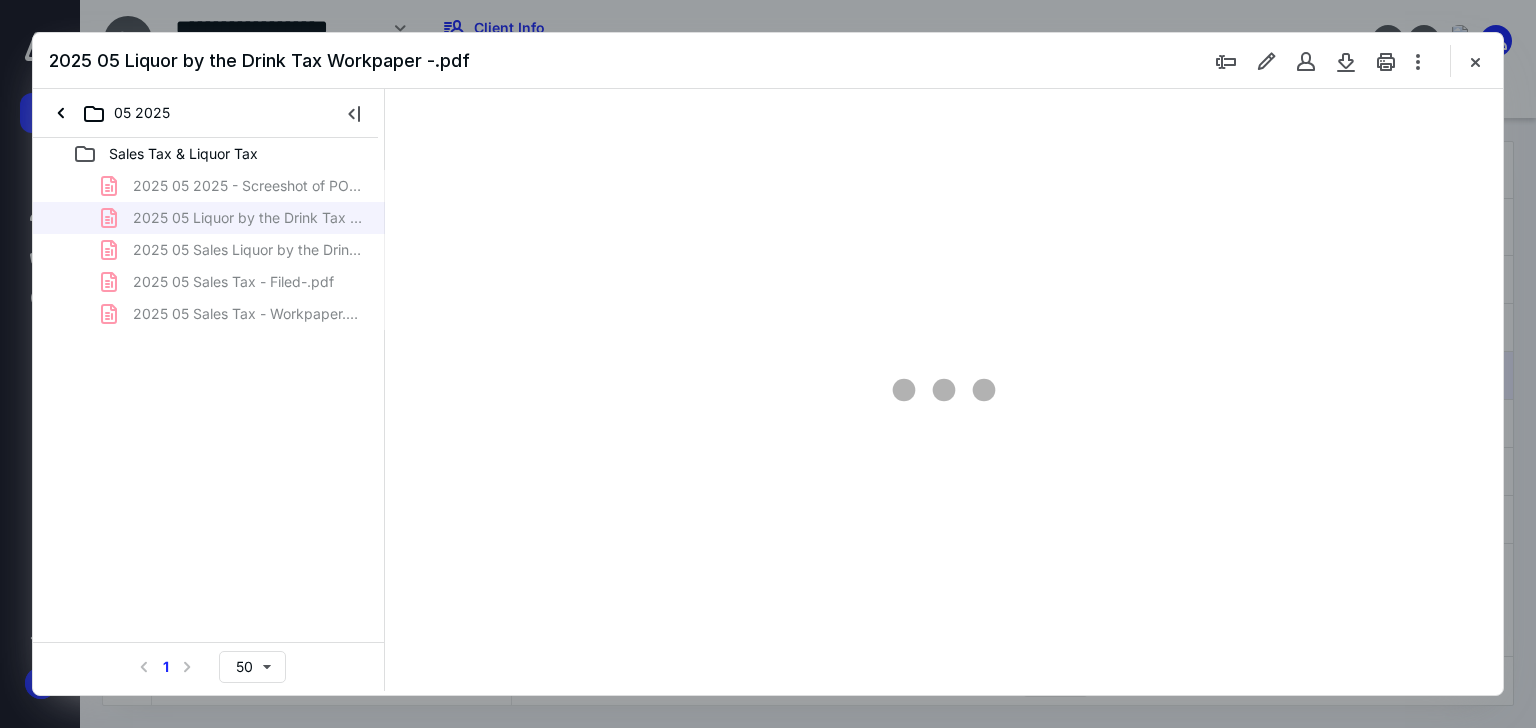 scroll, scrollTop: 0, scrollLeft: 0, axis: both 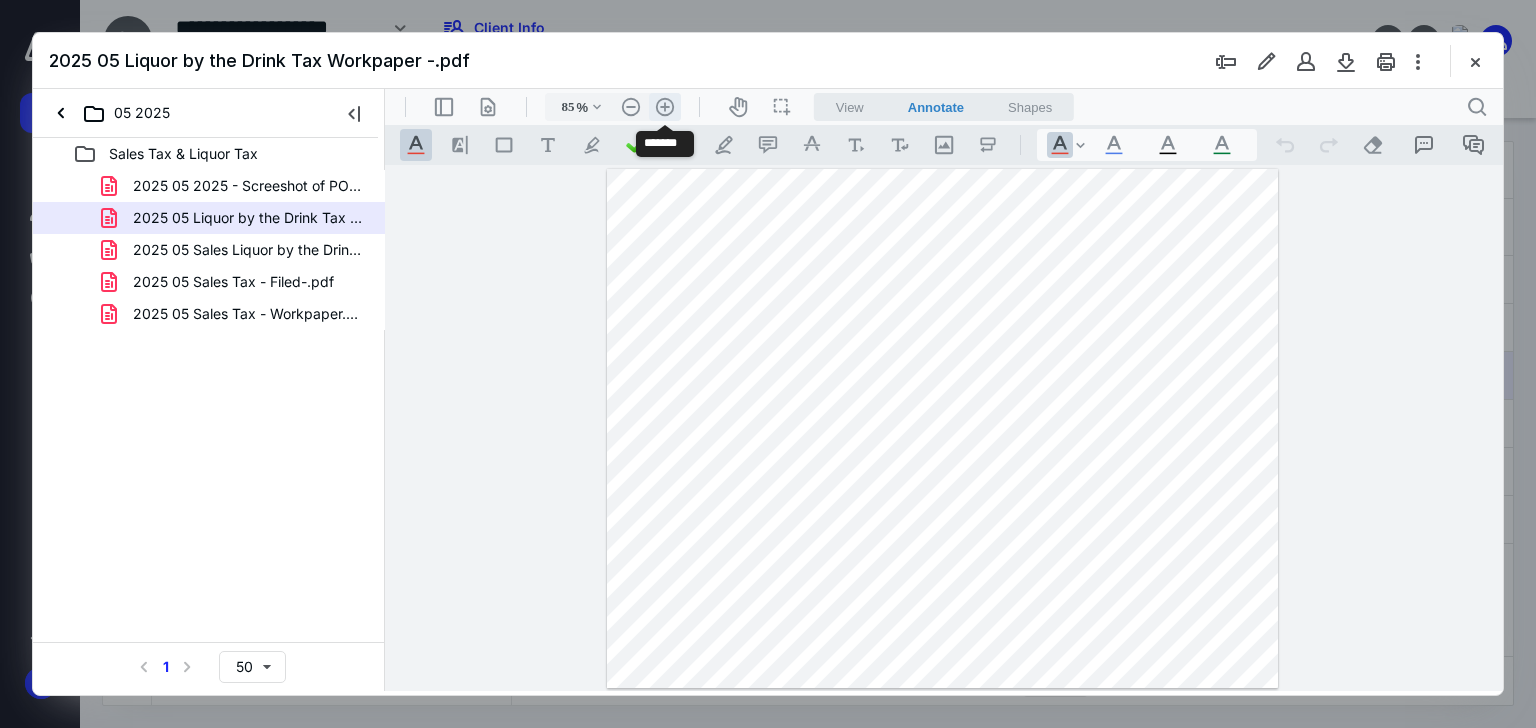 click on ".cls-1{fill:#abb0c4;} icon - header - zoom - in - line" at bounding box center (665, 107) 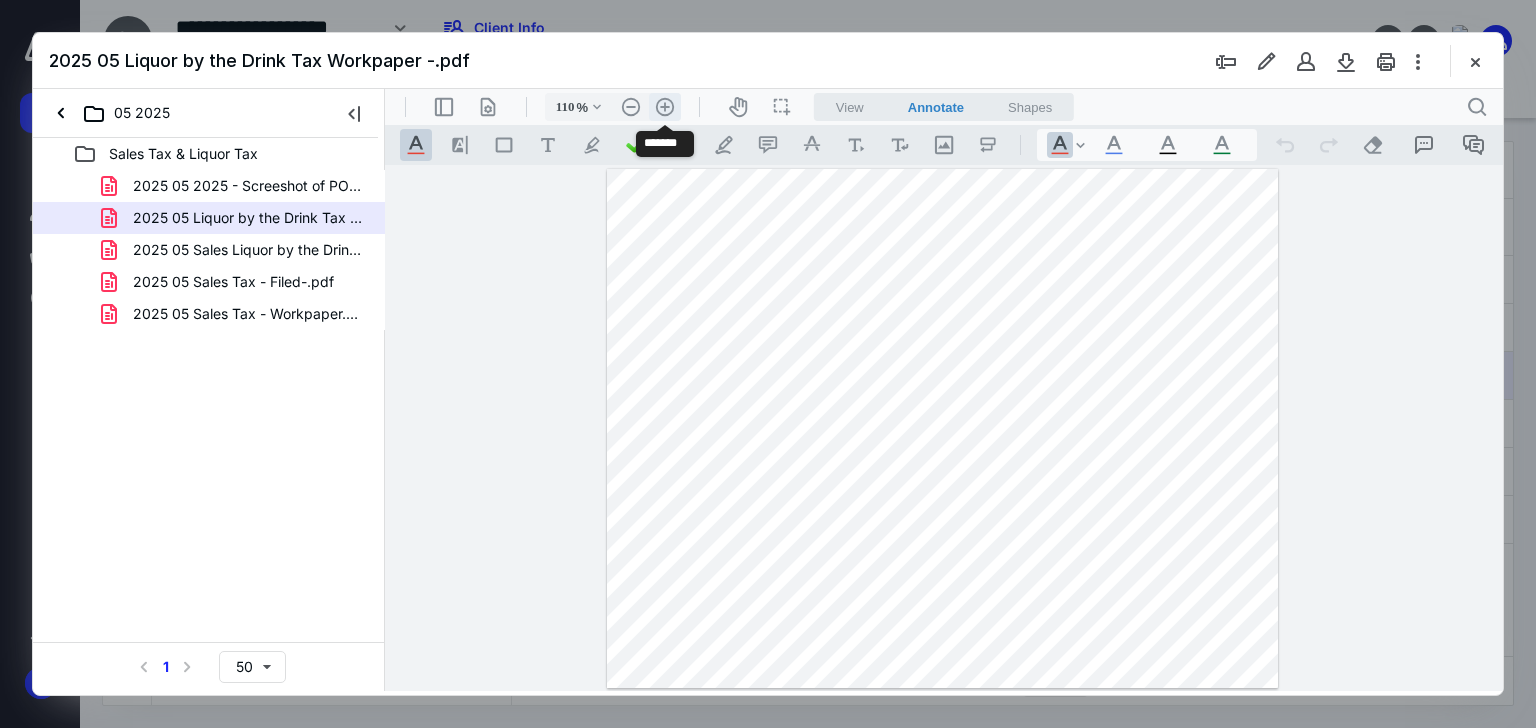 click on ".cls-1{fill:#abb0c4;} icon - header - zoom - in - line" at bounding box center [665, 107] 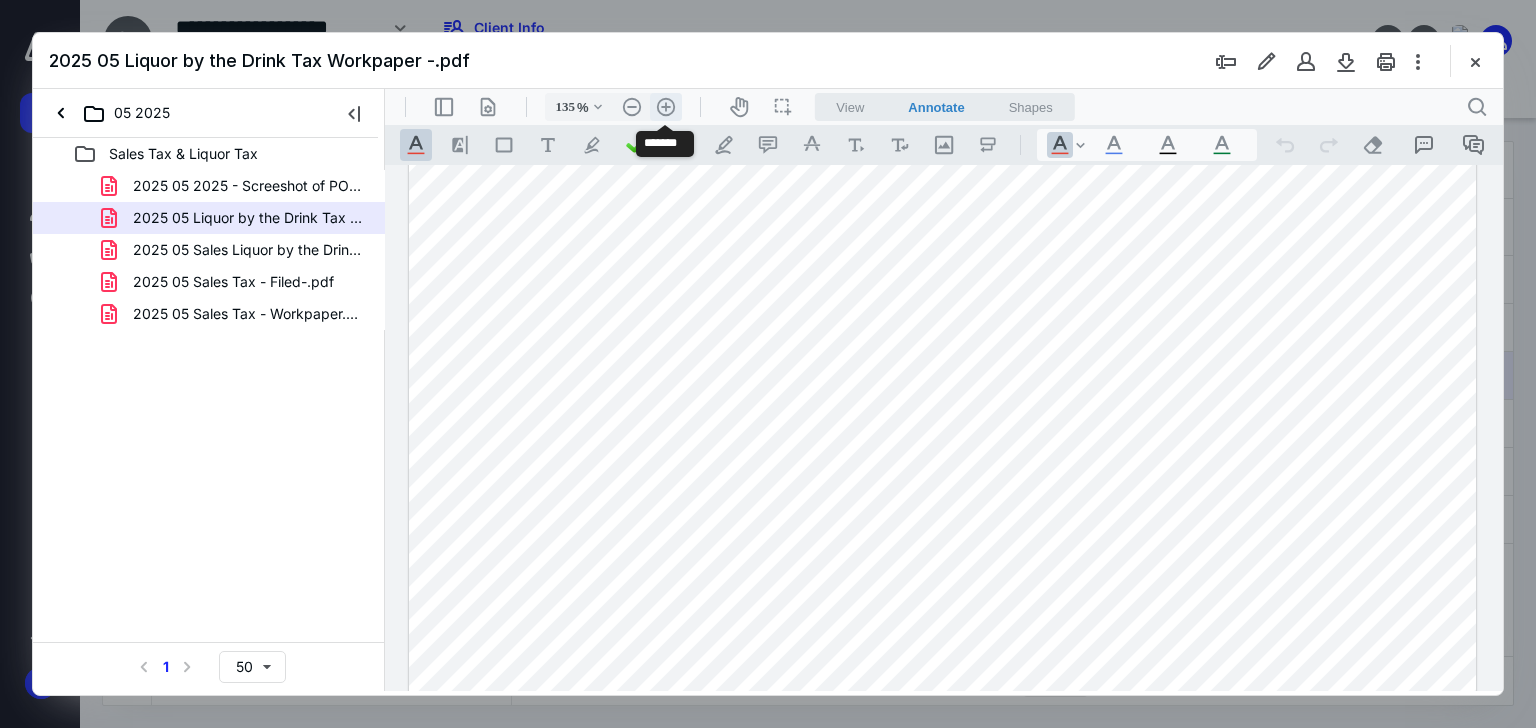 scroll, scrollTop: 130, scrollLeft: 0, axis: vertical 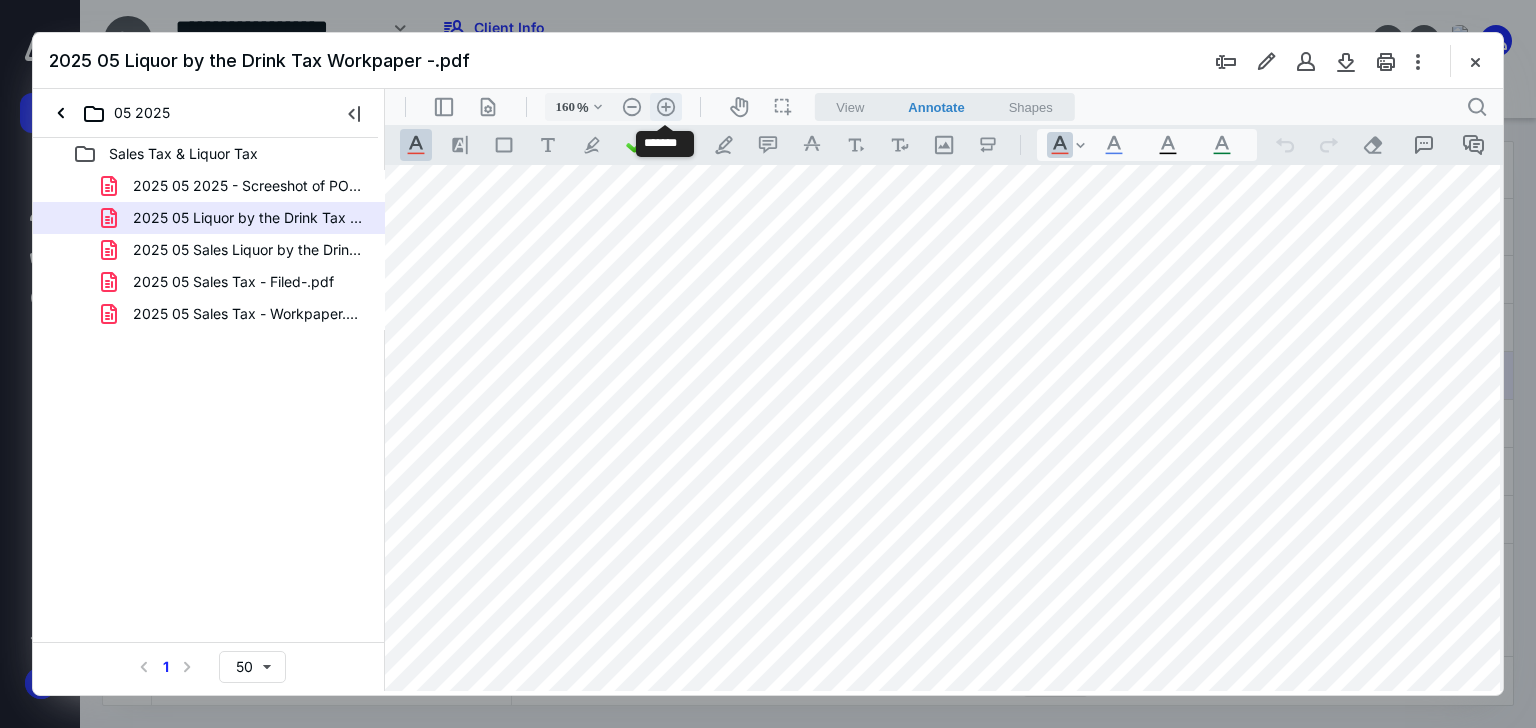 click on ".cls-1{fill:#abb0c4;} icon - header - zoom - in - line" at bounding box center (666, 107) 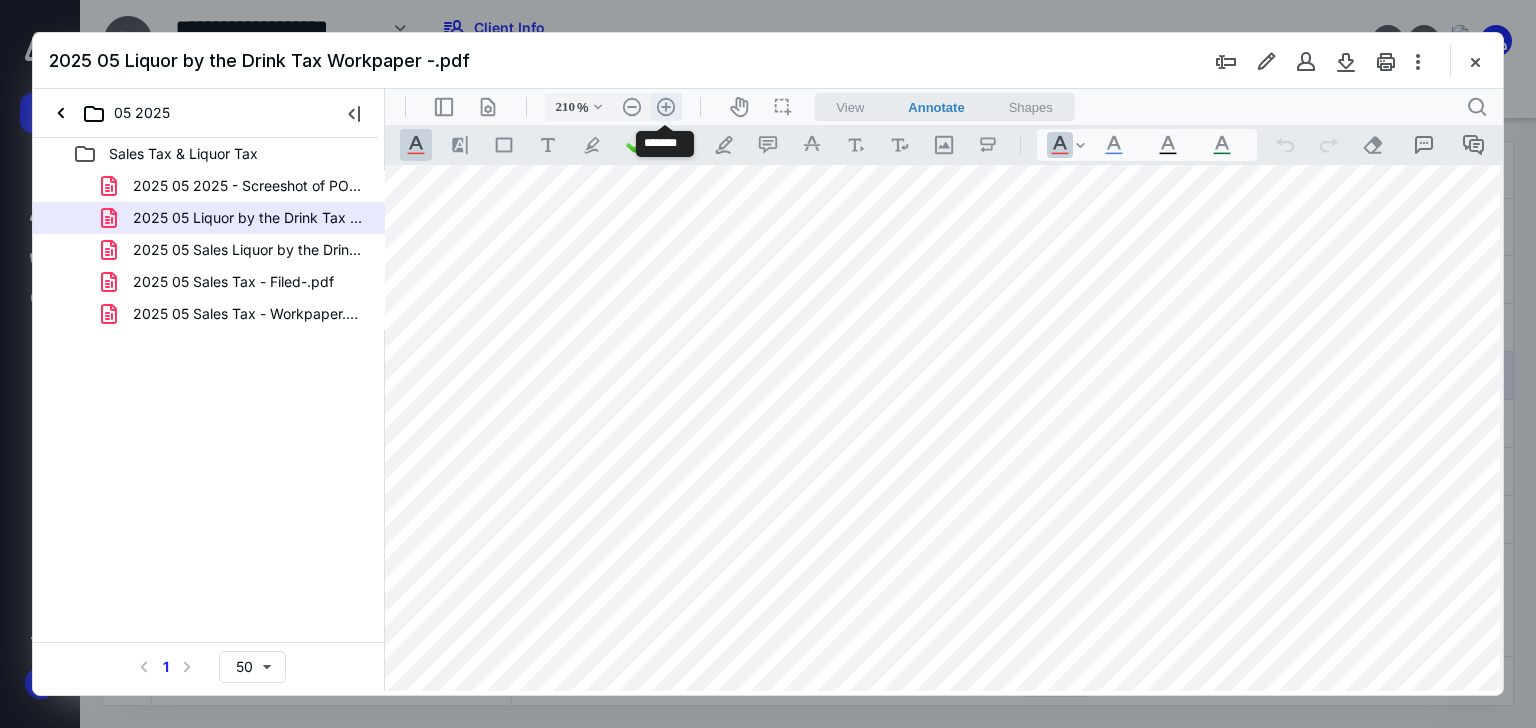 scroll, scrollTop: 328, scrollLeft: 286, axis: both 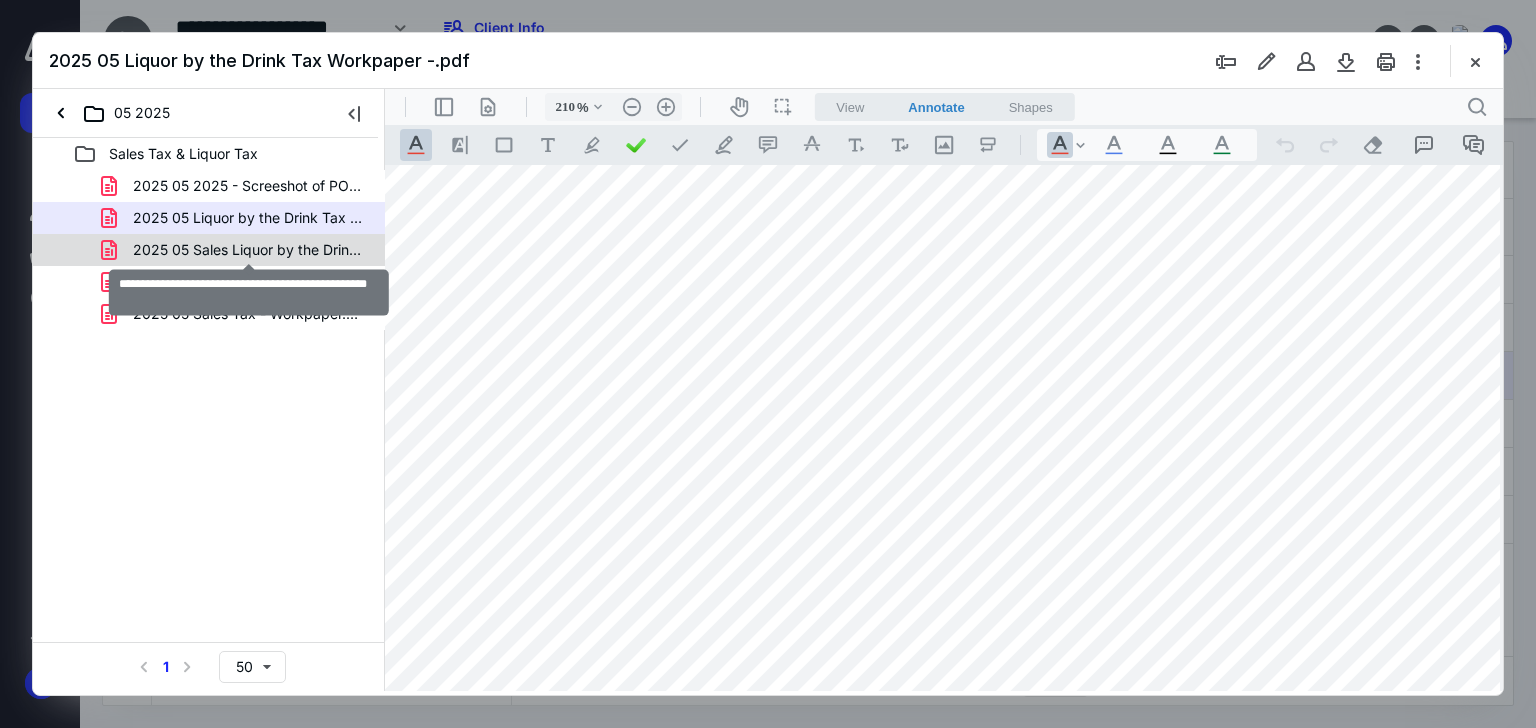 click on "2025 05 Sales Liquor by the Drink Tax - Filed-.pdf" at bounding box center [249, 250] 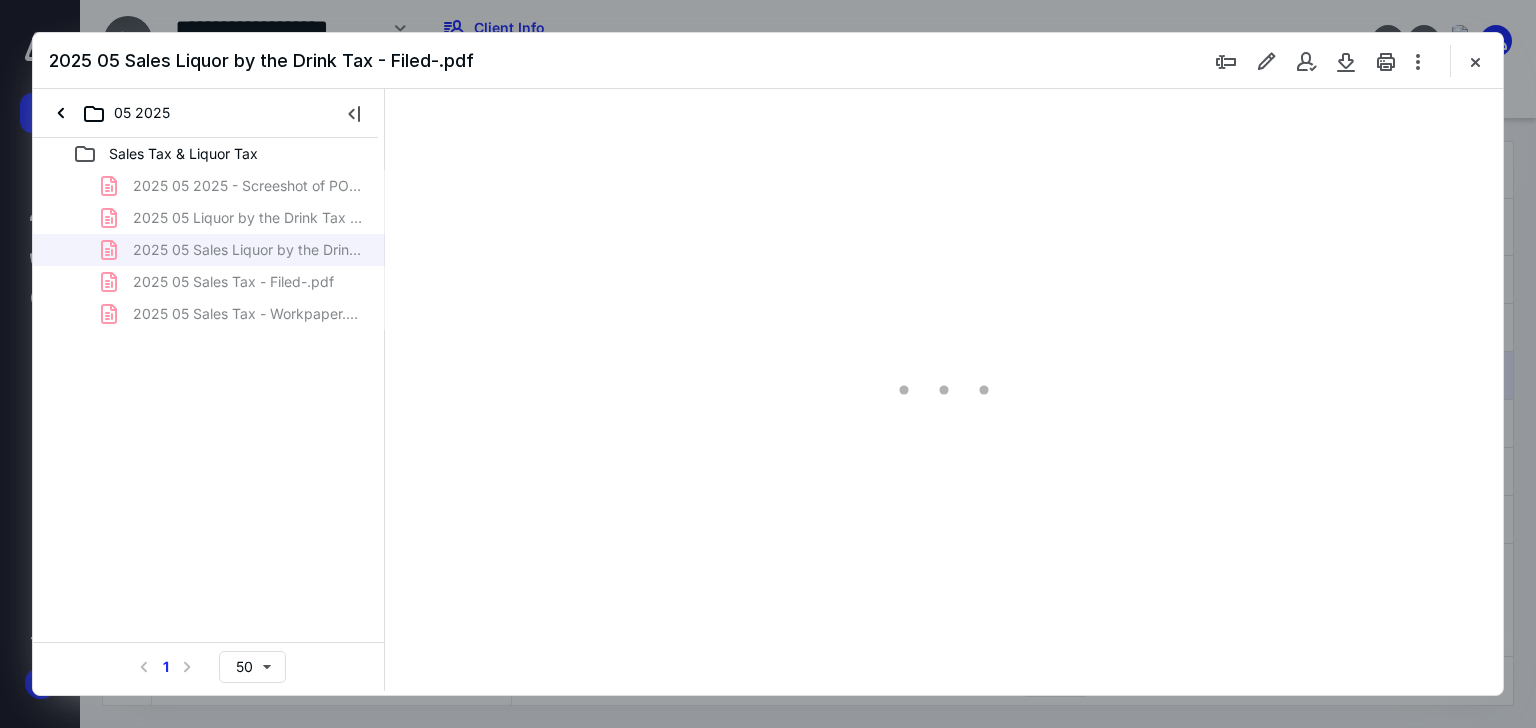 scroll, scrollTop: 79, scrollLeft: 0, axis: vertical 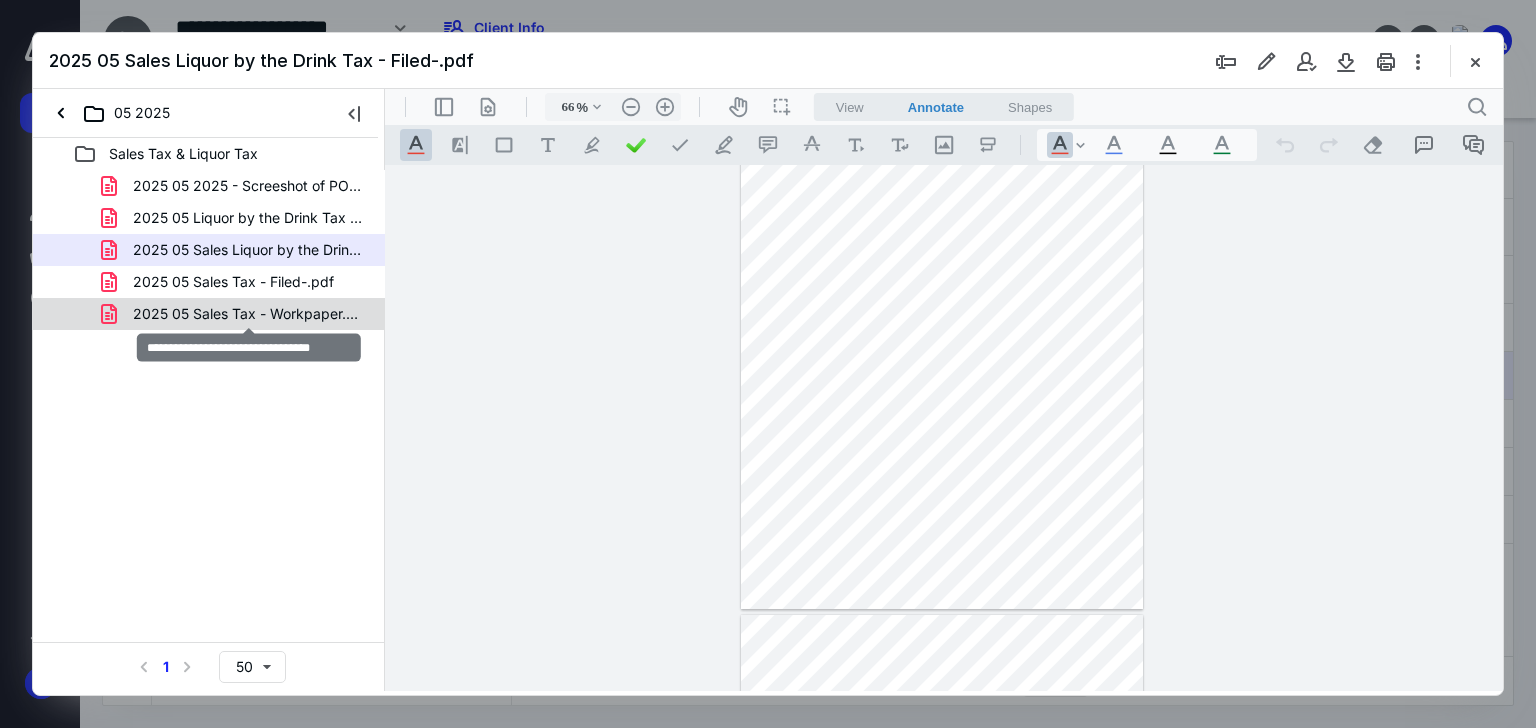 click on "2025 05 Sales Tax - Workpaper.pdf" at bounding box center [249, 314] 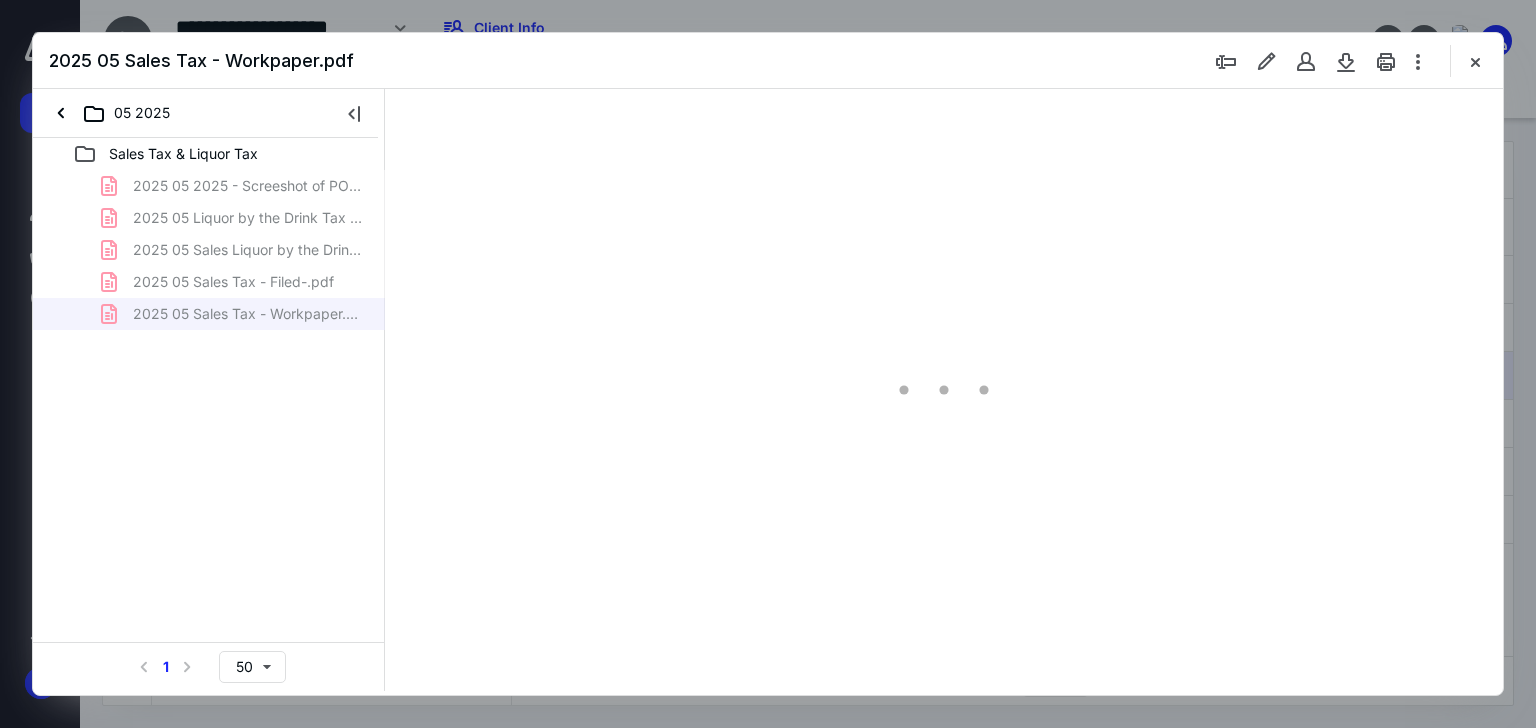 scroll, scrollTop: 0, scrollLeft: 0, axis: both 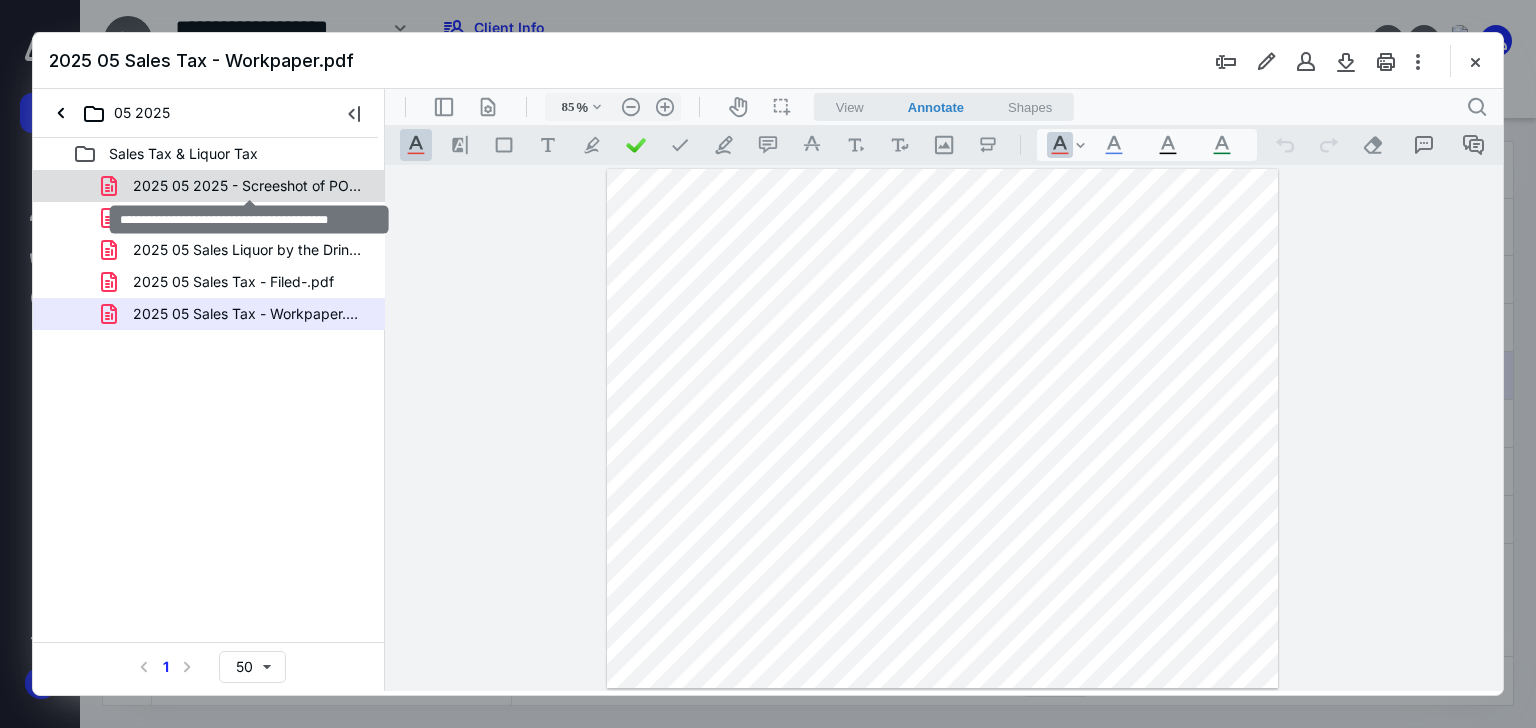 click on "2025 05 2025 - Screeshot of POS Report.pdf" at bounding box center [249, 186] 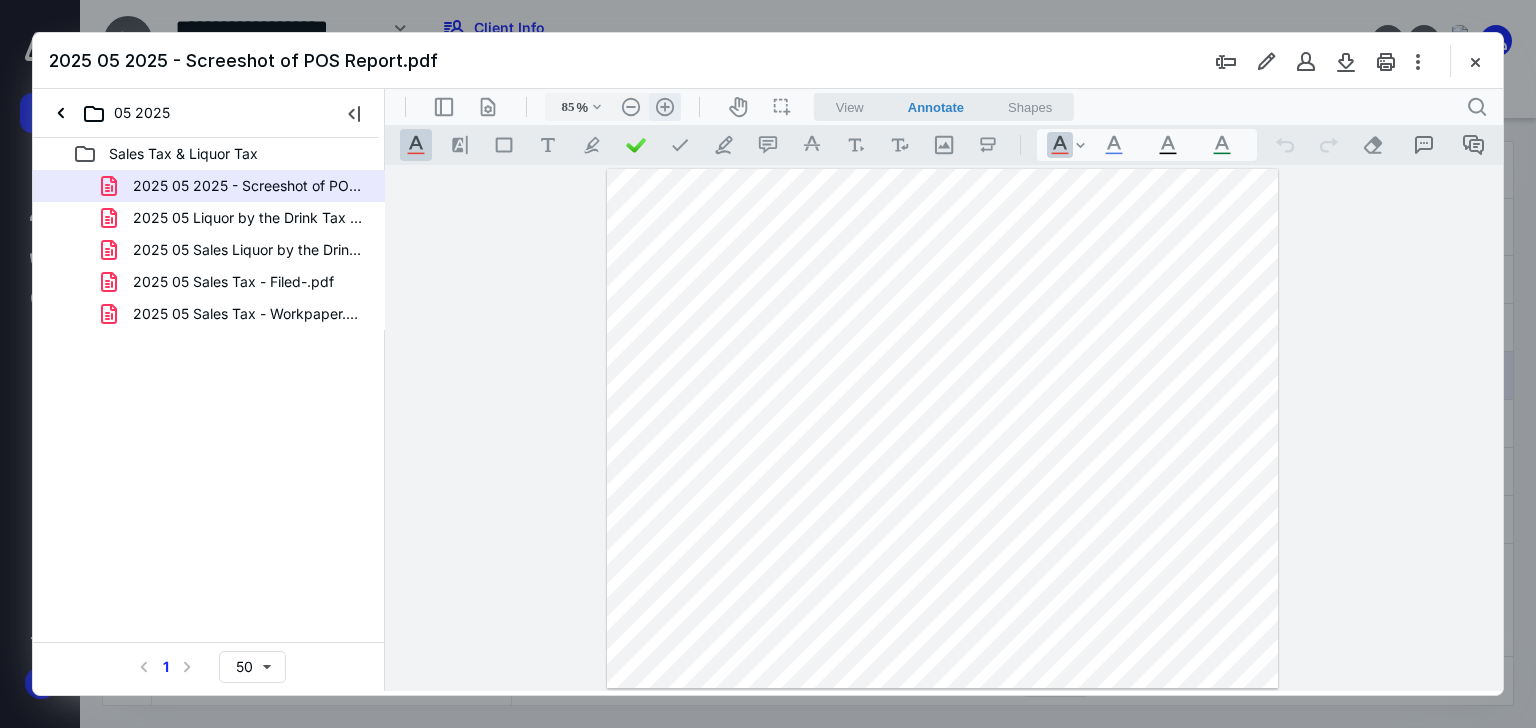 click on ".cls-1{fill:#abb0c4;} icon - header - zoom - in - line" at bounding box center (665, 107) 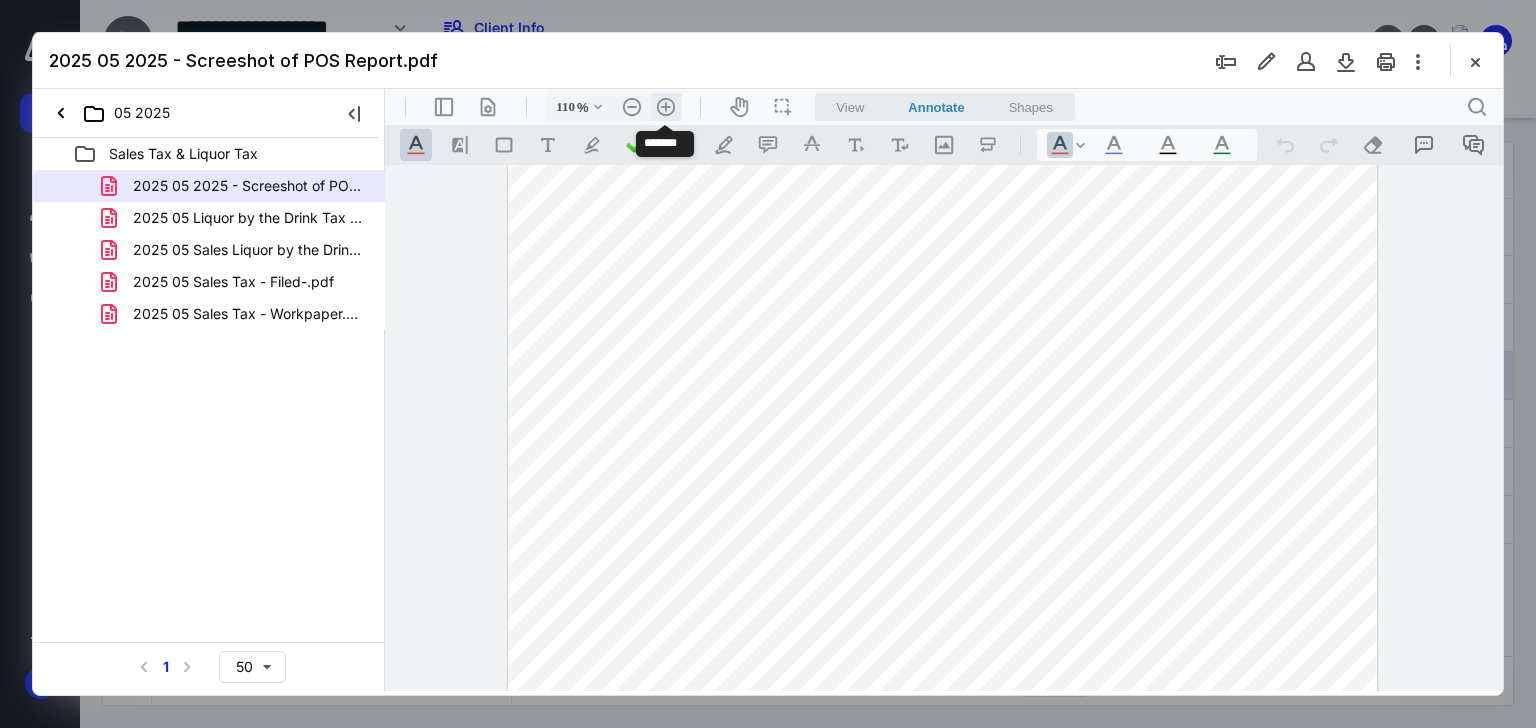 click on ".cls-1{fill:#abb0c4;} icon - header - zoom - in - line" at bounding box center (666, 107) 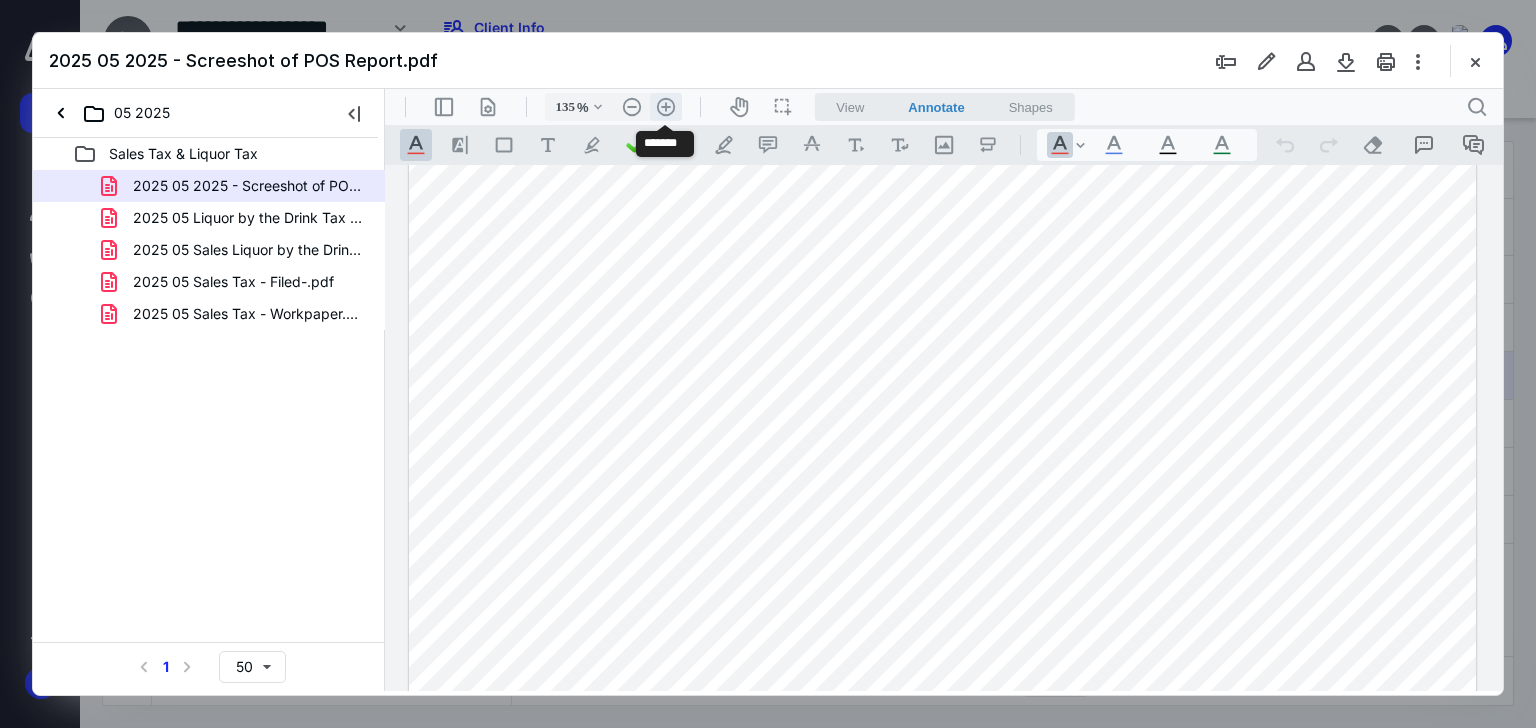 scroll, scrollTop: 130, scrollLeft: 0, axis: vertical 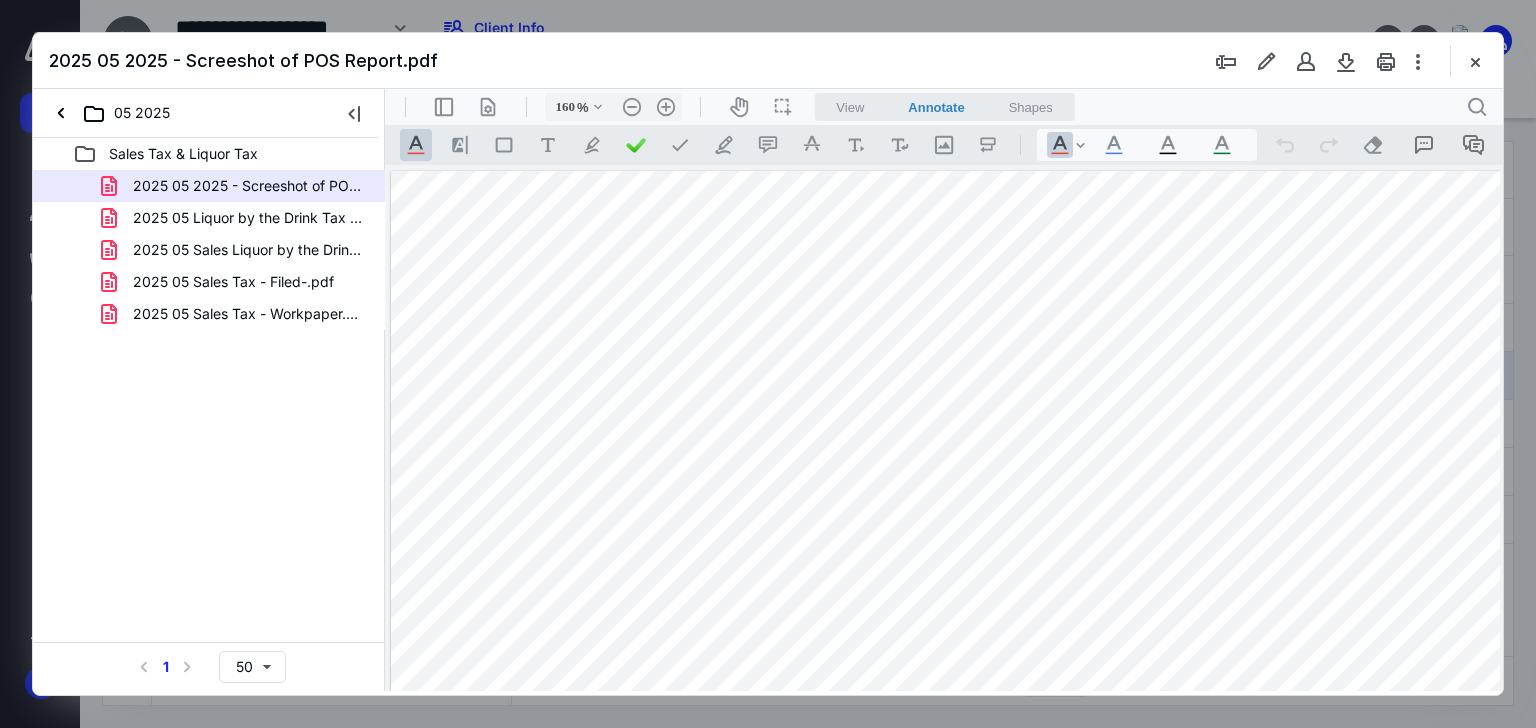 drag, startPoint x: 783, startPoint y: 690, endPoint x: 1062, endPoint y: 785, distance: 294.73038 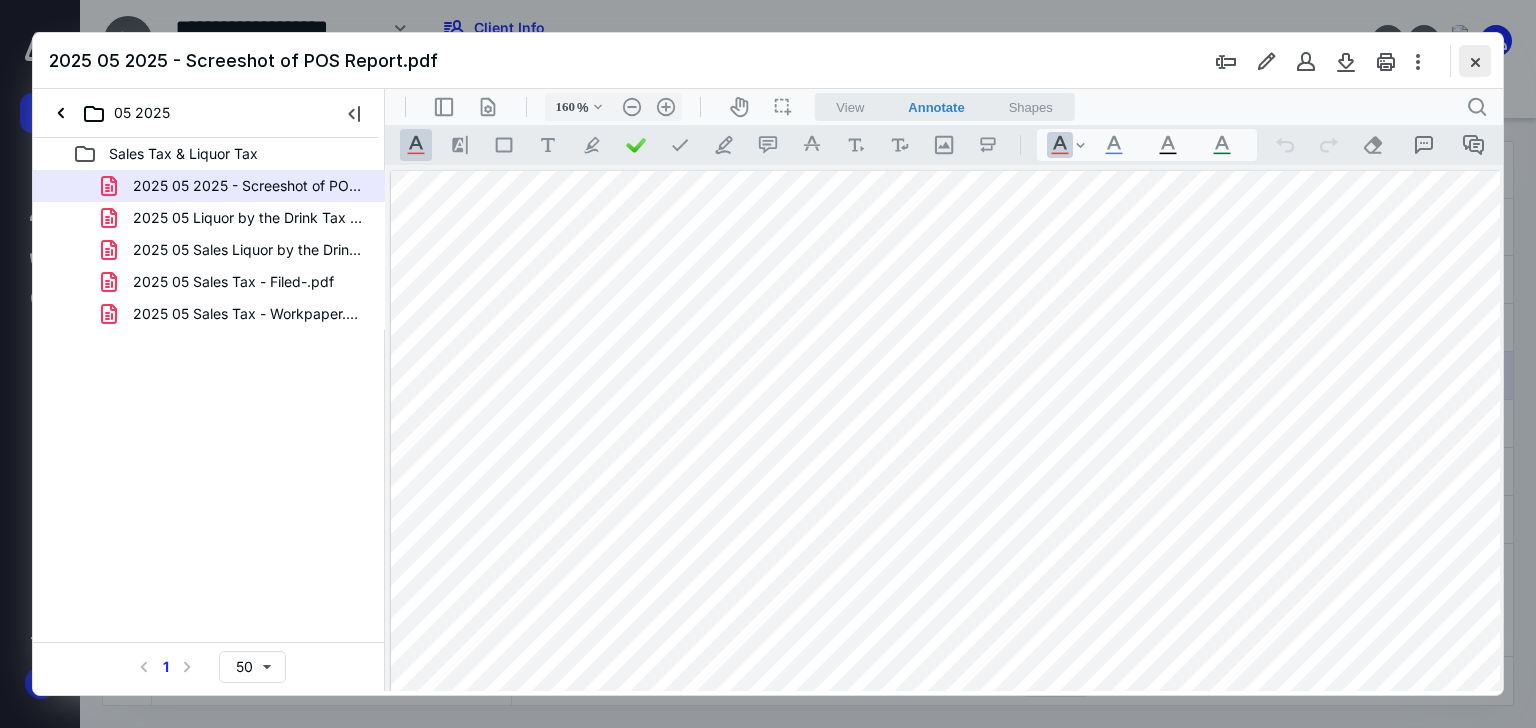 click at bounding box center [1475, 61] 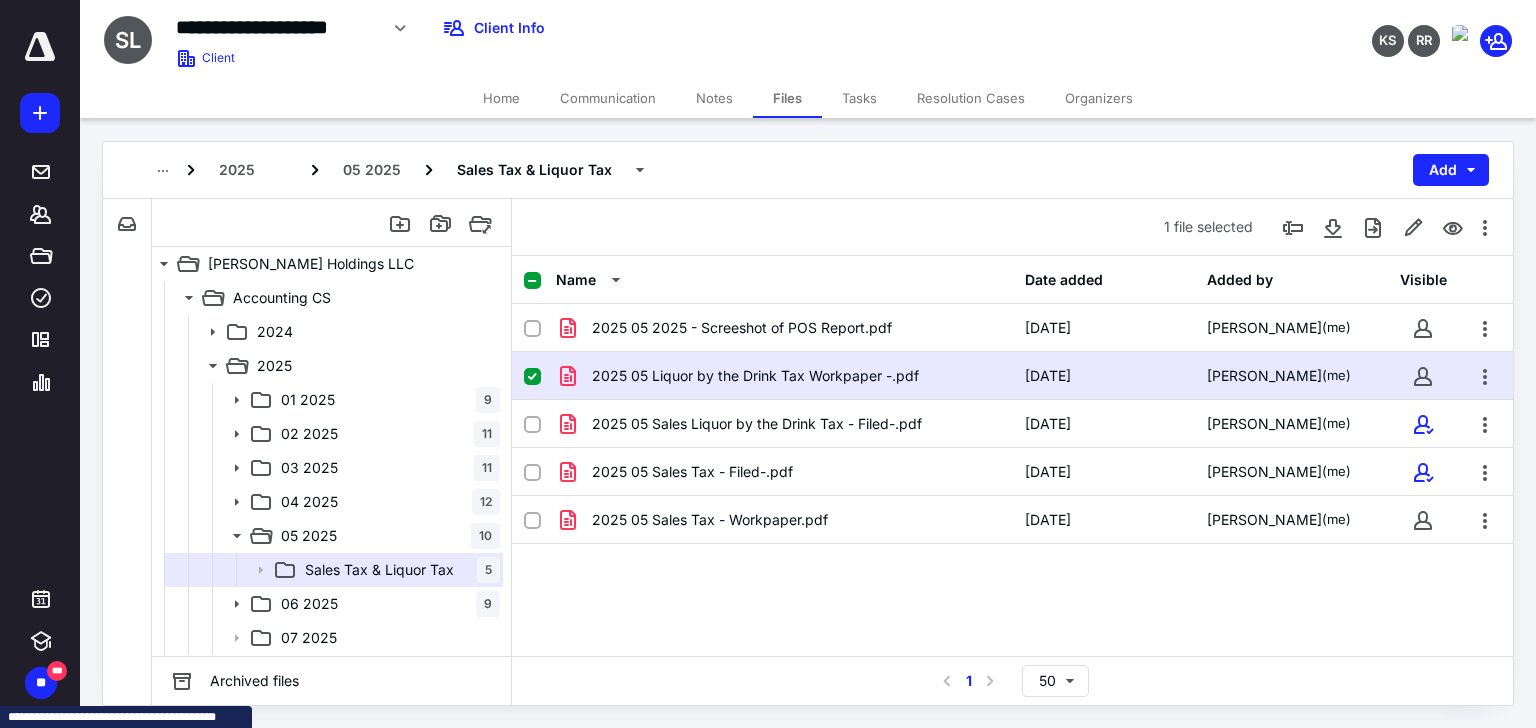 click on "Home" at bounding box center [501, 98] 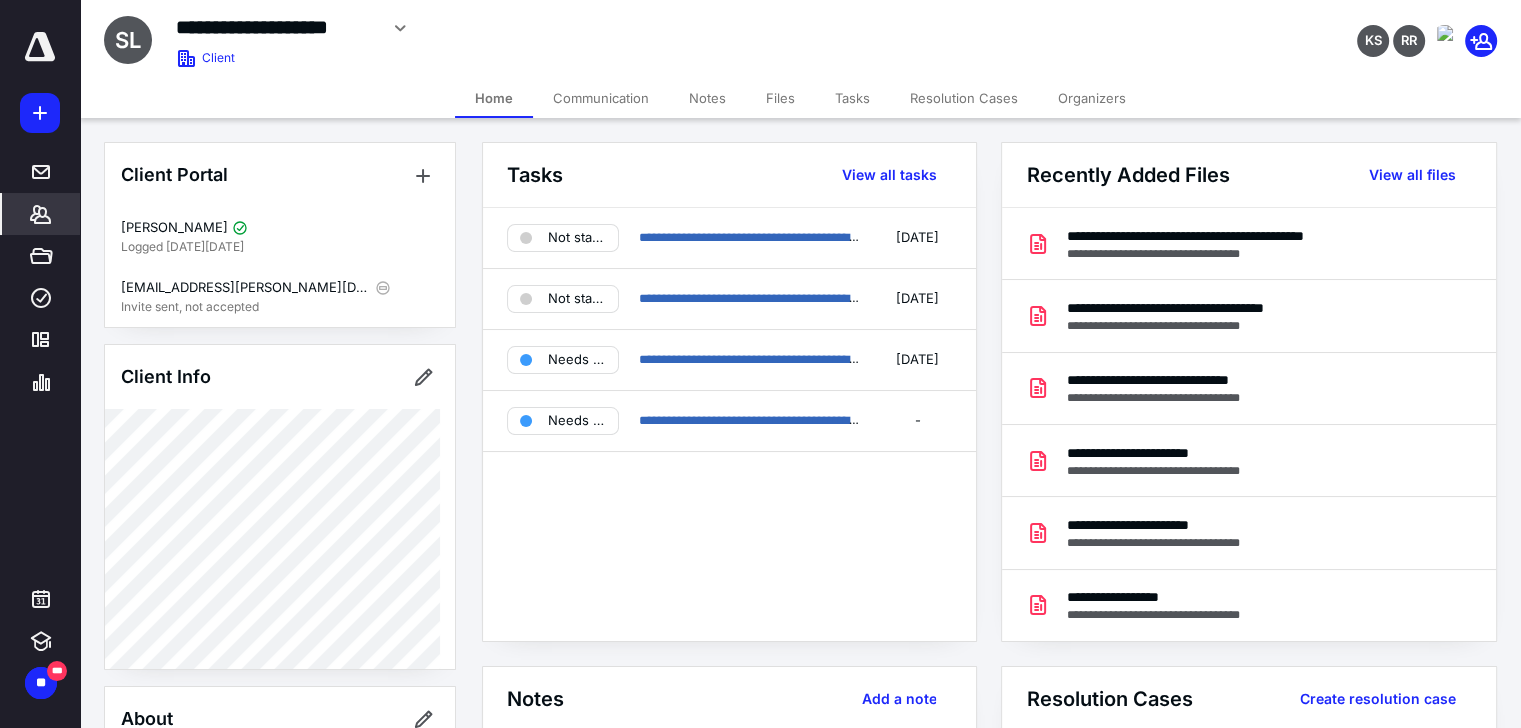 scroll, scrollTop: 400, scrollLeft: 0, axis: vertical 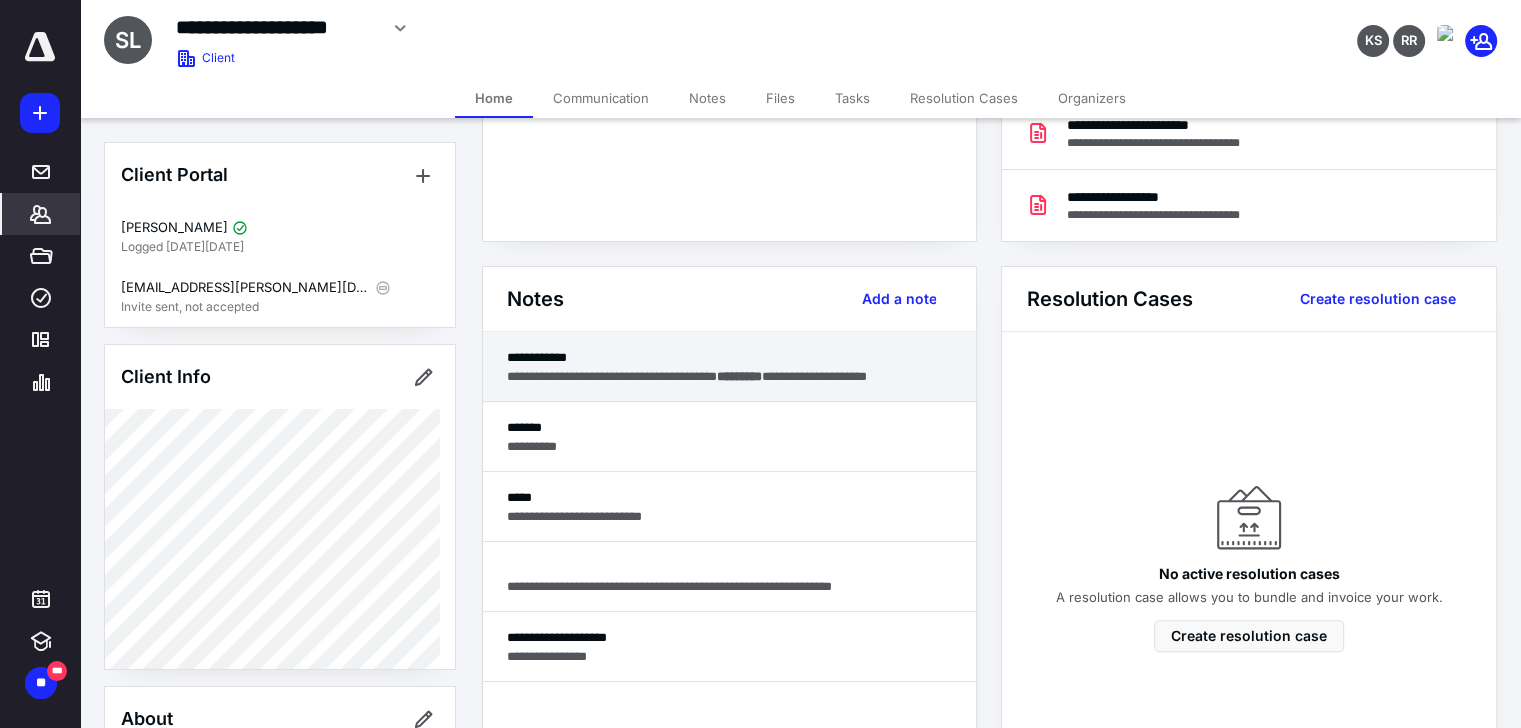 click on "**********" at bounding box center [729, 367] 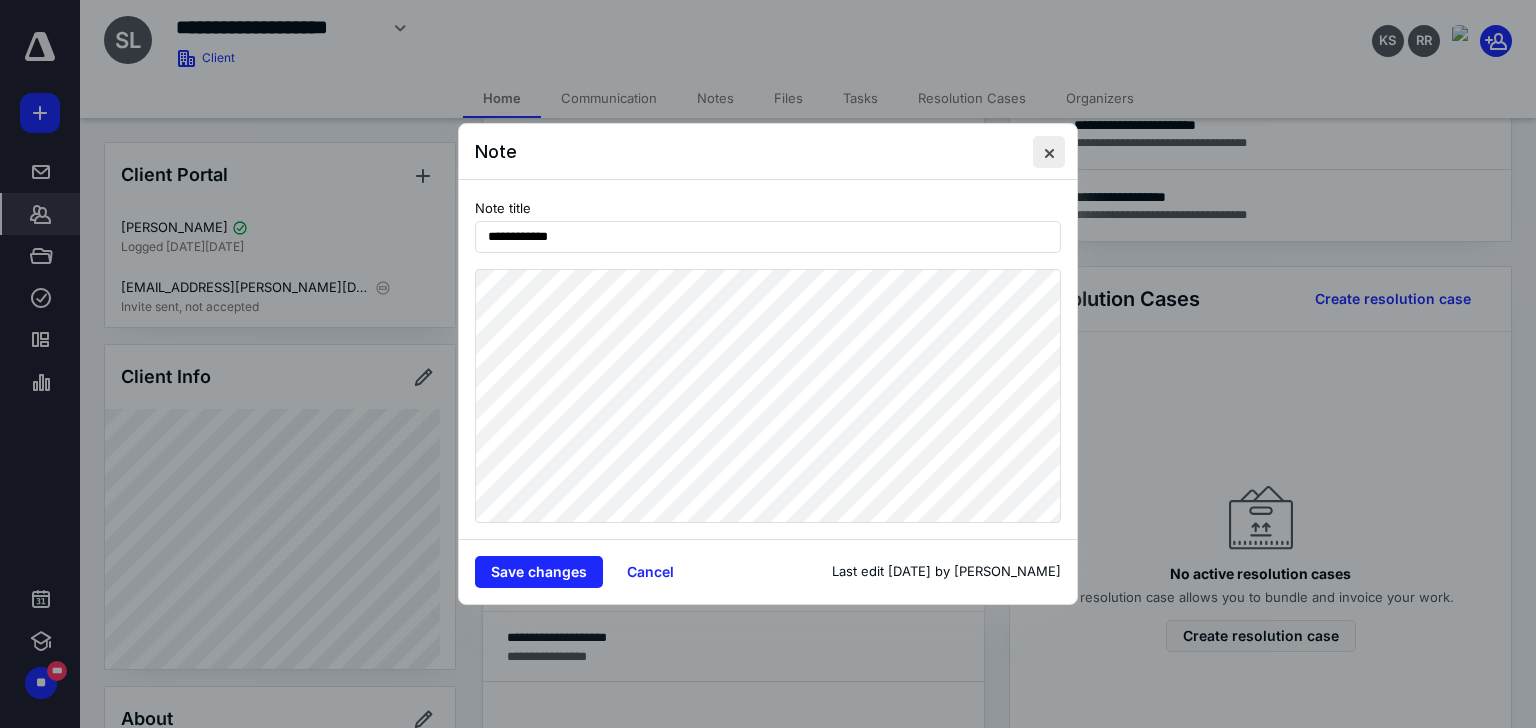click at bounding box center (1049, 152) 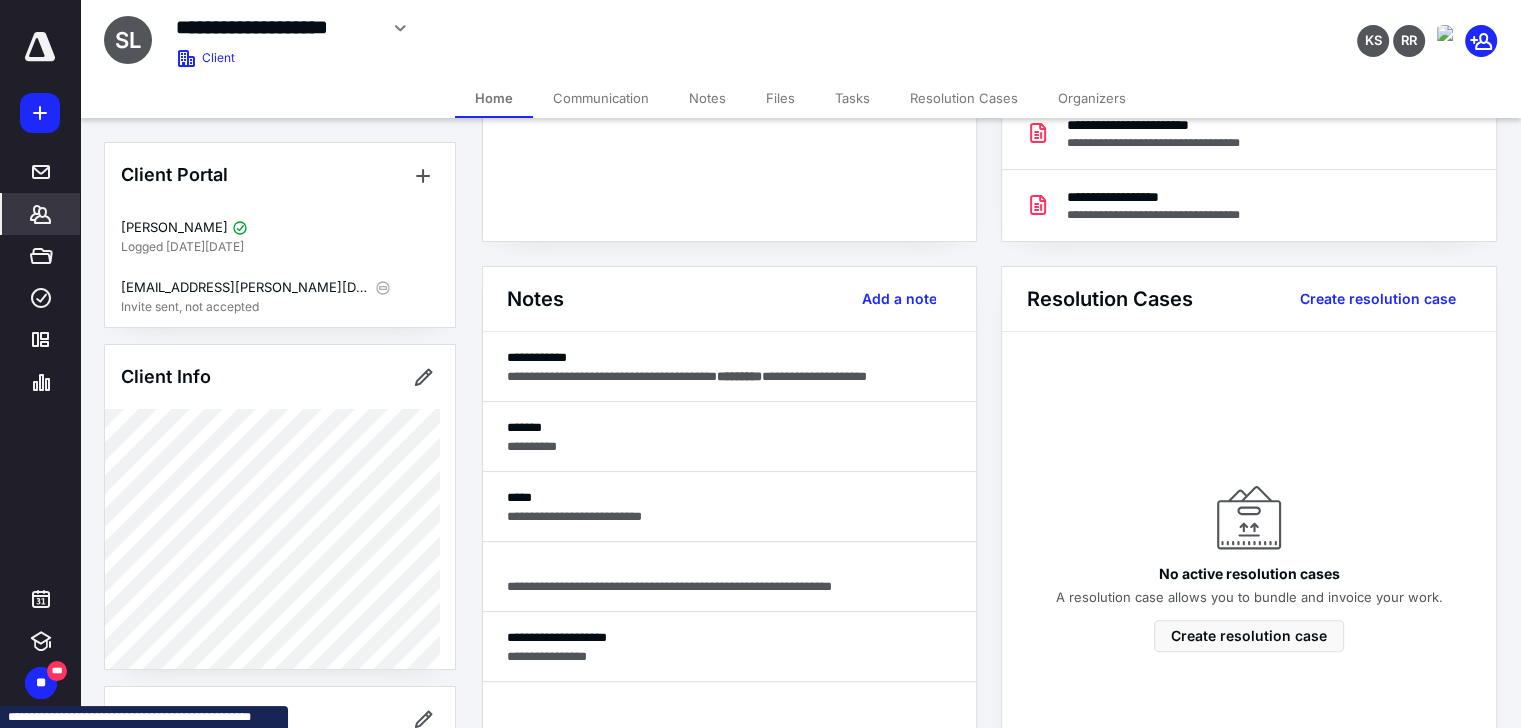 click on "Tasks" at bounding box center (852, 98) 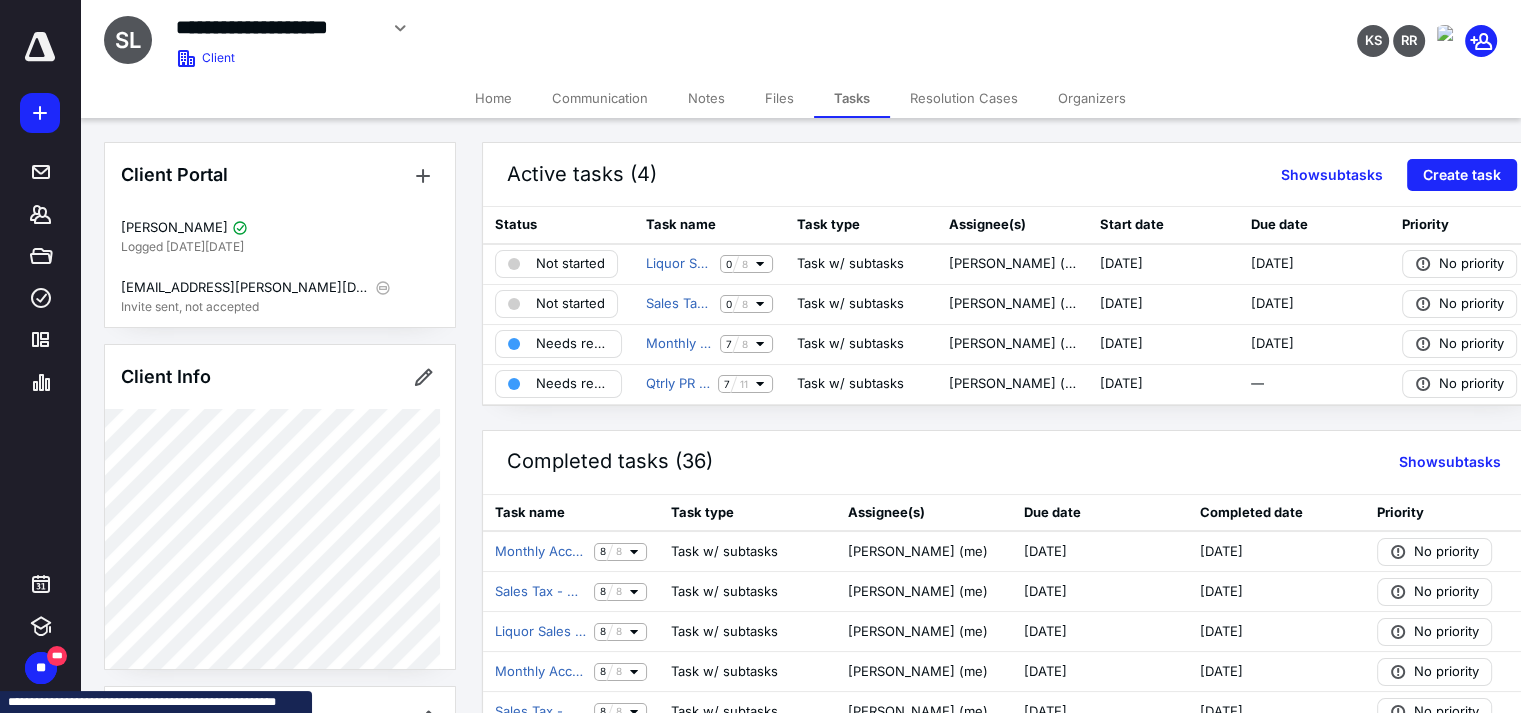 click on "Files" at bounding box center (779, 98) 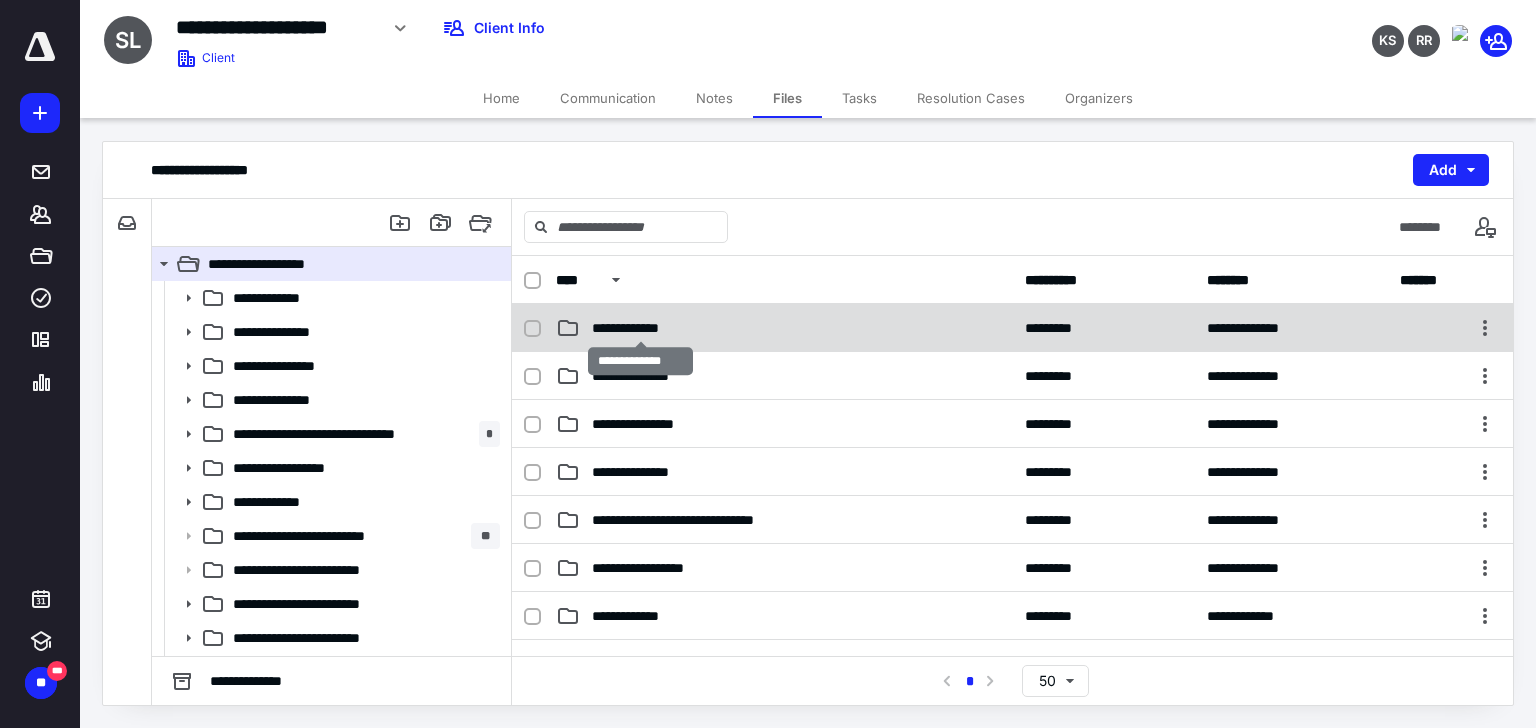 click on "**********" at bounding box center (641, 328) 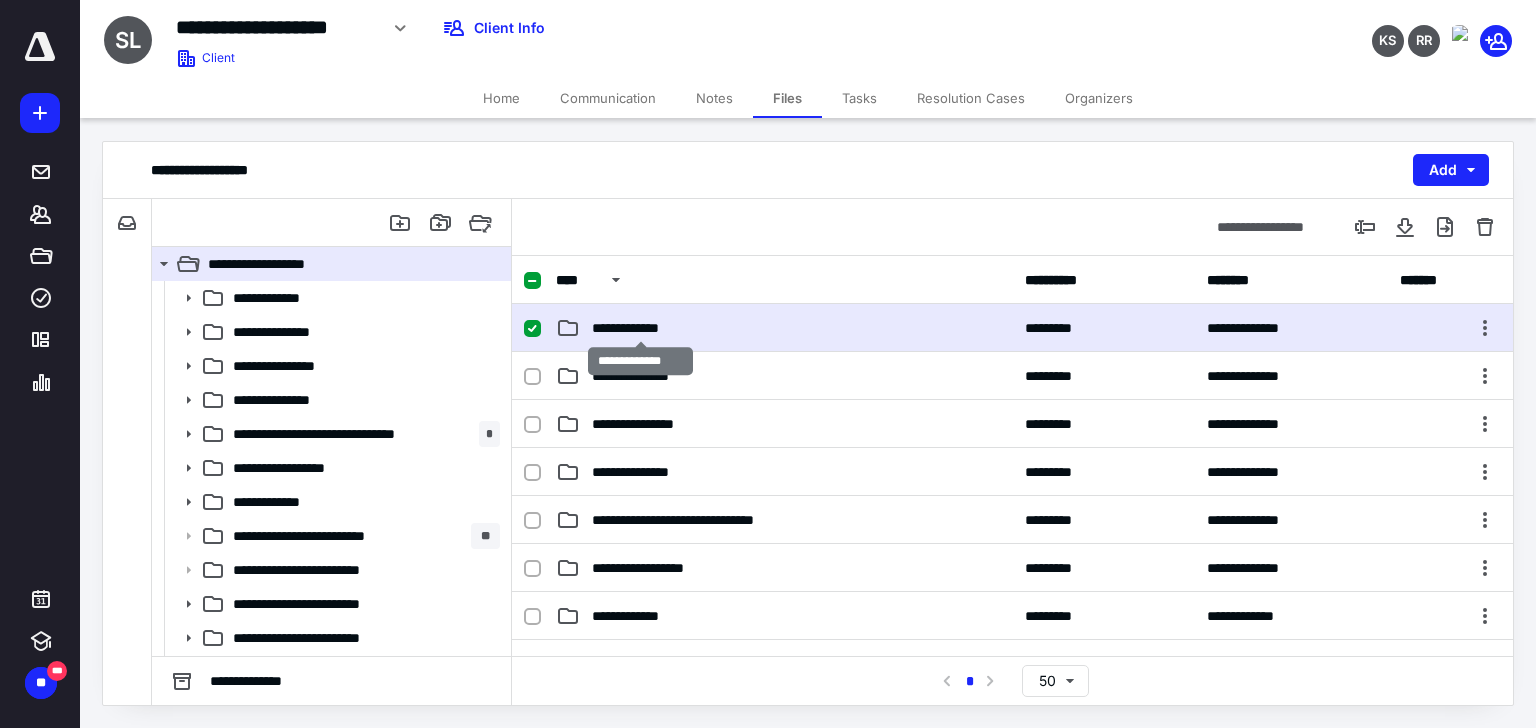 click on "**********" at bounding box center [641, 328] 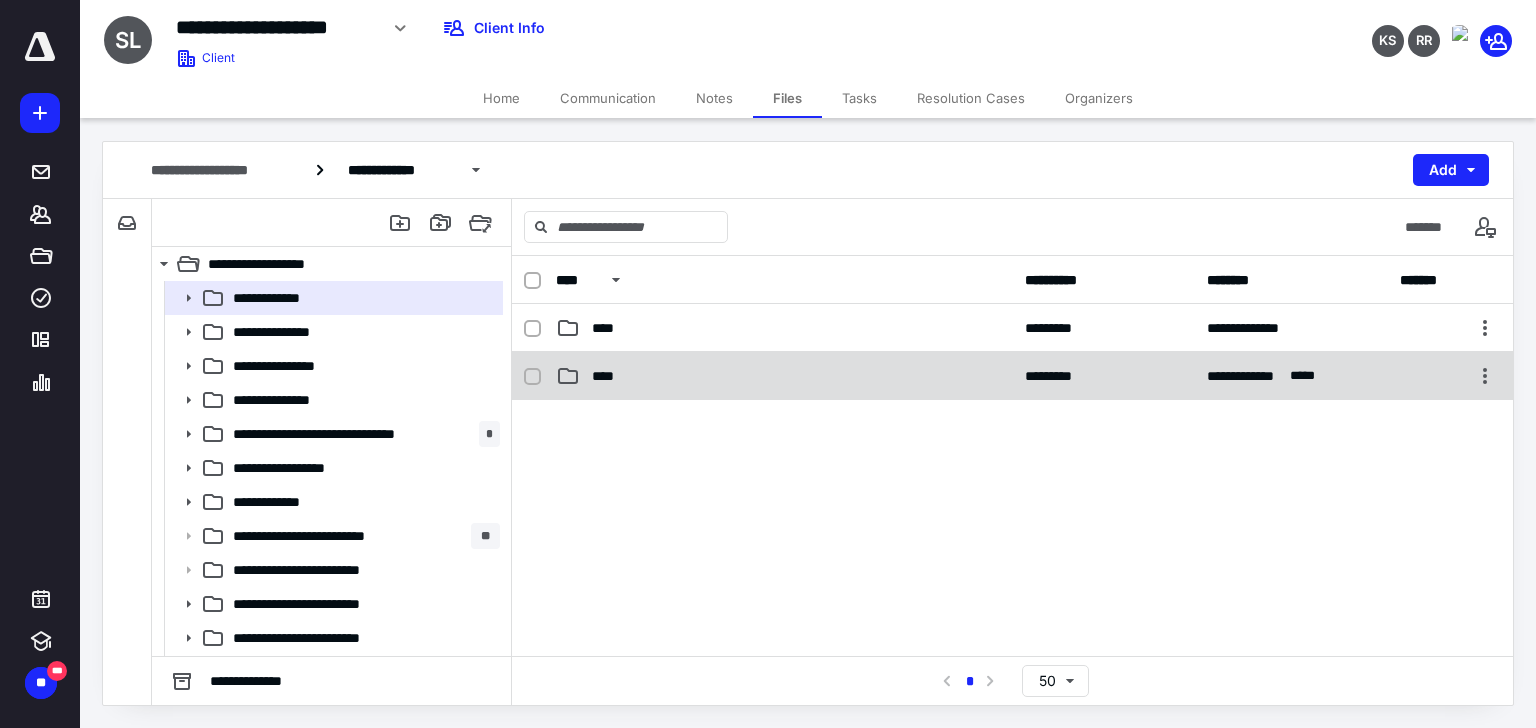 click on "****" at bounding box center [609, 376] 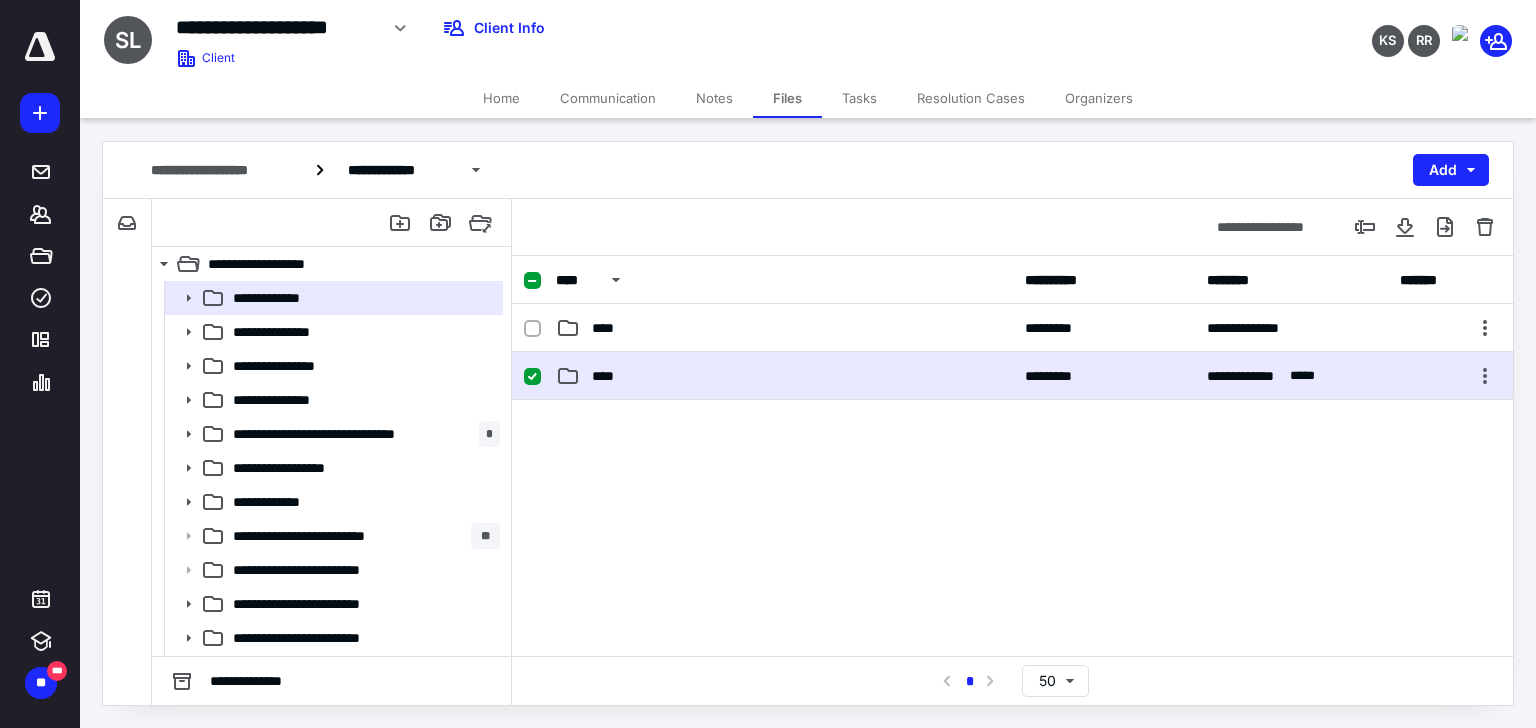 click on "****" at bounding box center [609, 376] 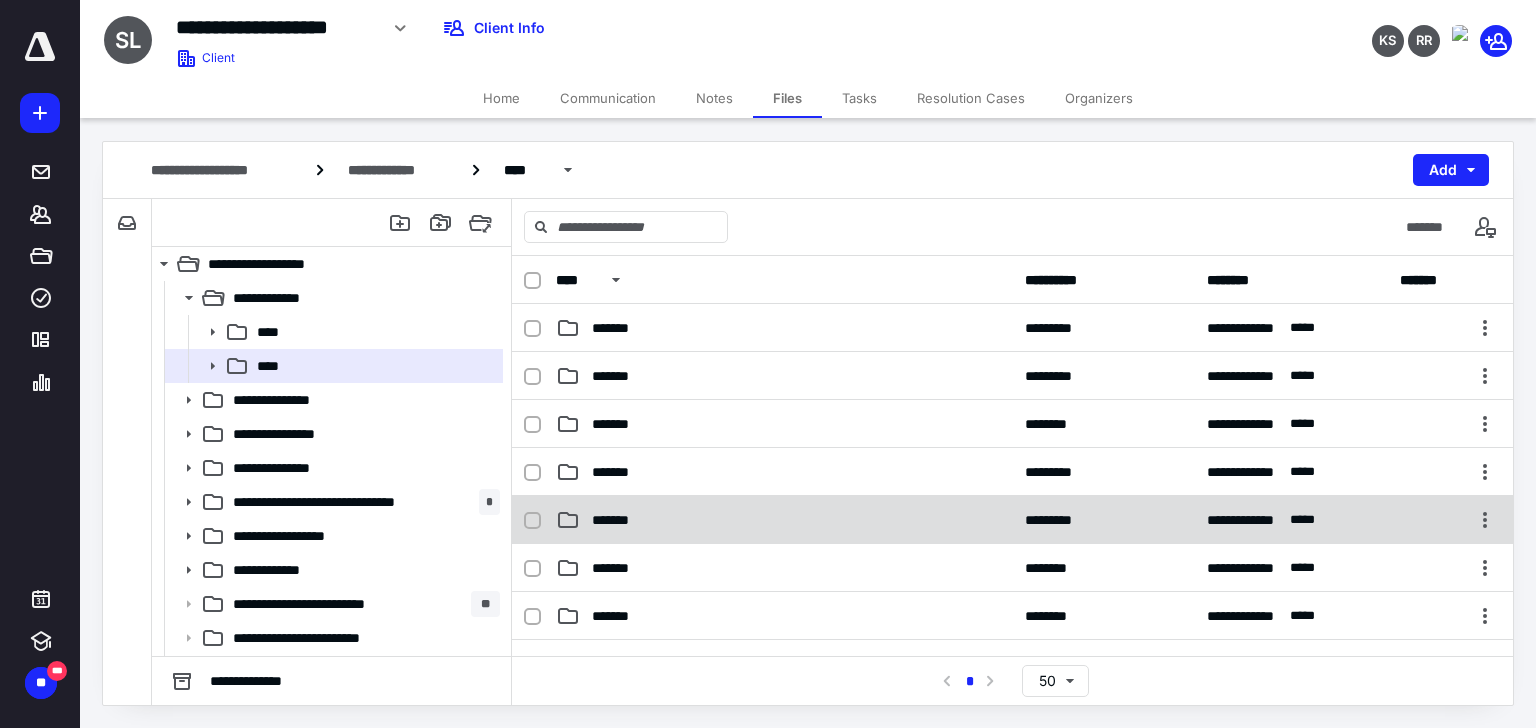 click on "**********" at bounding box center [1012, 520] 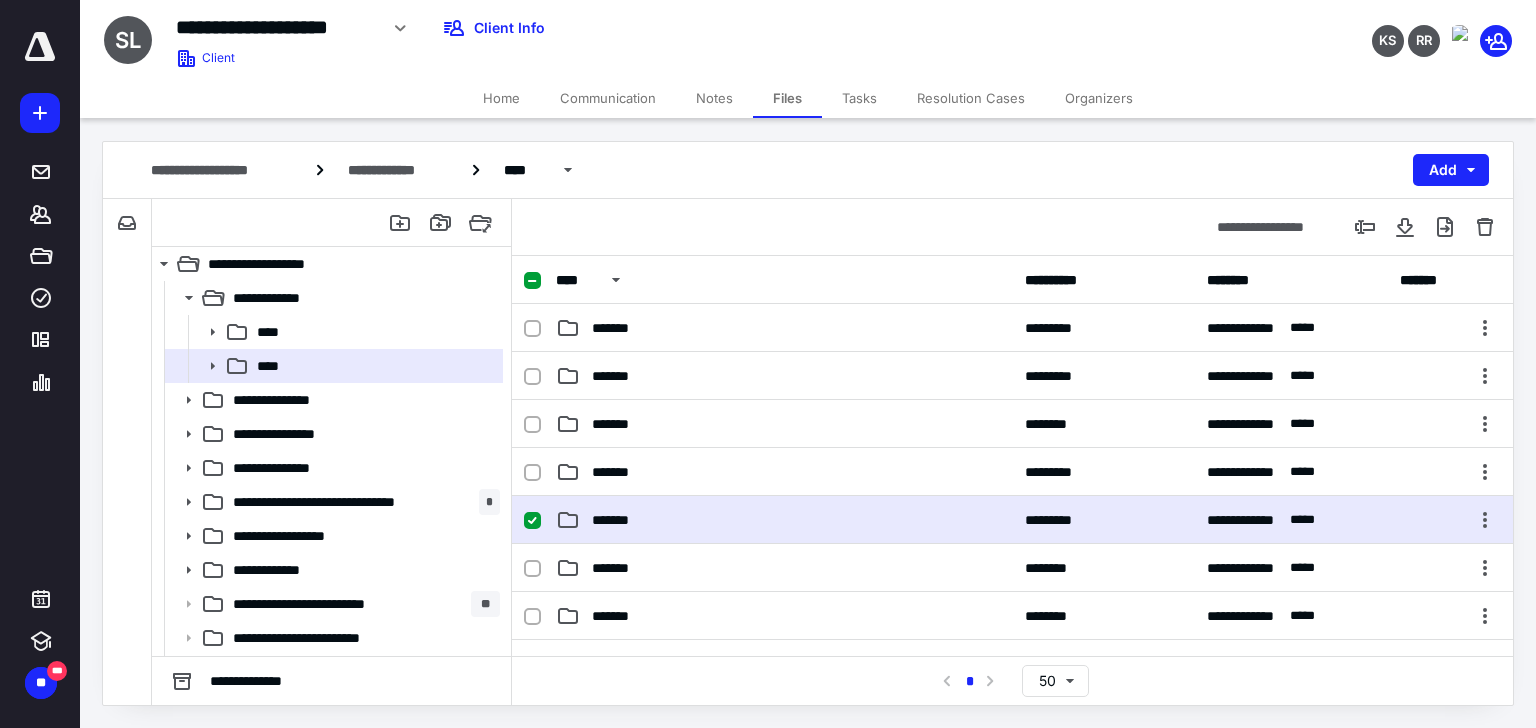 click on "**********" at bounding box center (1012, 520) 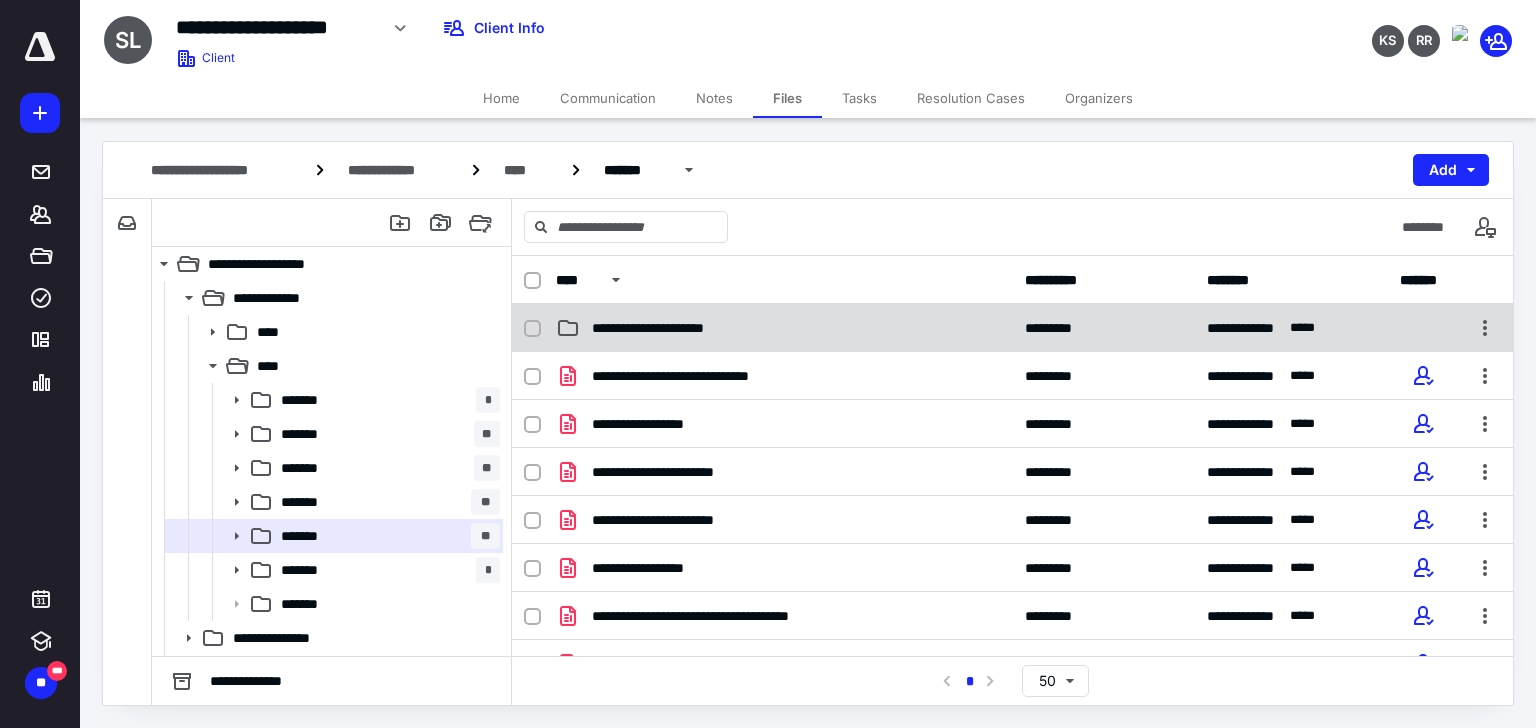click on "**********" at bounding box center (666, 328) 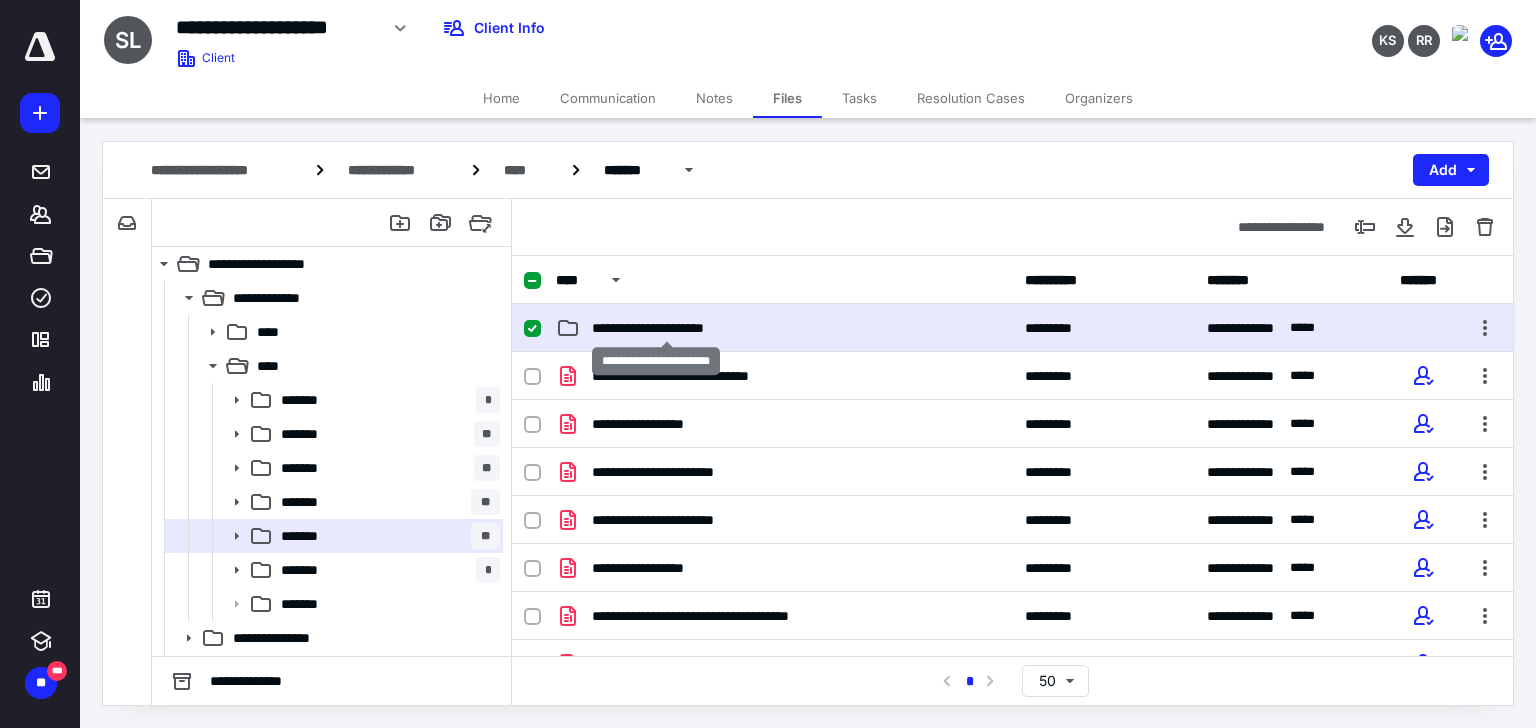 checkbox on "true" 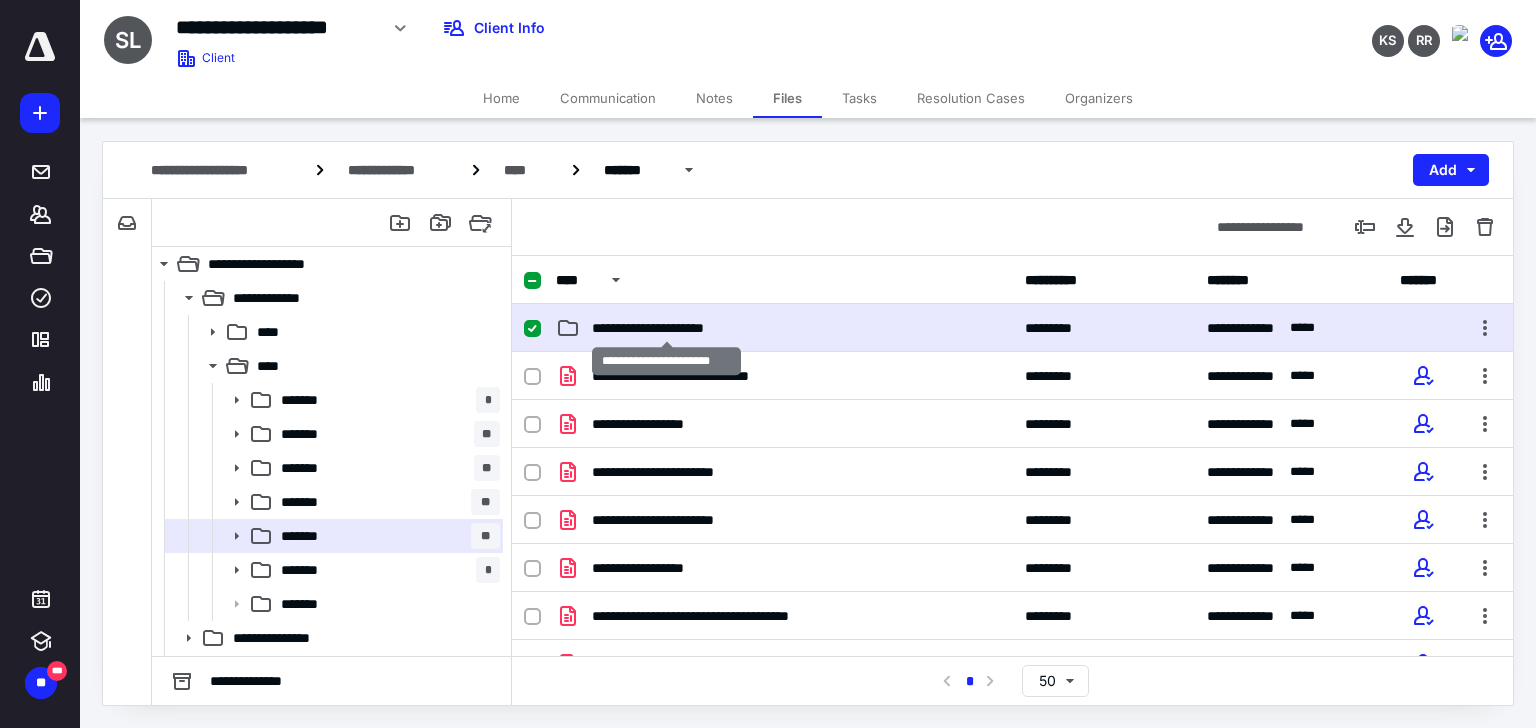 click on "**********" at bounding box center (666, 328) 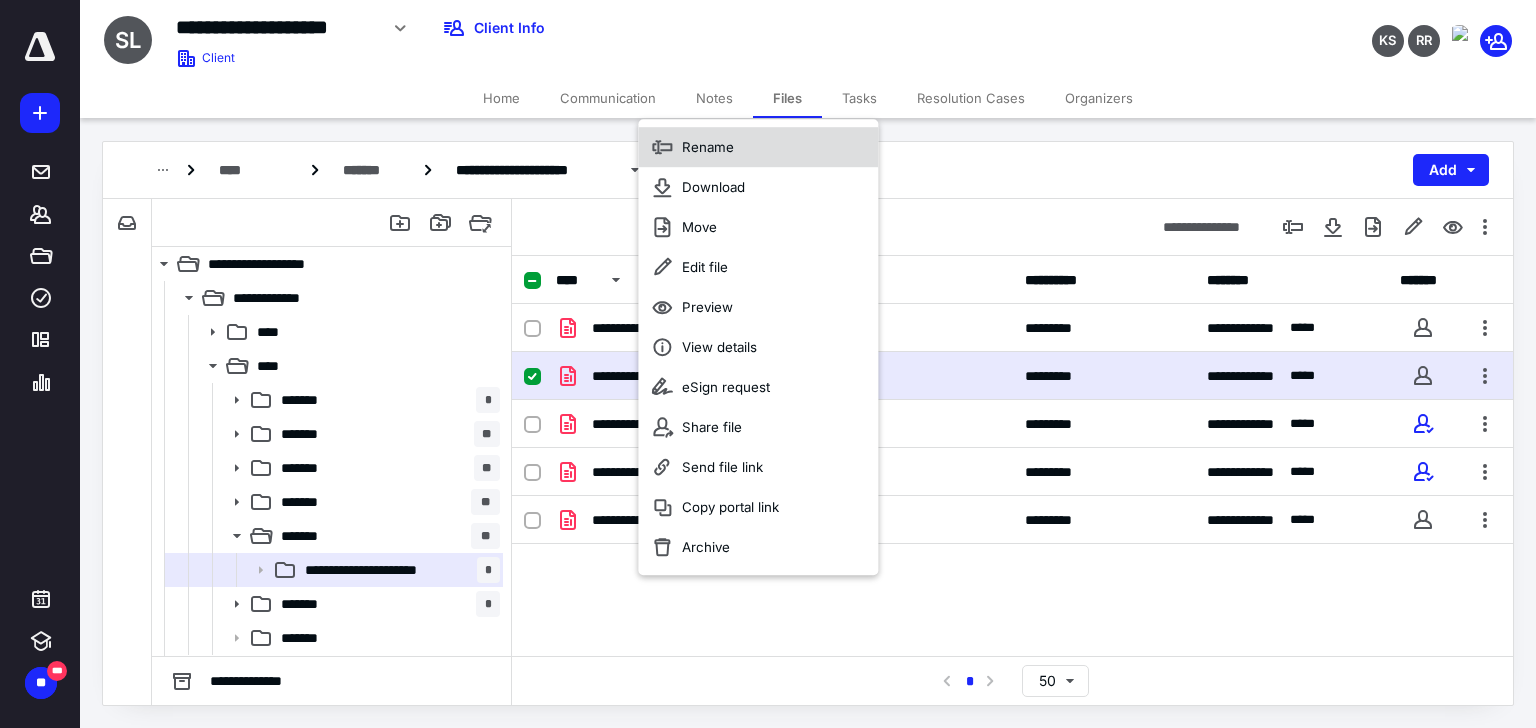 click 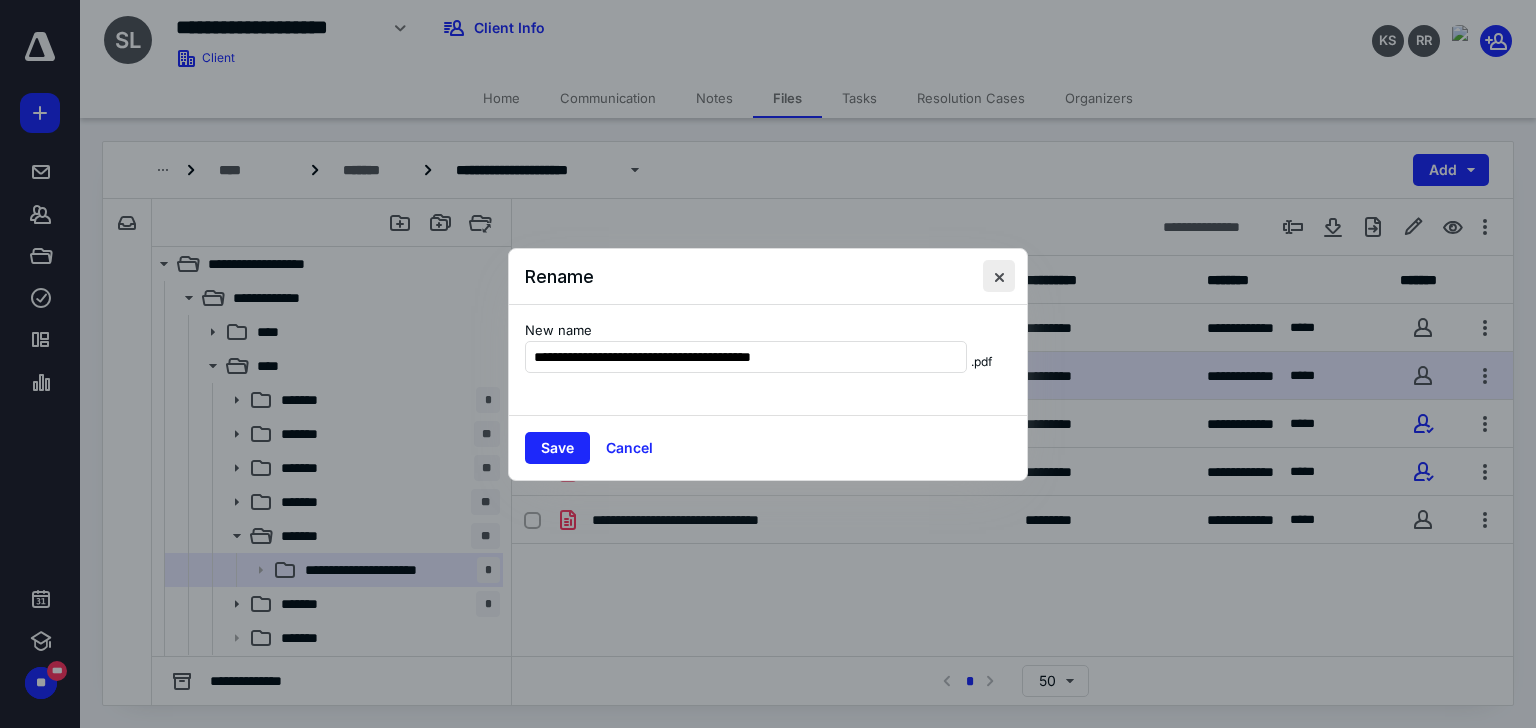 click at bounding box center (999, 276) 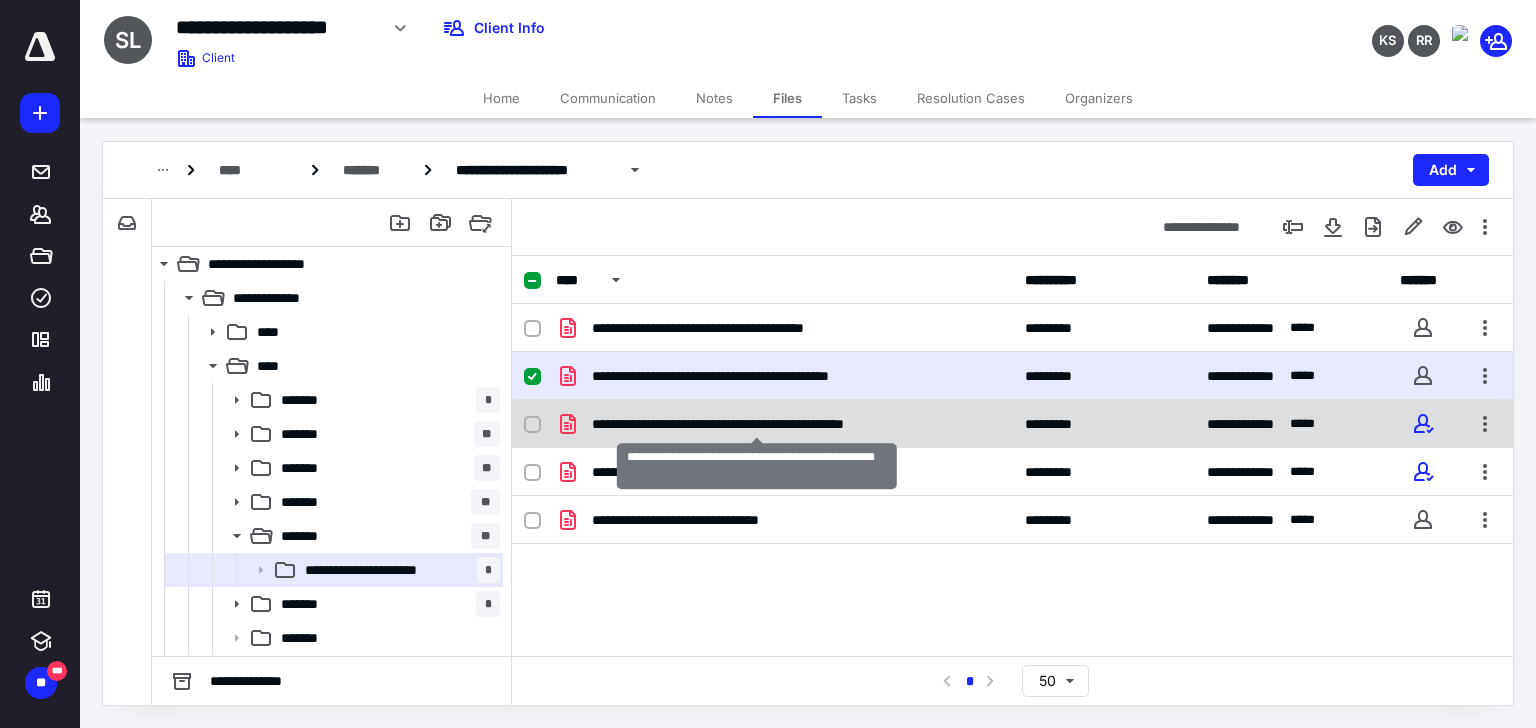 click on "**********" at bounding box center [757, 424] 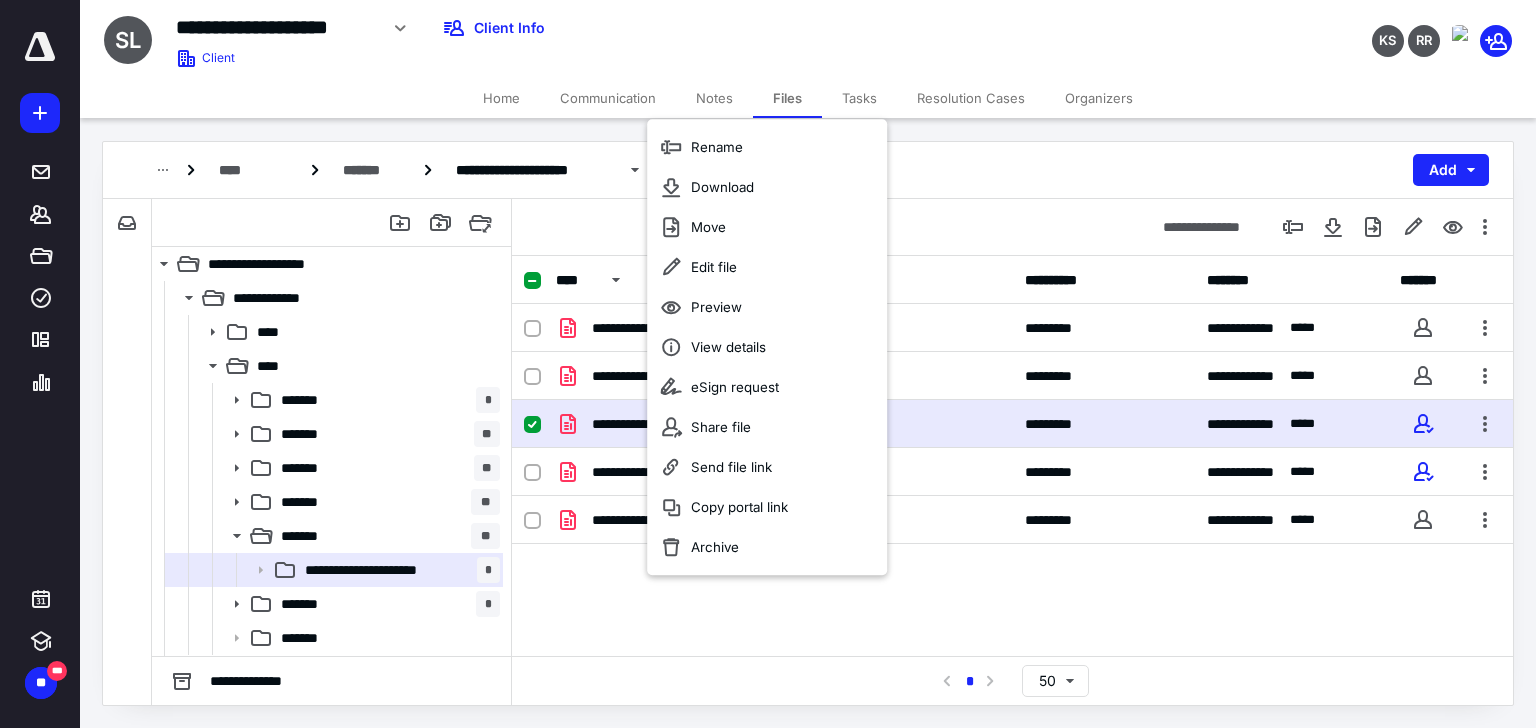click on "**********" at bounding box center [1012, 456] 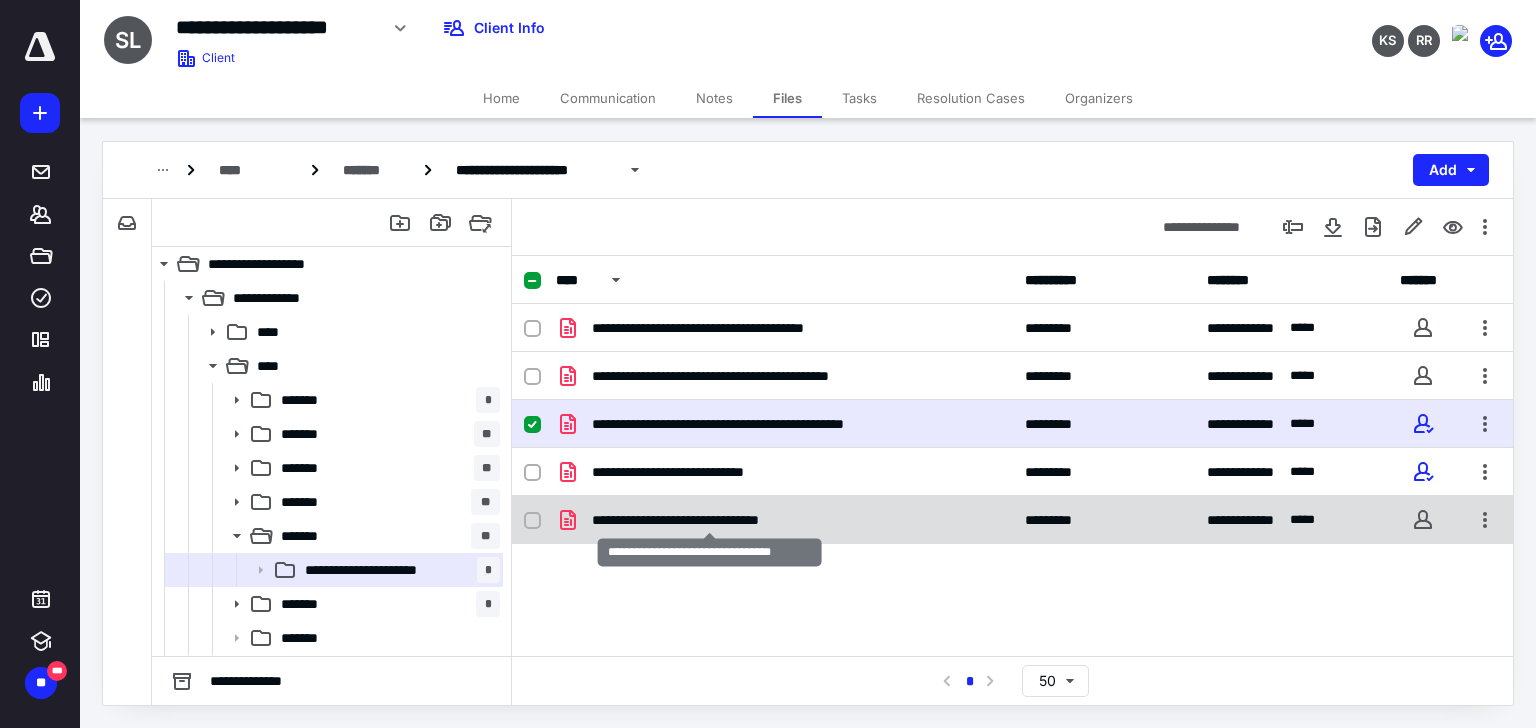 click on "**********" at bounding box center (710, 520) 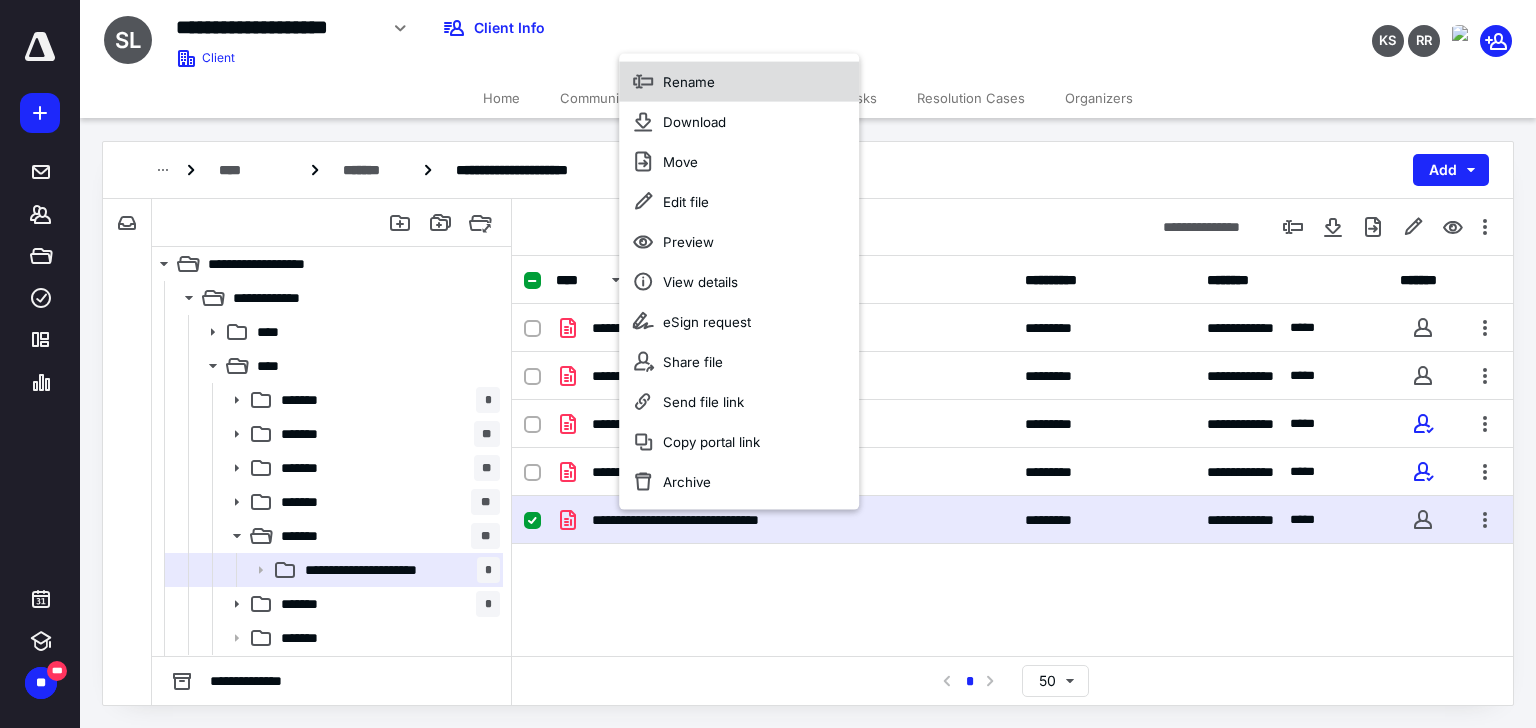 click on "Rename" at bounding box center (689, 82) 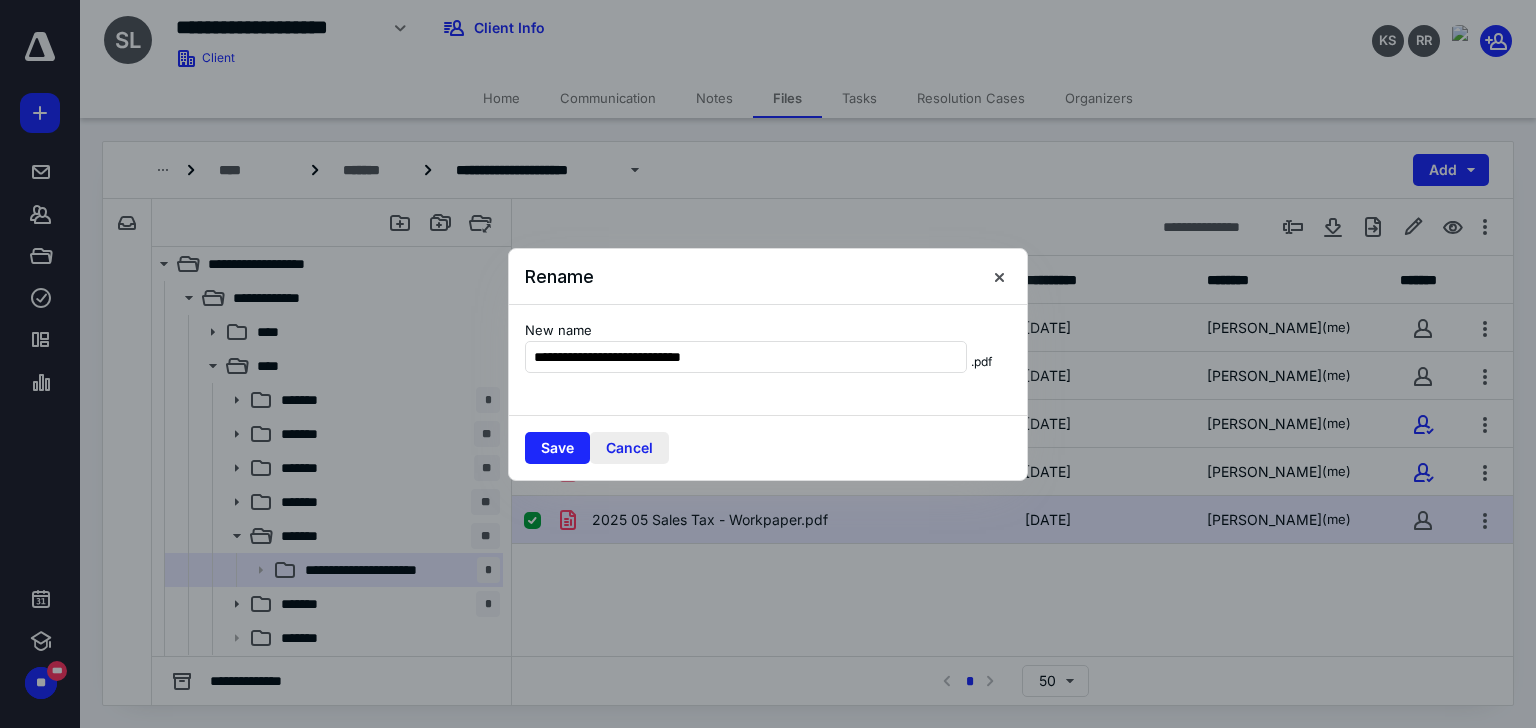 click on "Cancel" at bounding box center (629, 448) 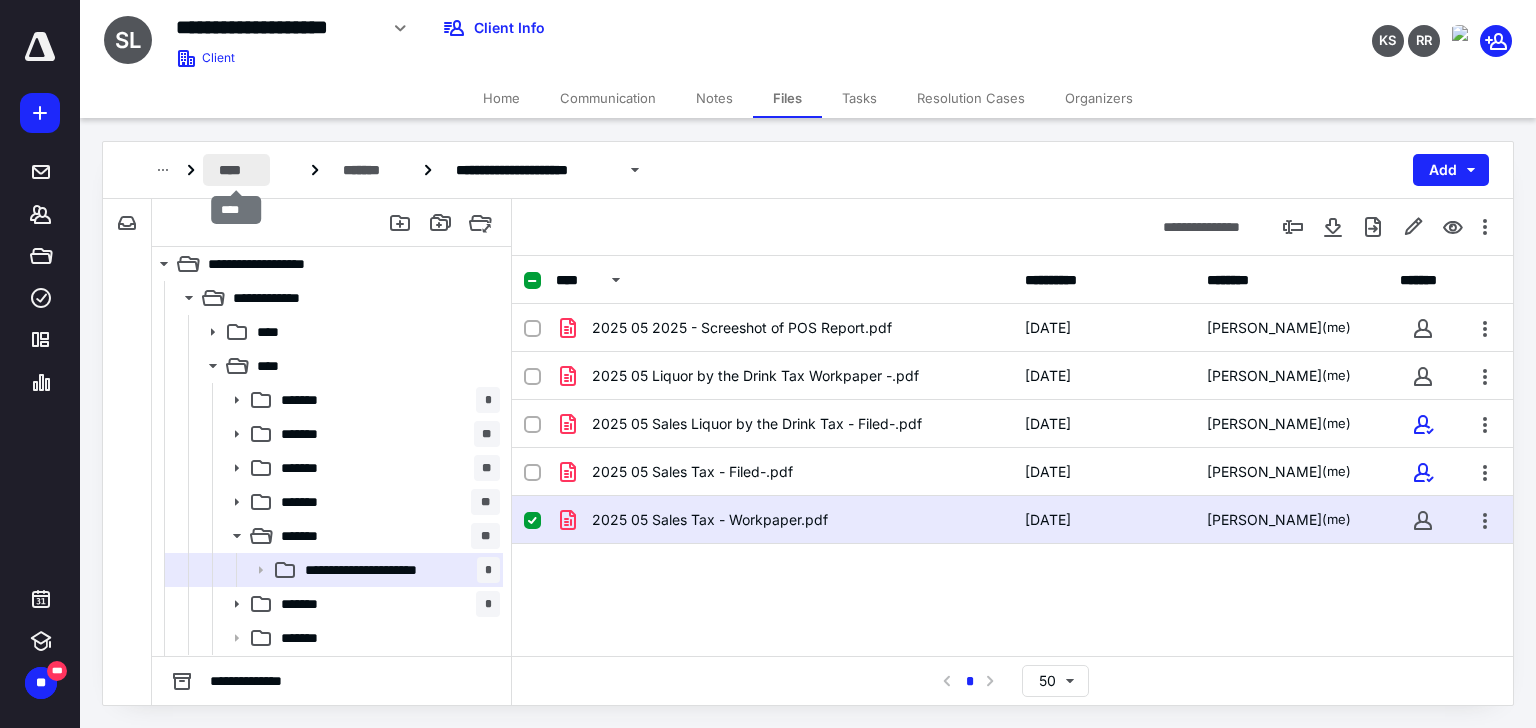 click on "****" at bounding box center (236, 170) 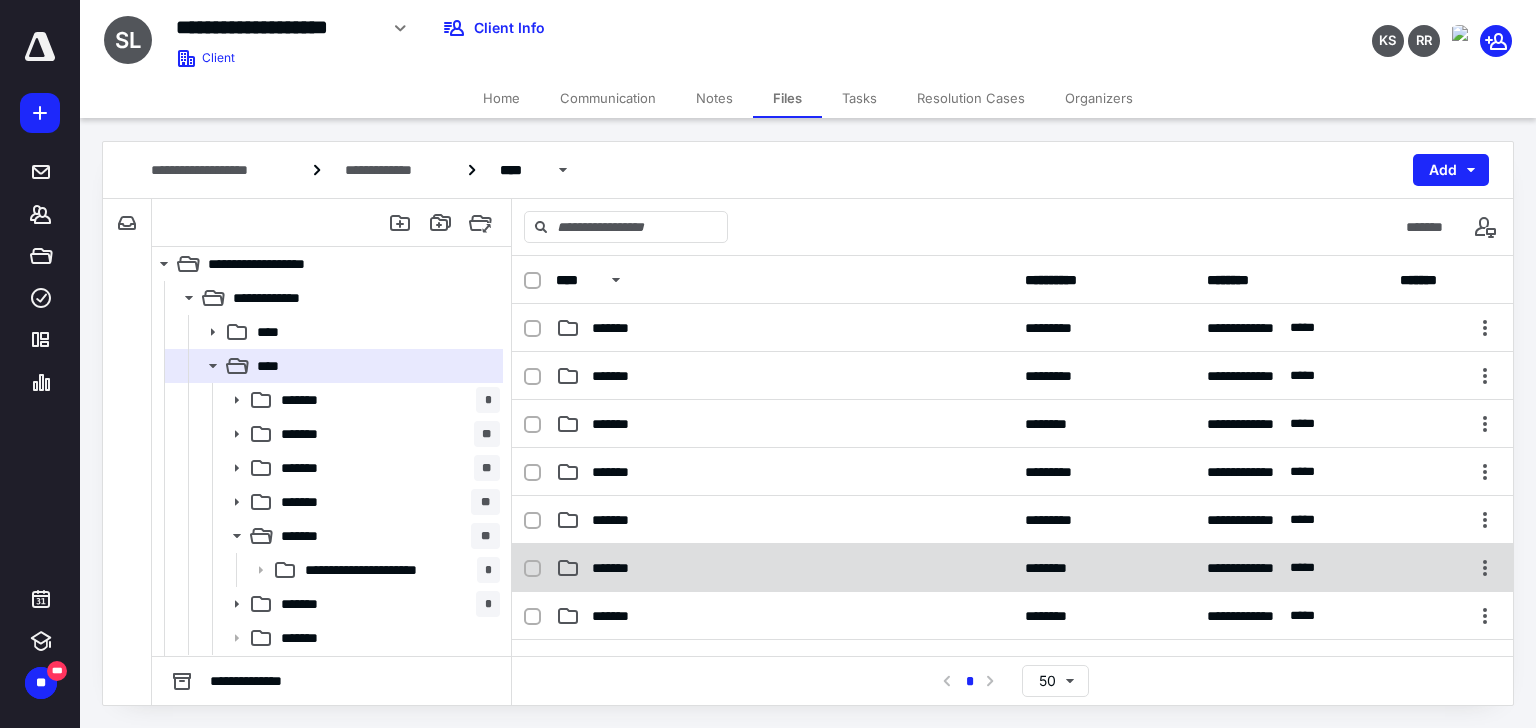 click on "*******" at bounding box center (620, 568) 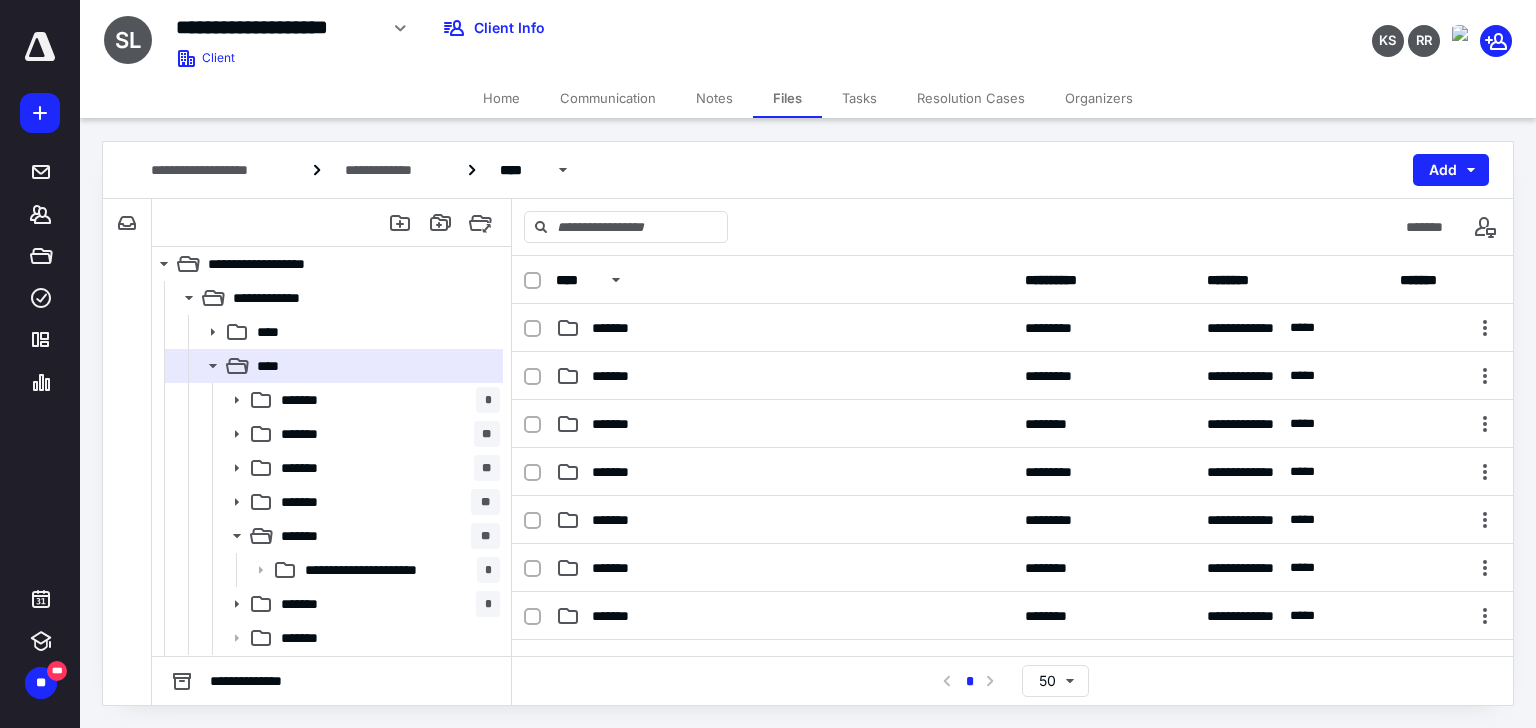 click on "*******" at bounding box center [620, 568] 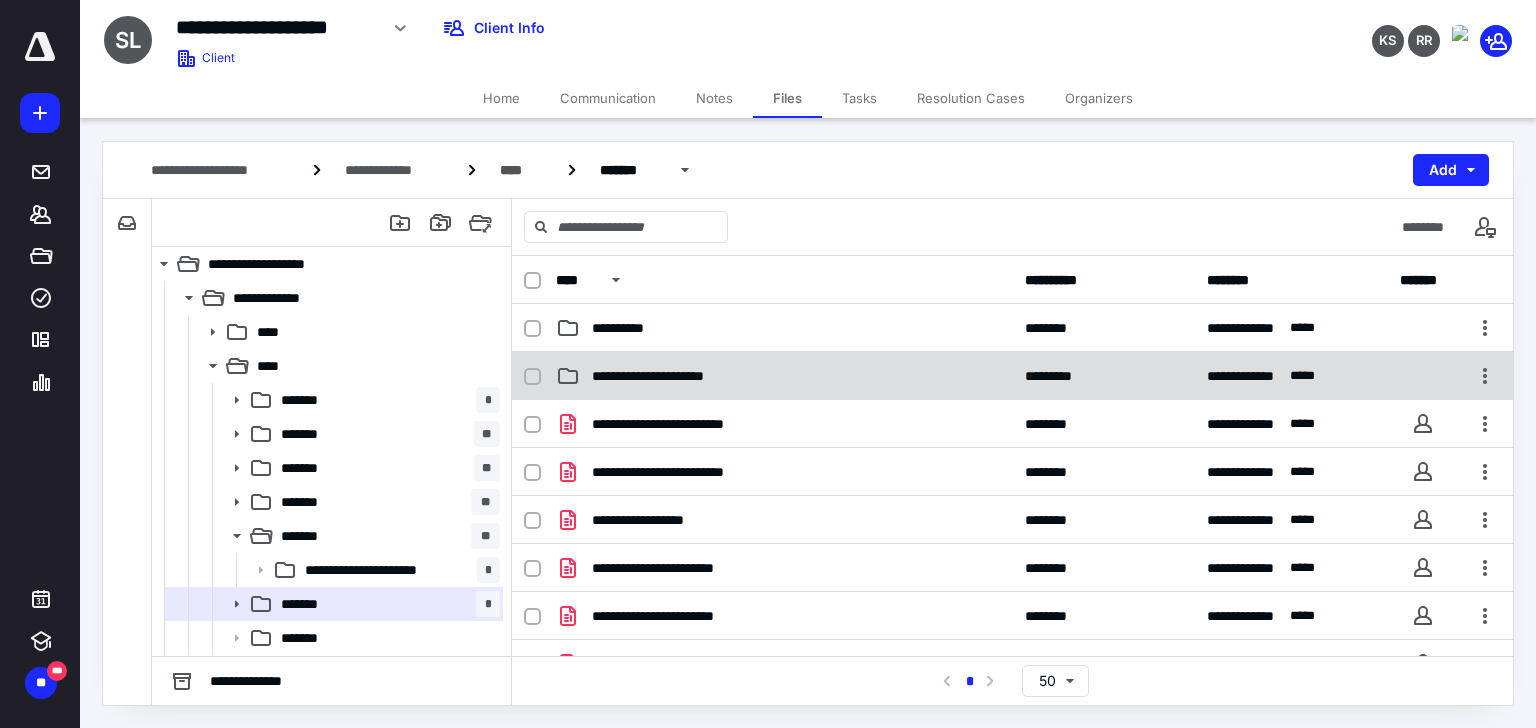 click on "**********" at bounding box center (1012, 376) 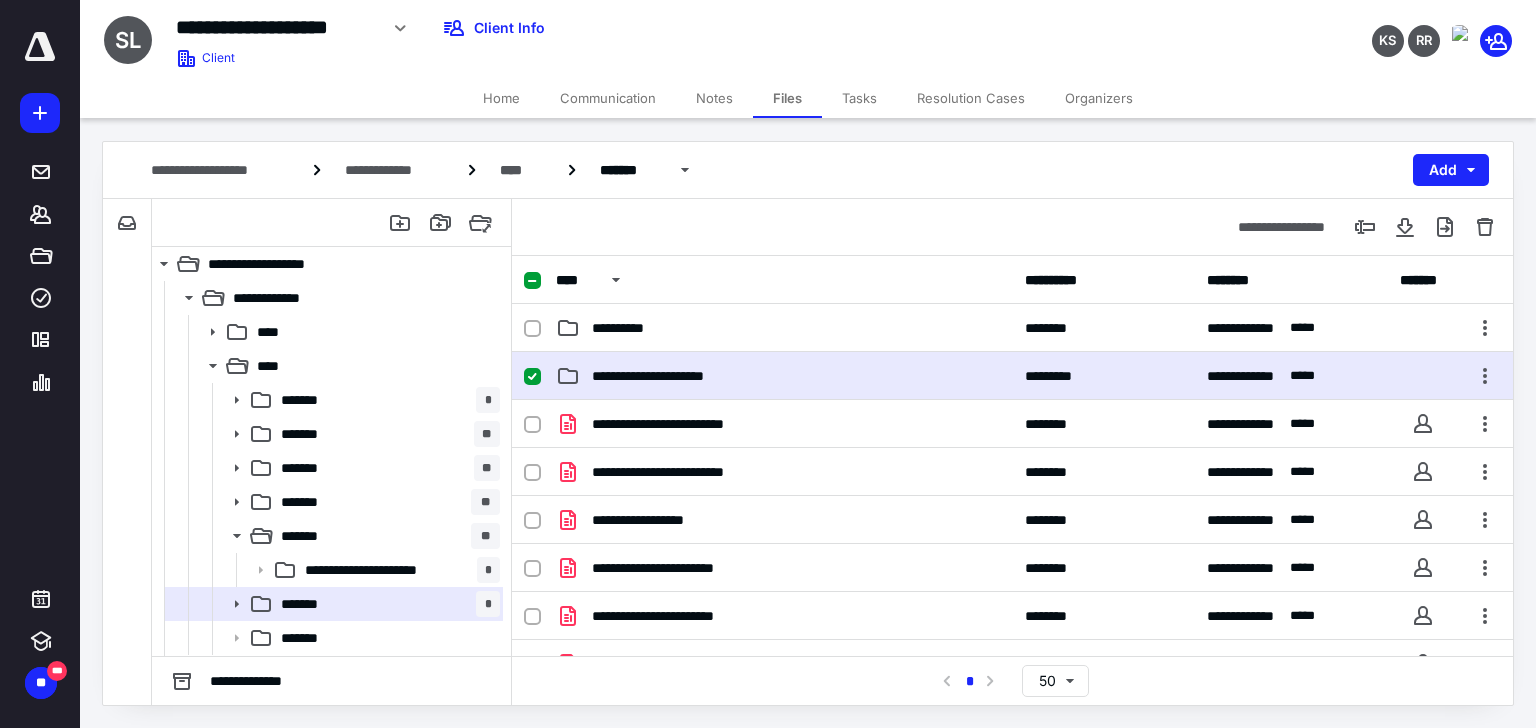 click on "**********" at bounding box center (1012, 376) 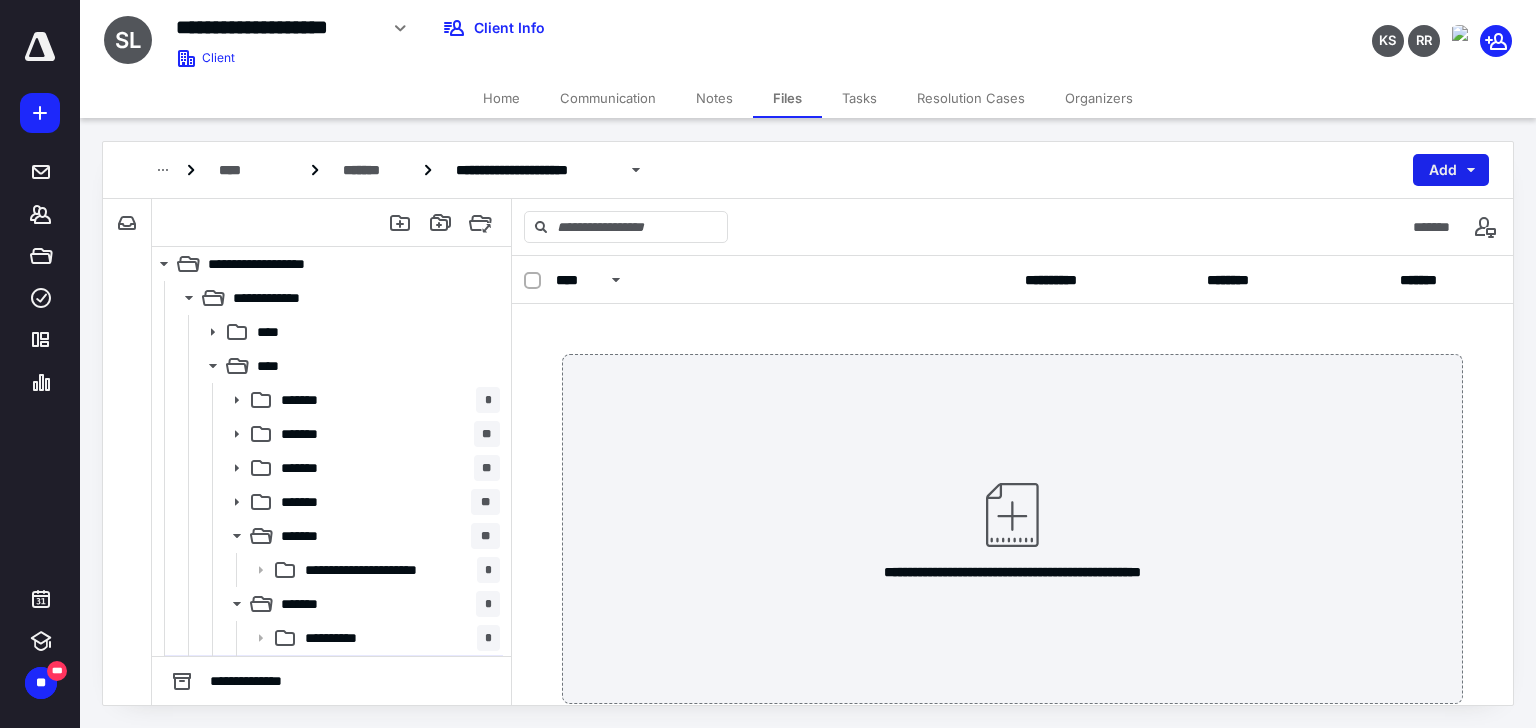click on "Add" at bounding box center [1451, 170] 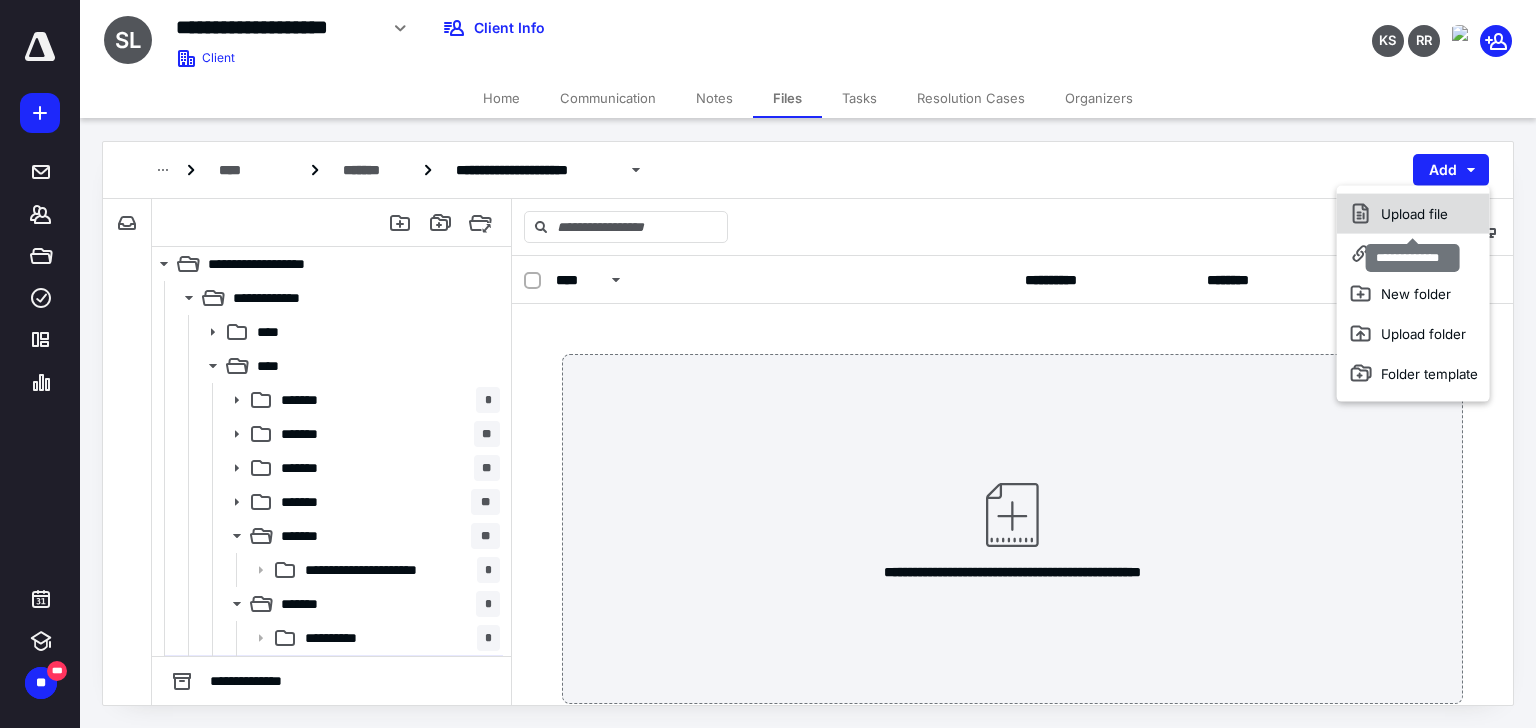 click on "Upload file" at bounding box center [1413, 214] 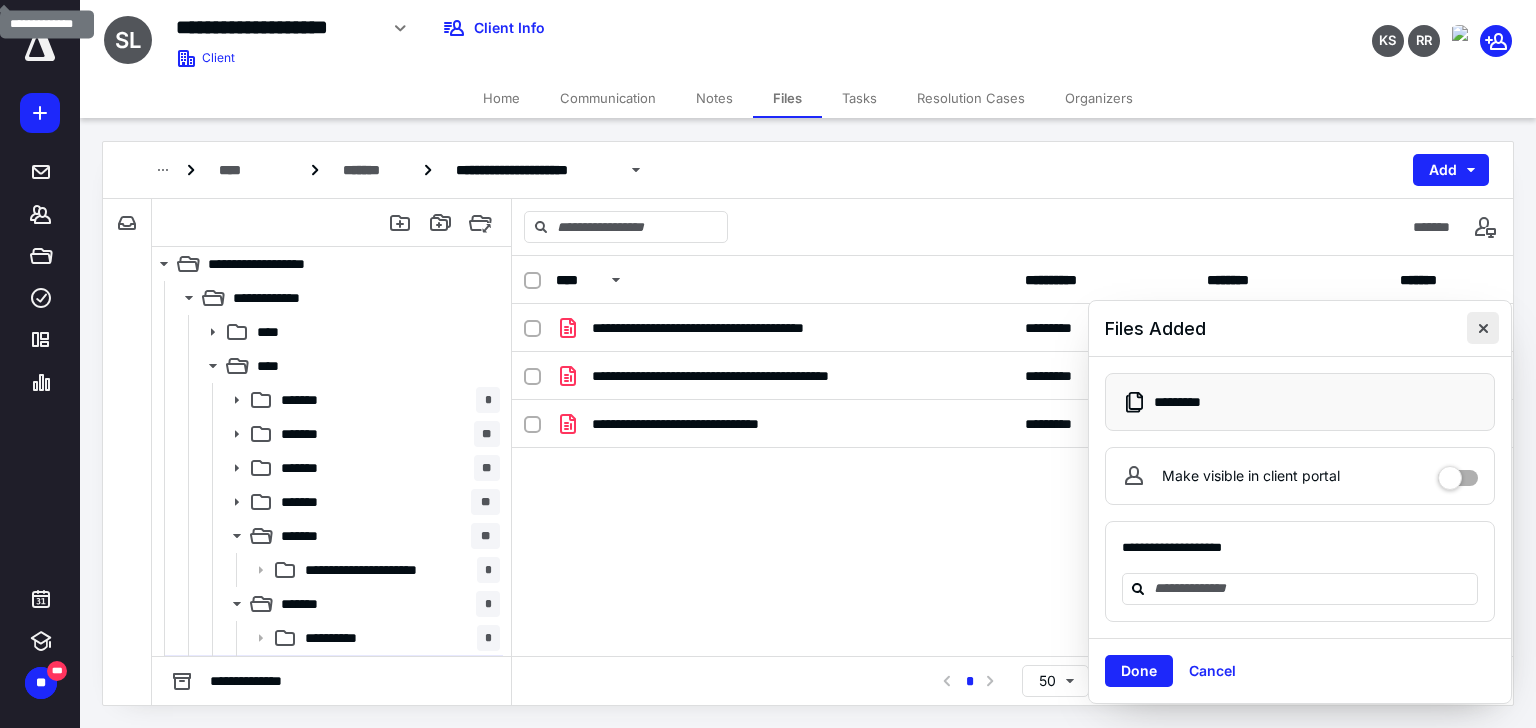 click at bounding box center [1483, 328] 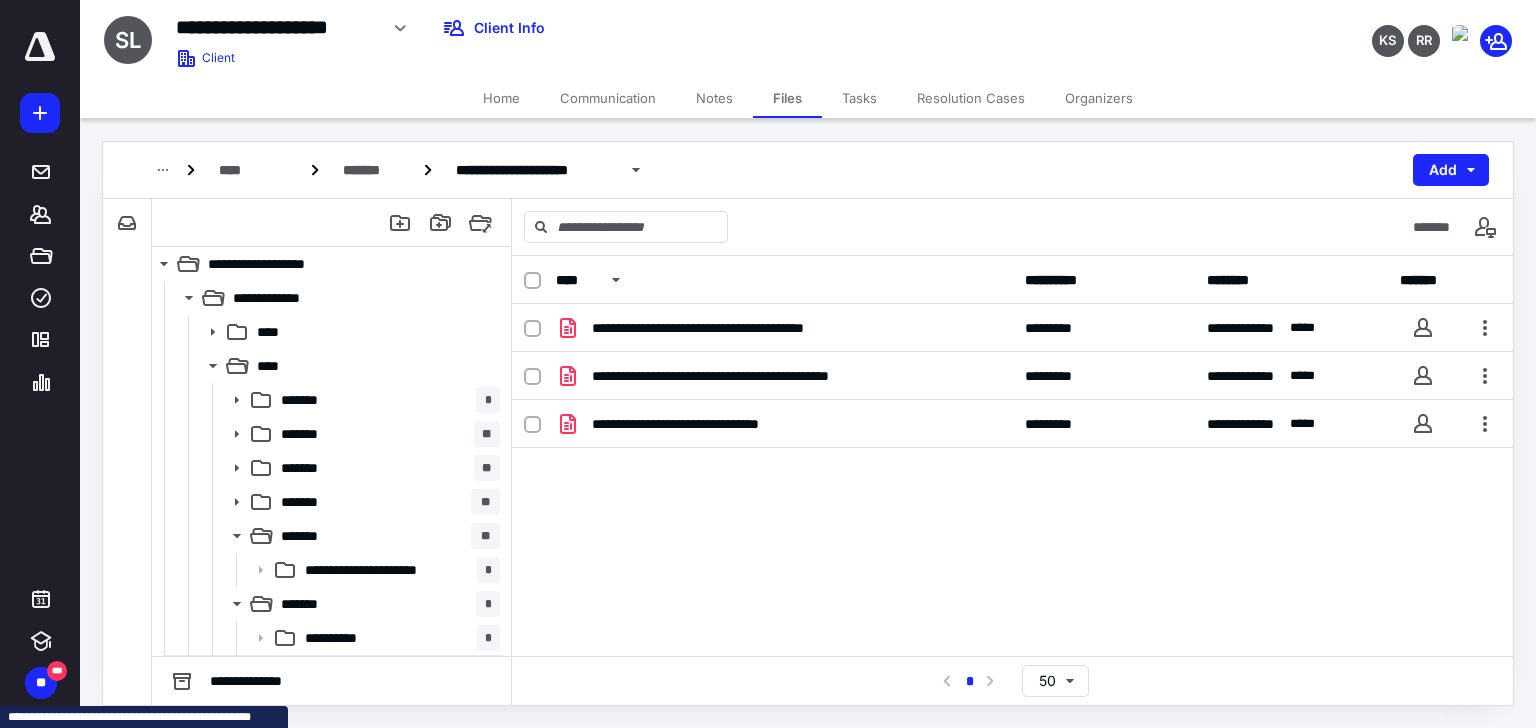 click on "Tasks" at bounding box center [859, 98] 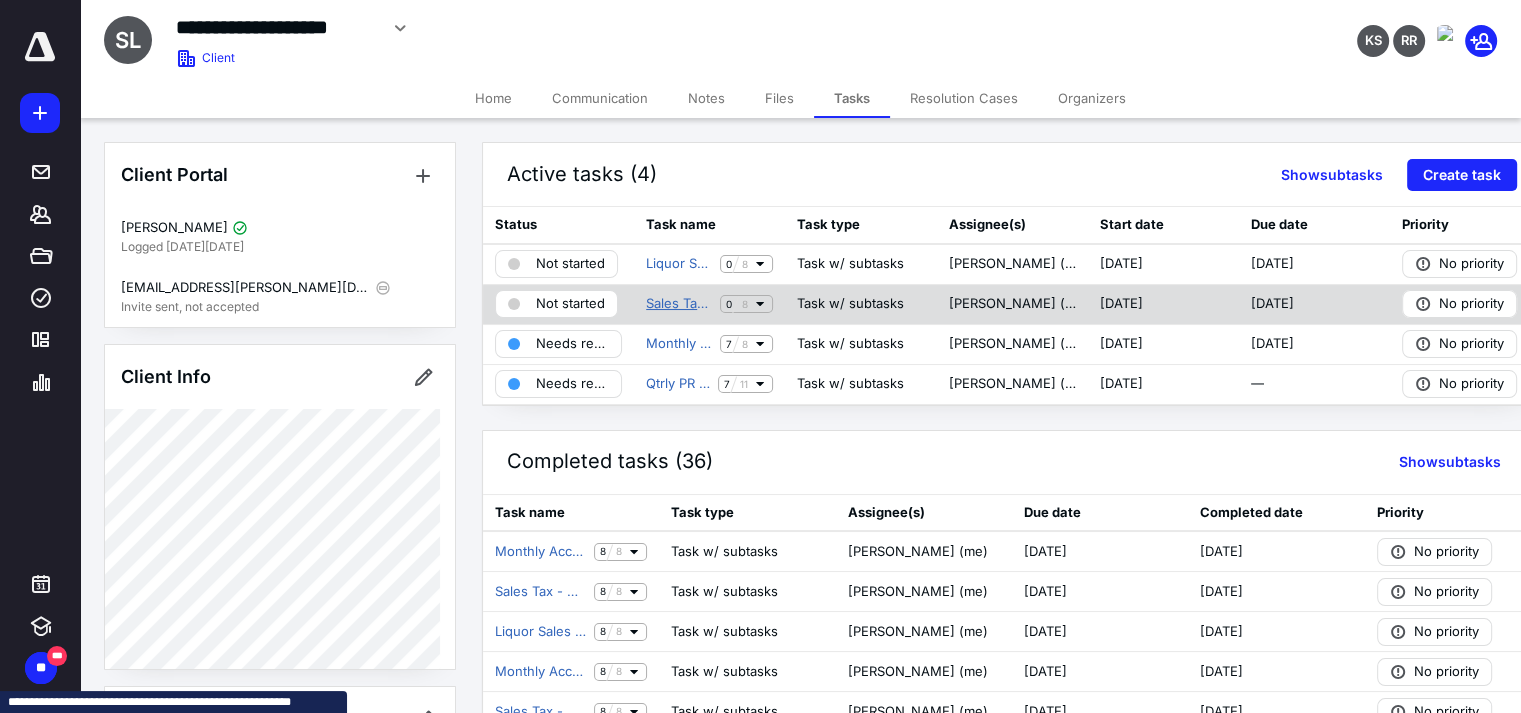 click on "Sales Tax - Monthly [PERSON_NAME] Holdings LLC ([GEOGRAPHIC_DATA])" at bounding box center [679, 304] 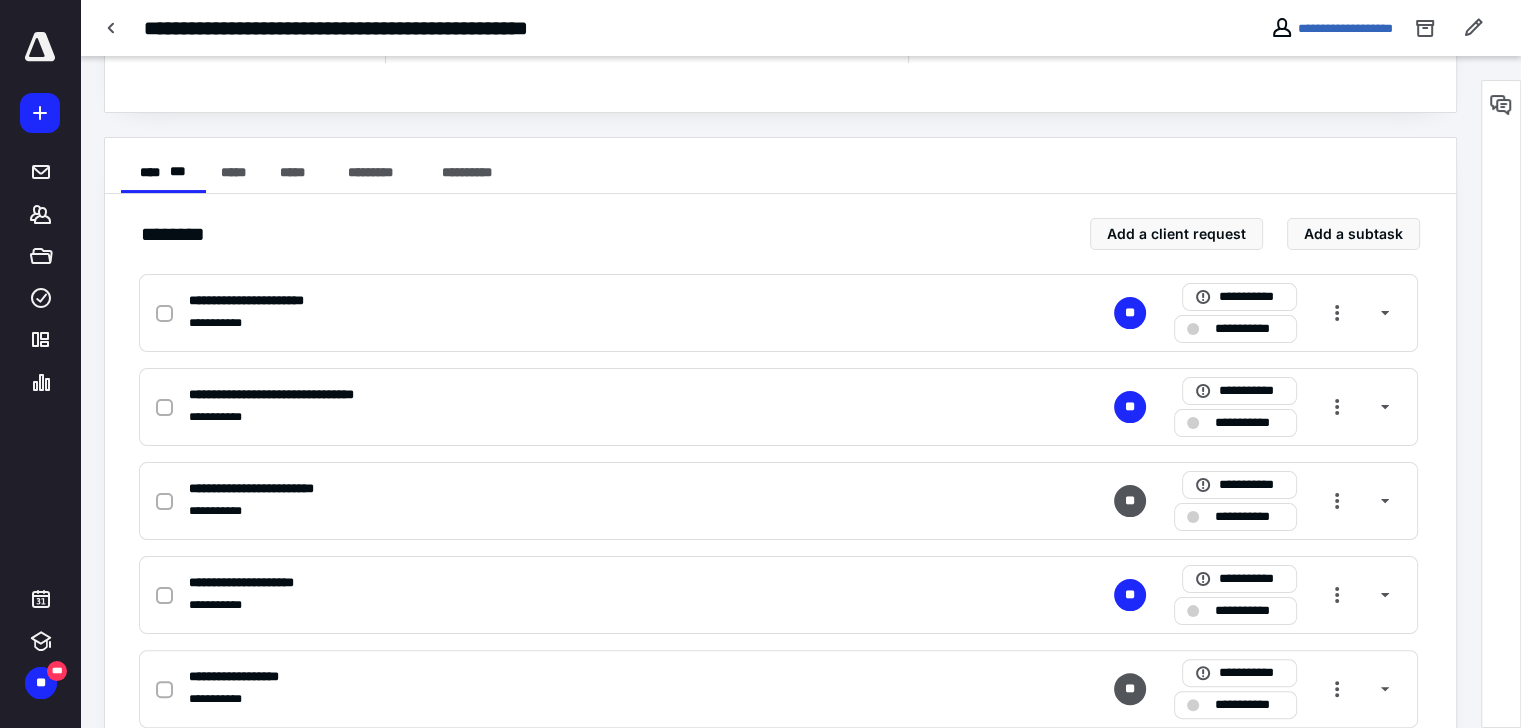 scroll, scrollTop: 300, scrollLeft: 0, axis: vertical 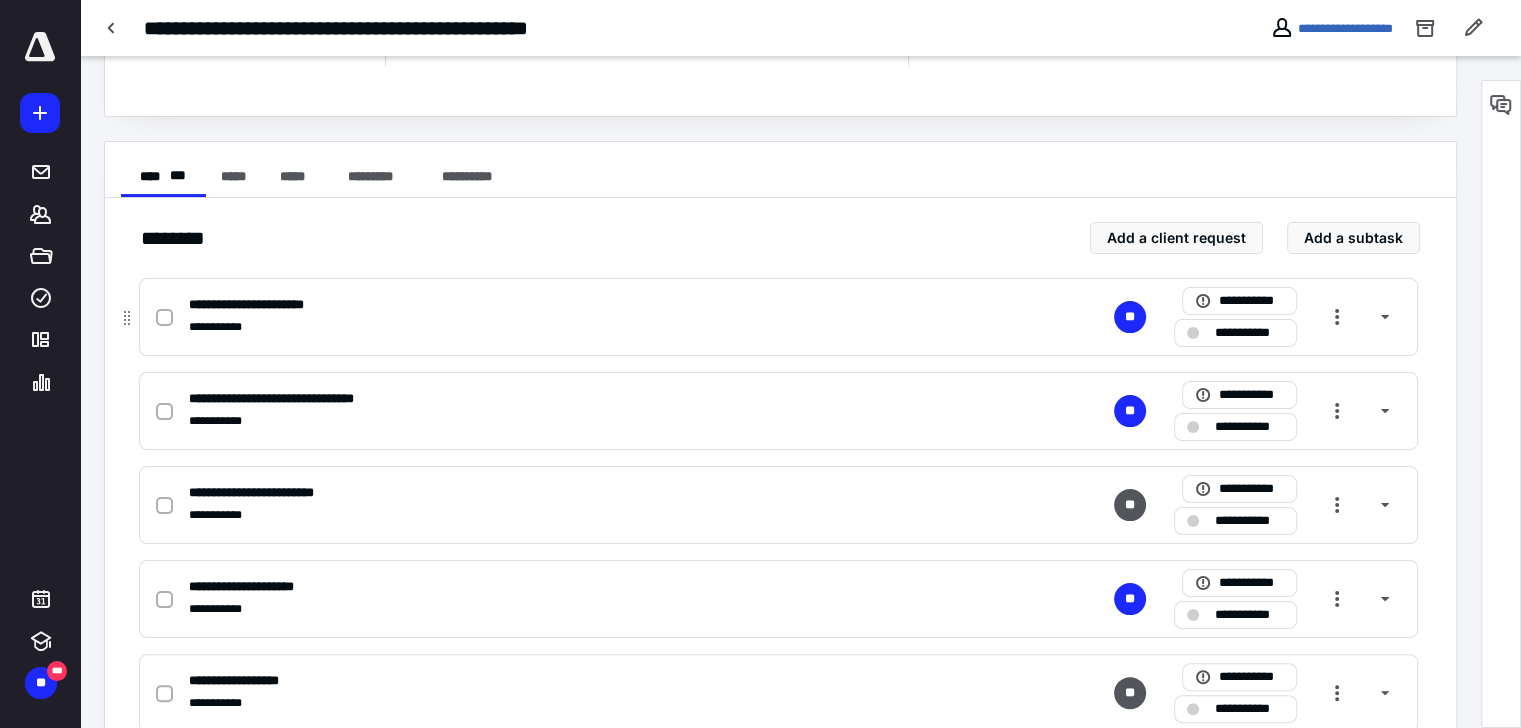 click on "**********" at bounding box center [1249, 333] 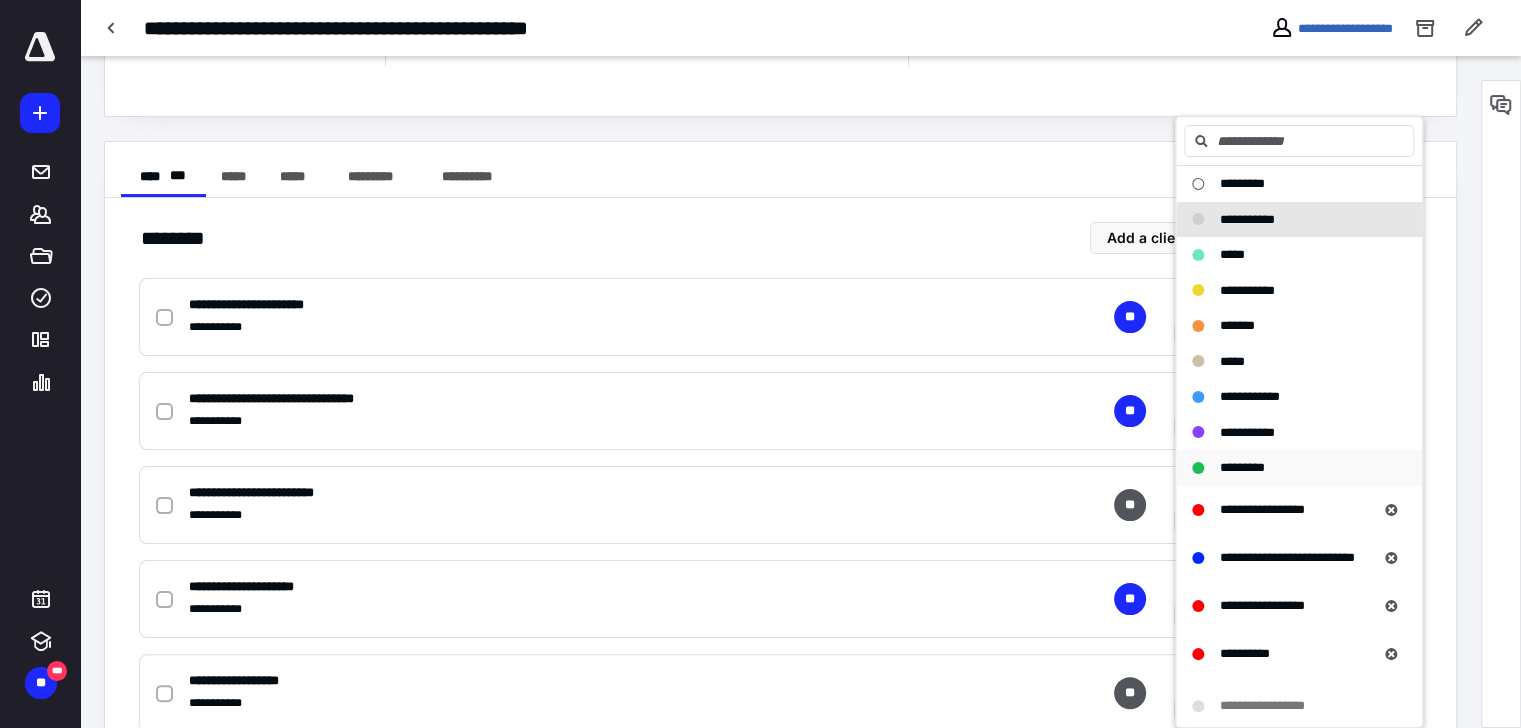 click on "*********" at bounding box center (1242, 468) 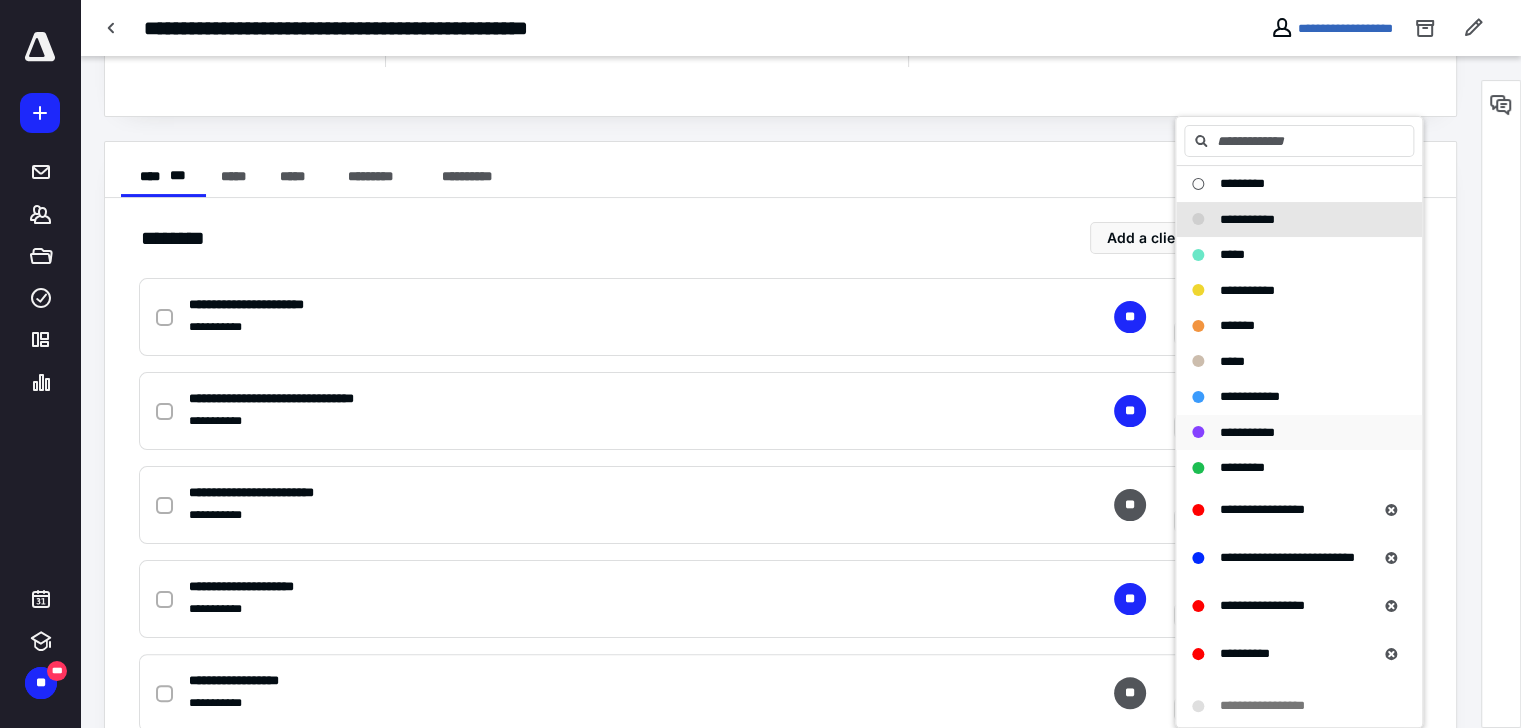 checkbox on "true" 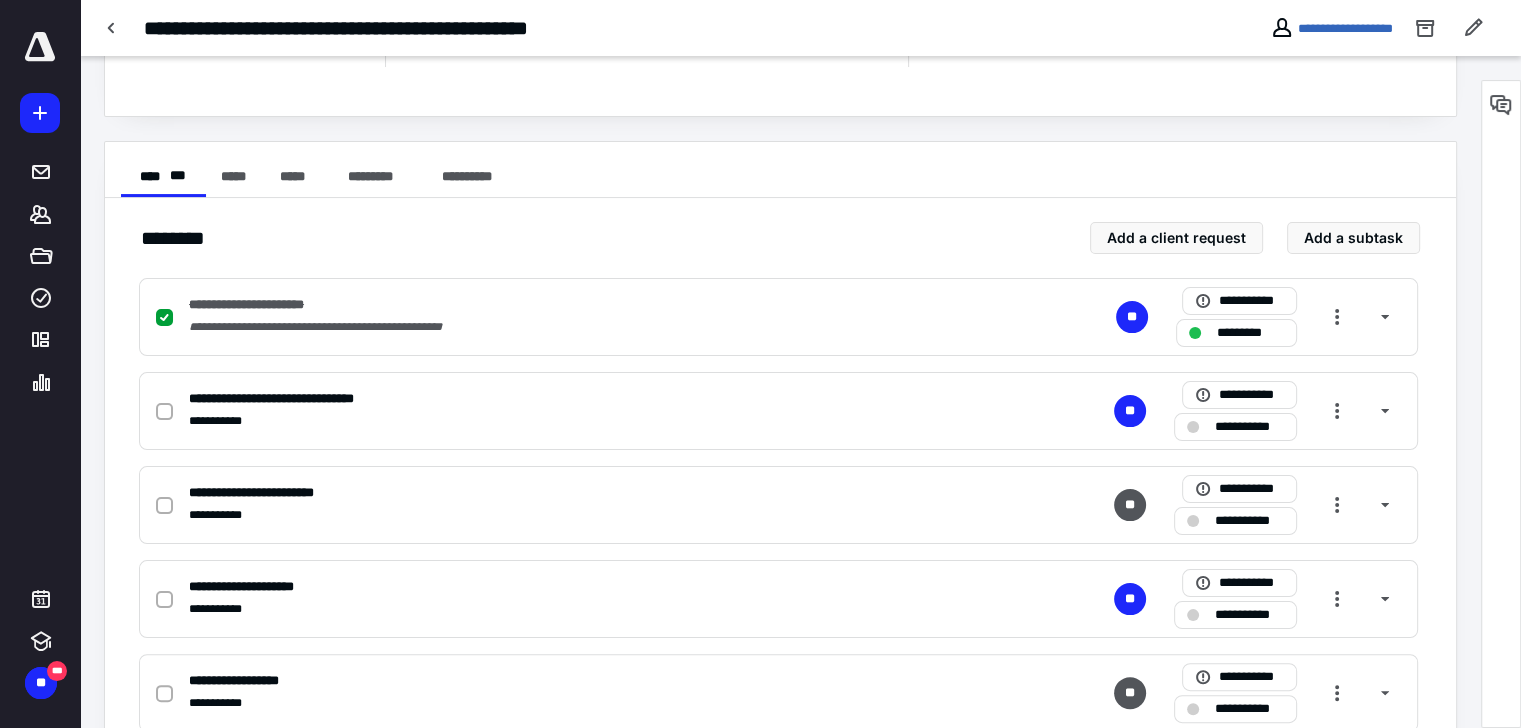 click on "**********" at bounding box center [1235, 427] 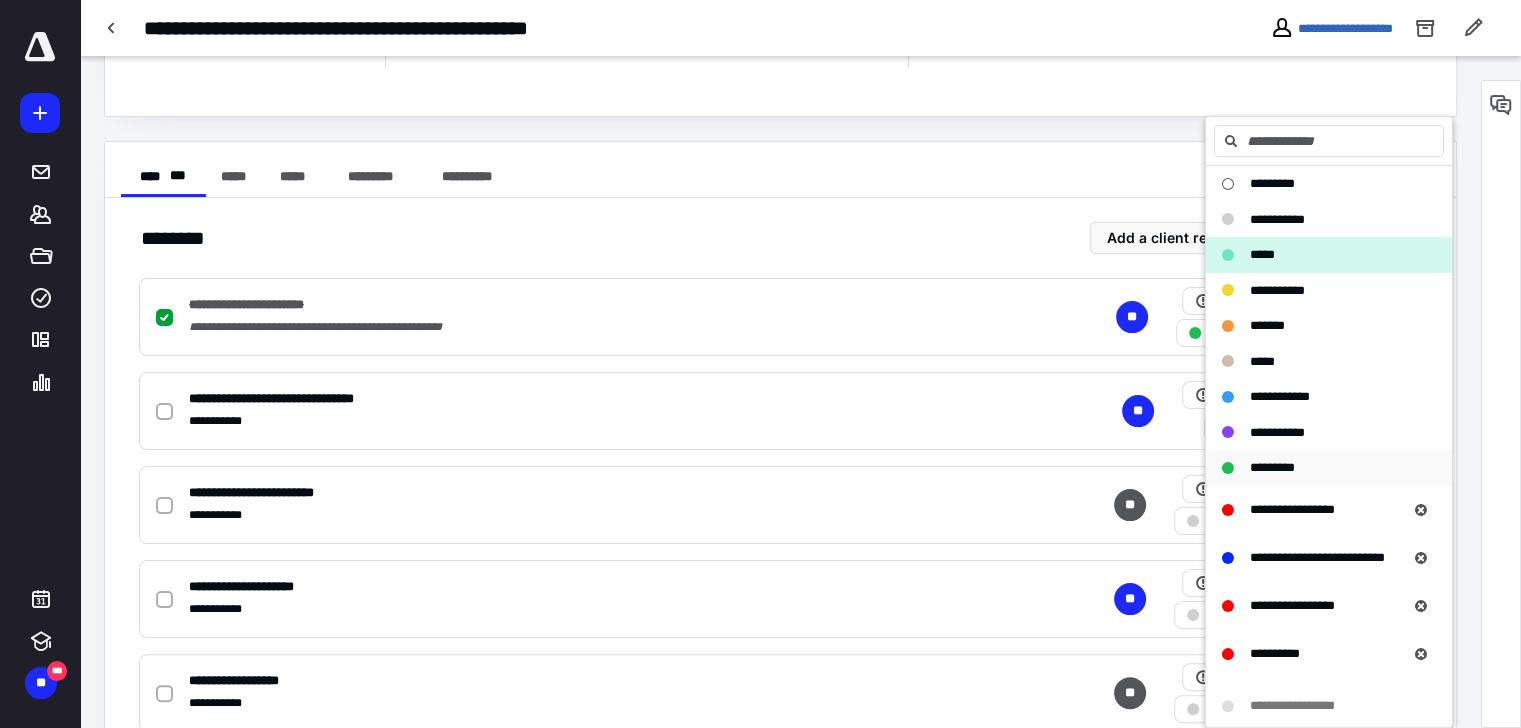 click on "*********" at bounding box center [1317, 468] 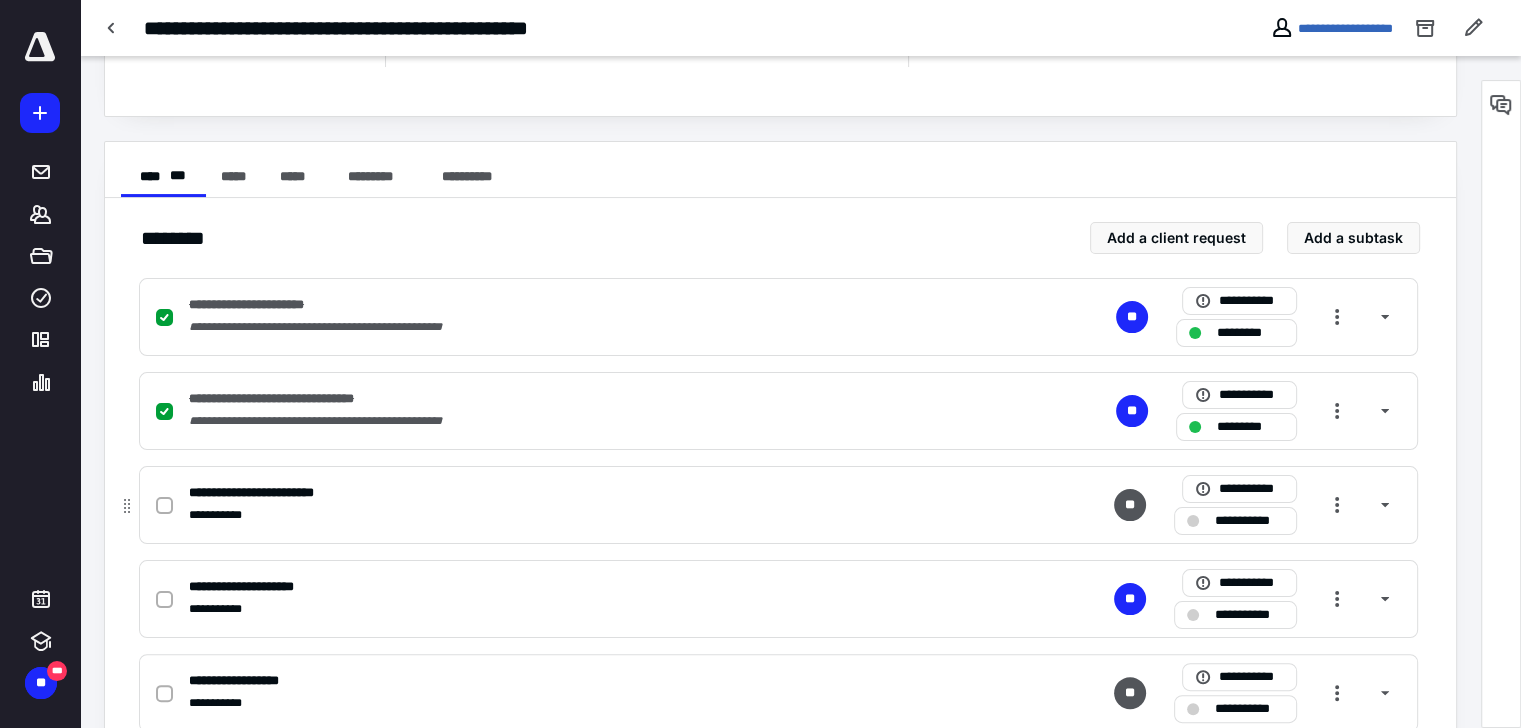 click on "**********" at bounding box center [1235, 521] 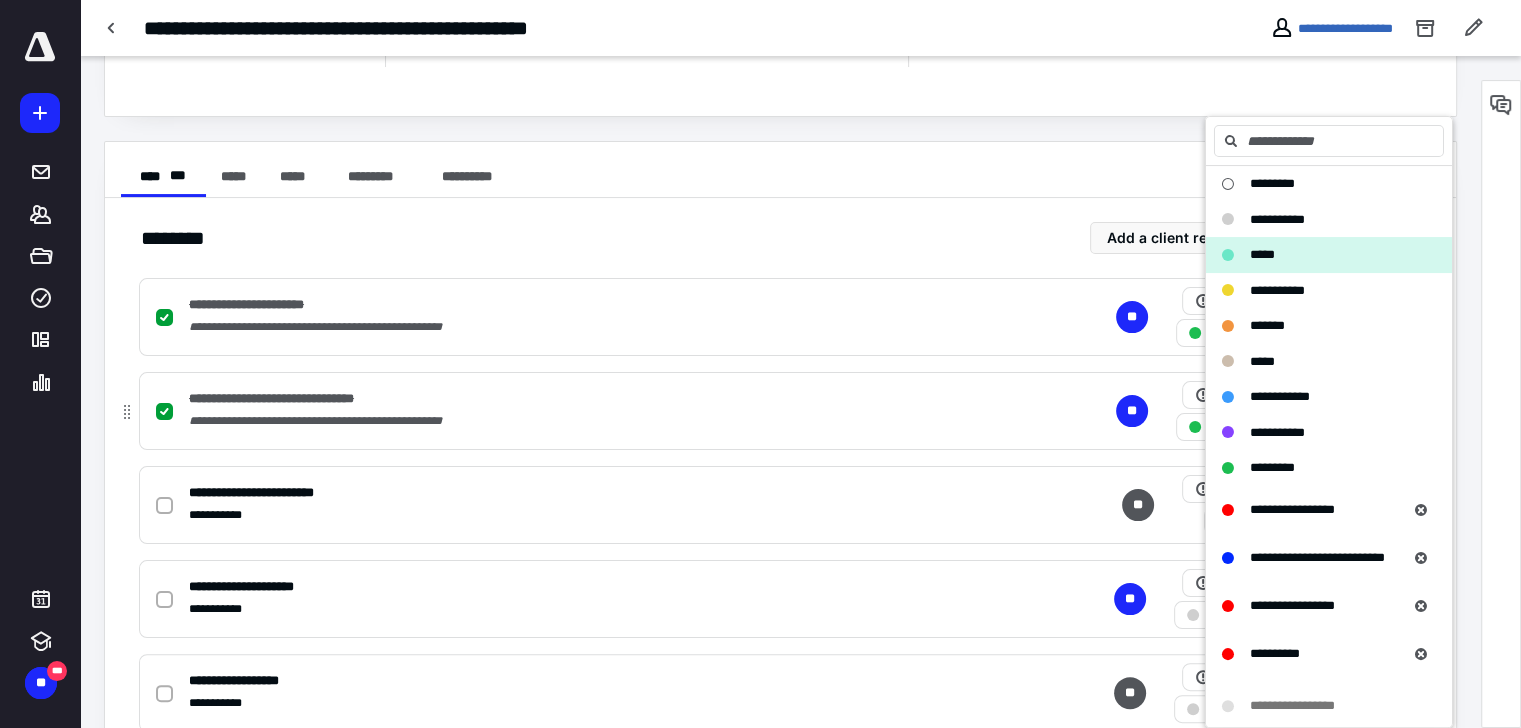 click on "**********" at bounding box center (778, 411) 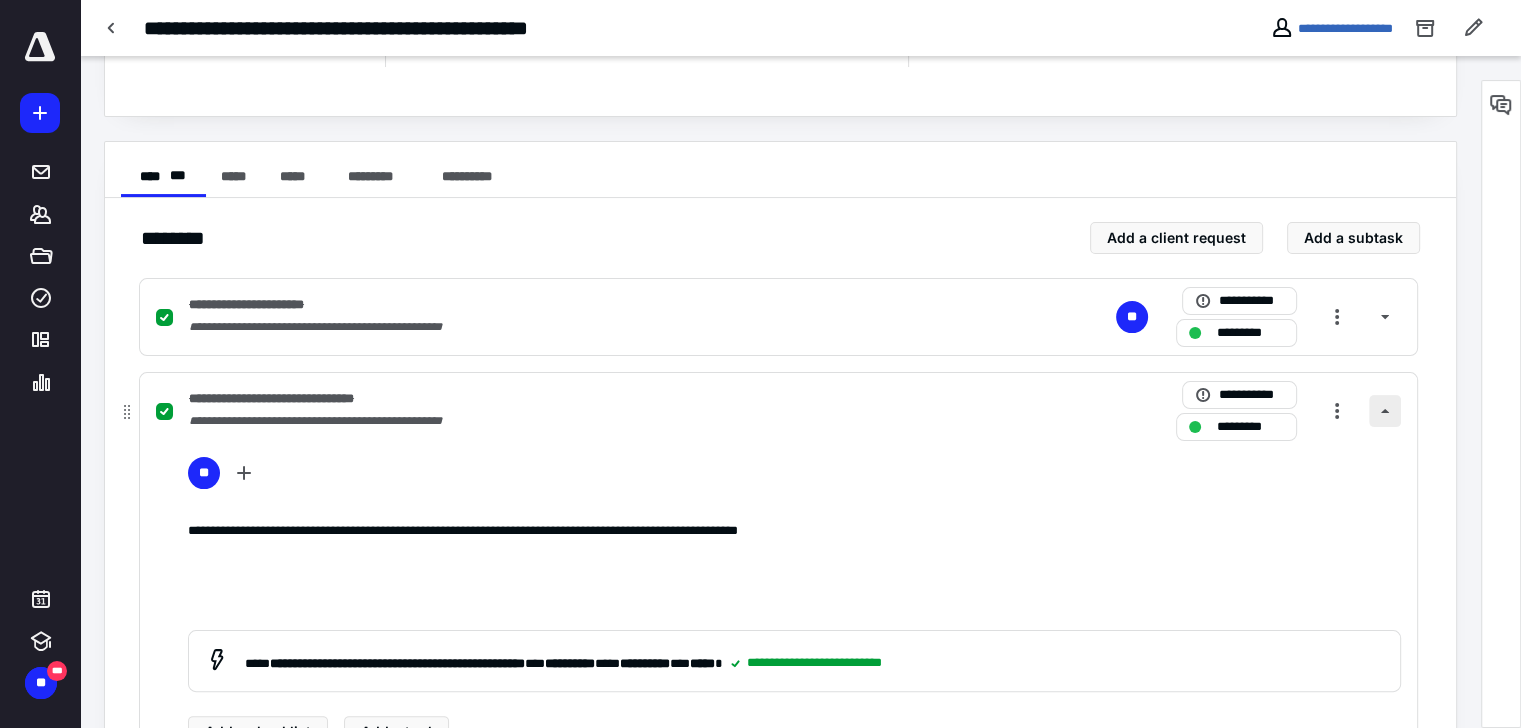 click at bounding box center (1385, 411) 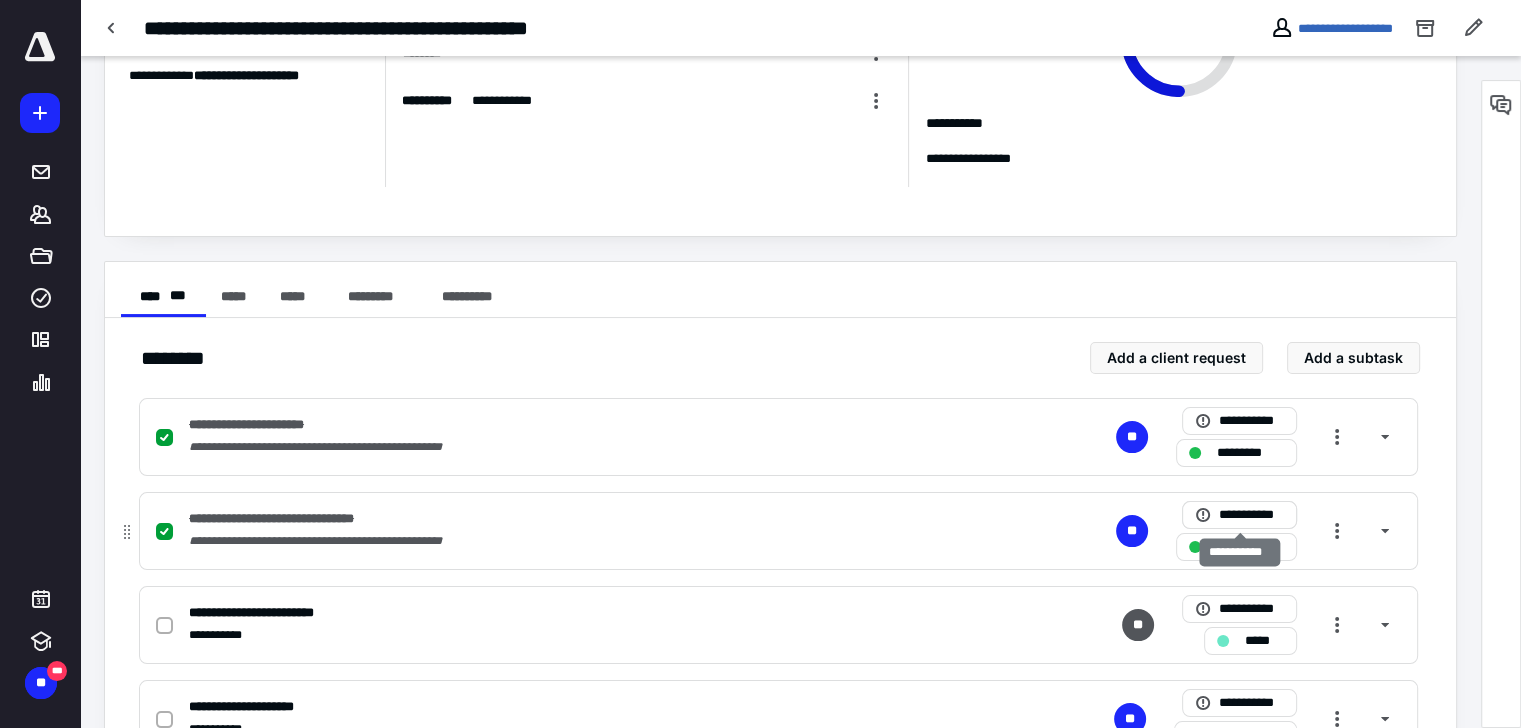 scroll, scrollTop: 0, scrollLeft: 0, axis: both 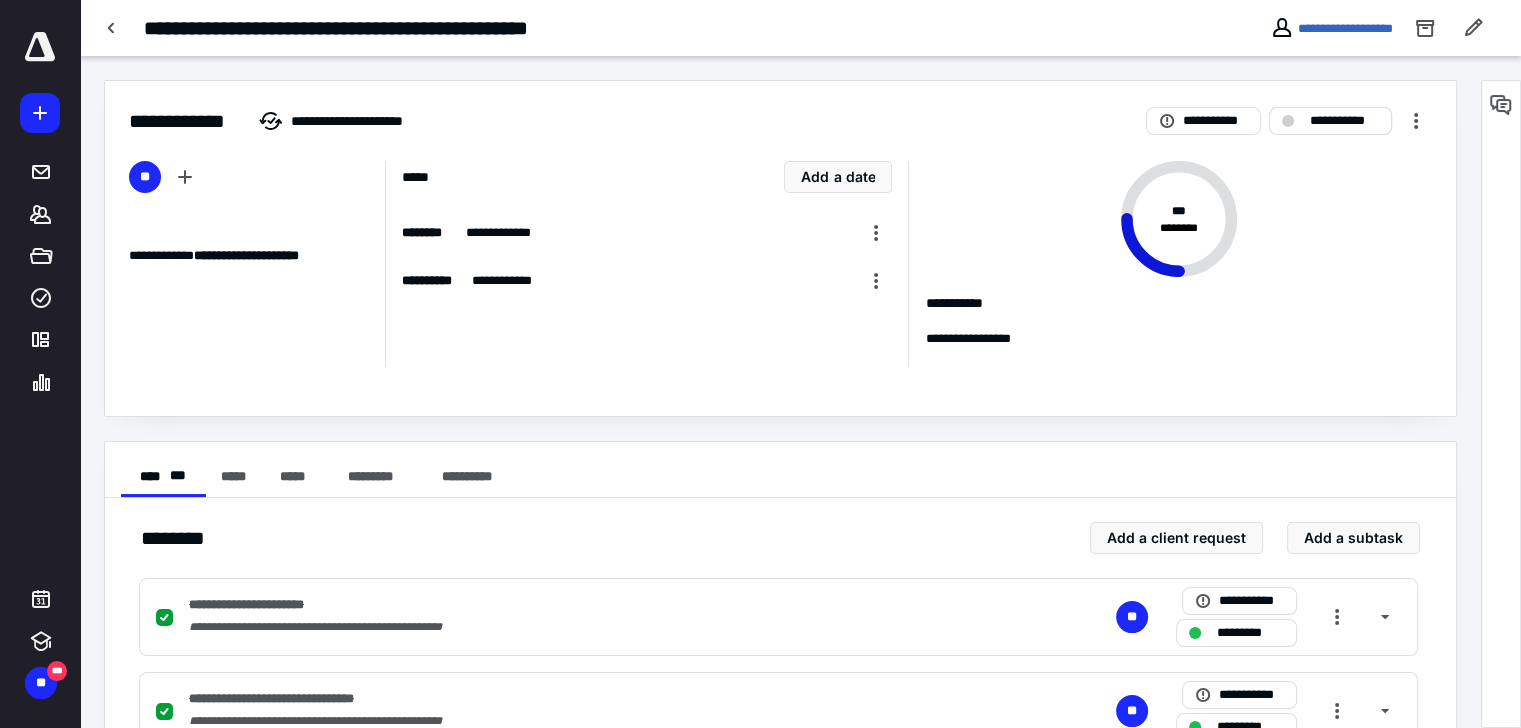 click on "**********" at bounding box center (1330, 121) 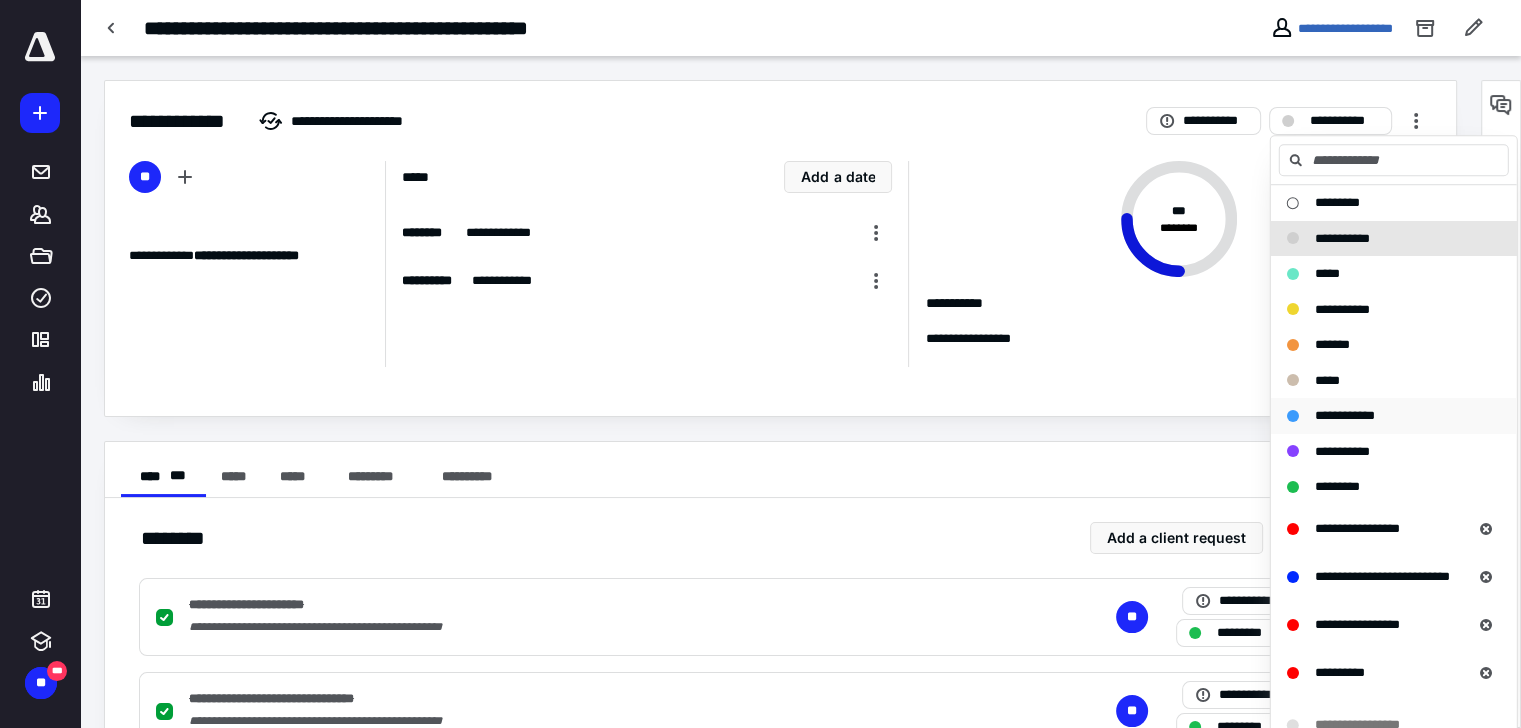 click on "**********" at bounding box center (1382, 416) 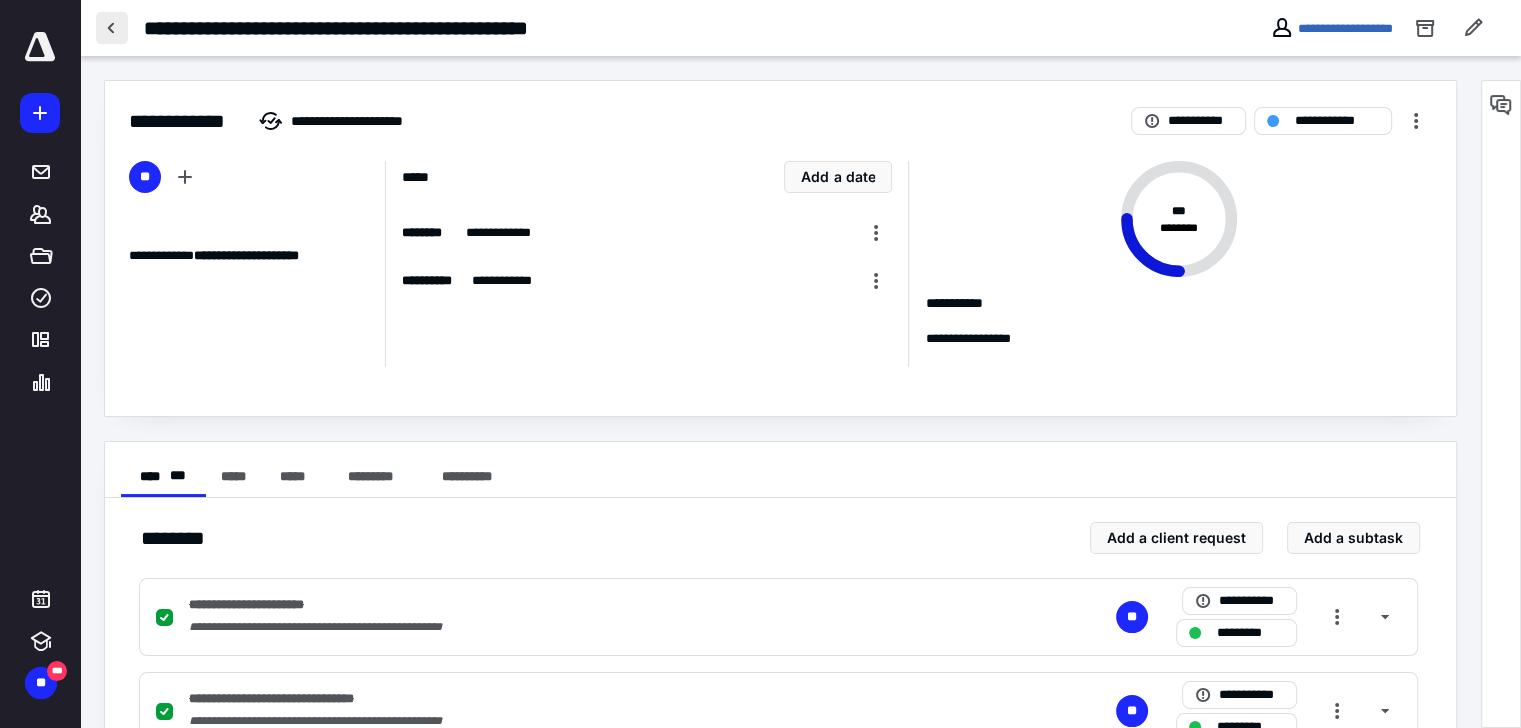 click at bounding box center (112, 28) 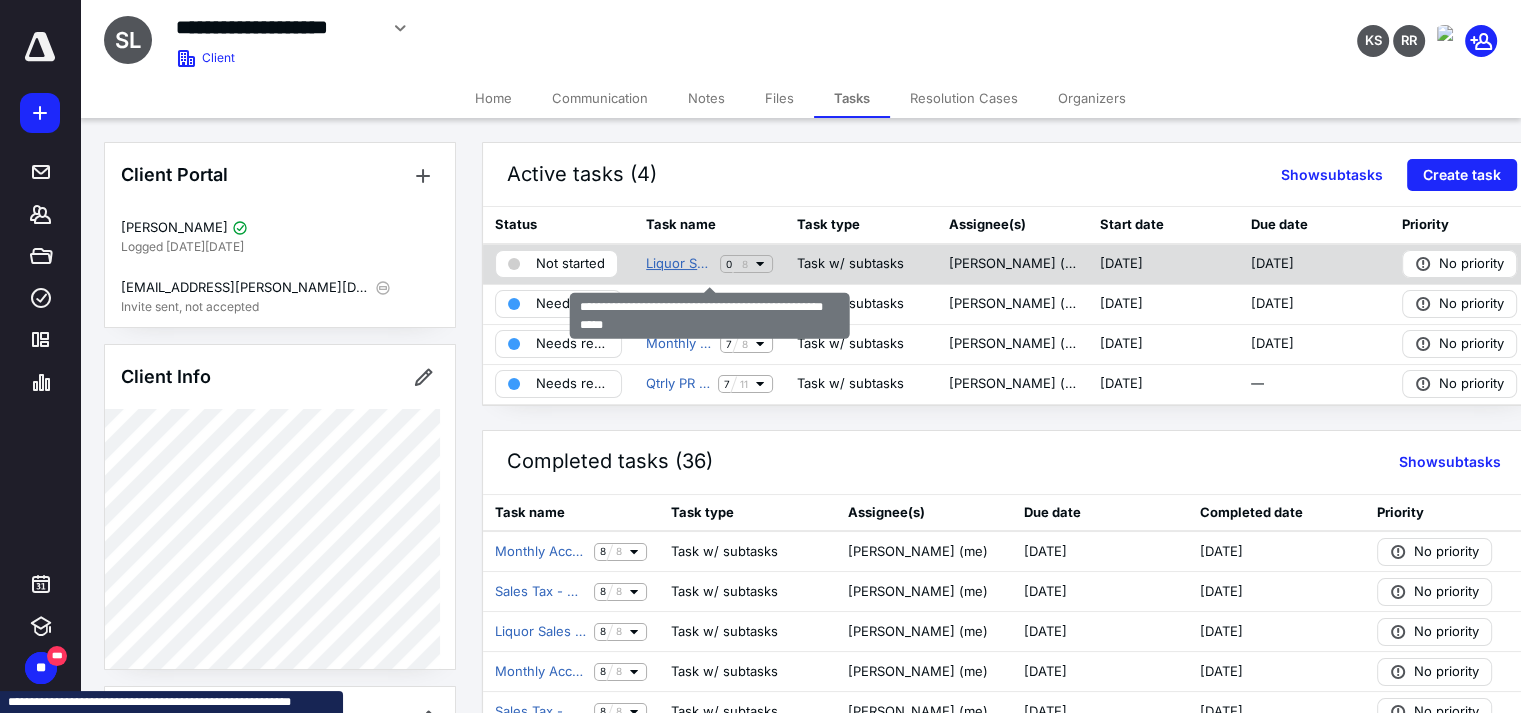 click on "Liquor Sales Tax - Monthly [PERSON_NAME] Holdings LLC ([GEOGRAPHIC_DATA])" at bounding box center [679, 264] 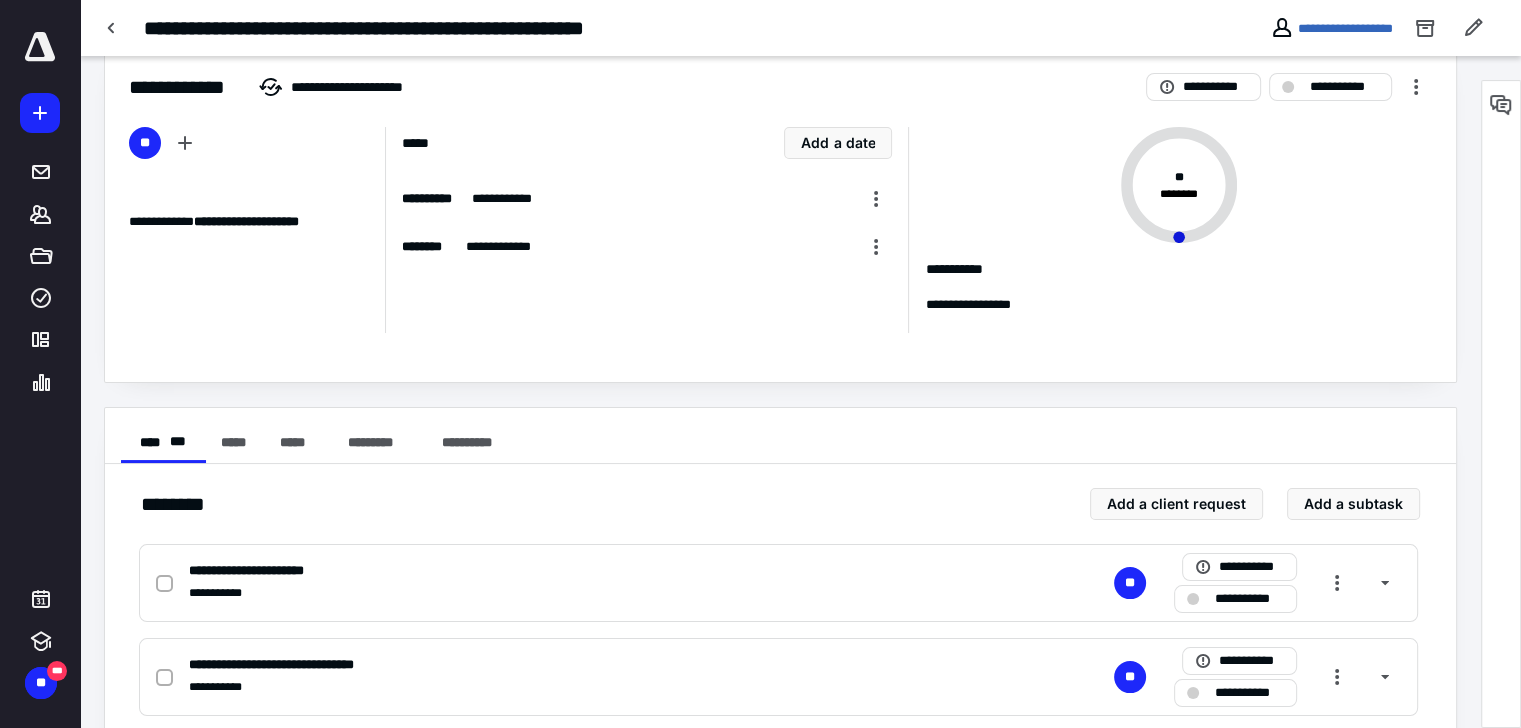 scroll, scrollTop: 0, scrollLeft: 0, axis: both 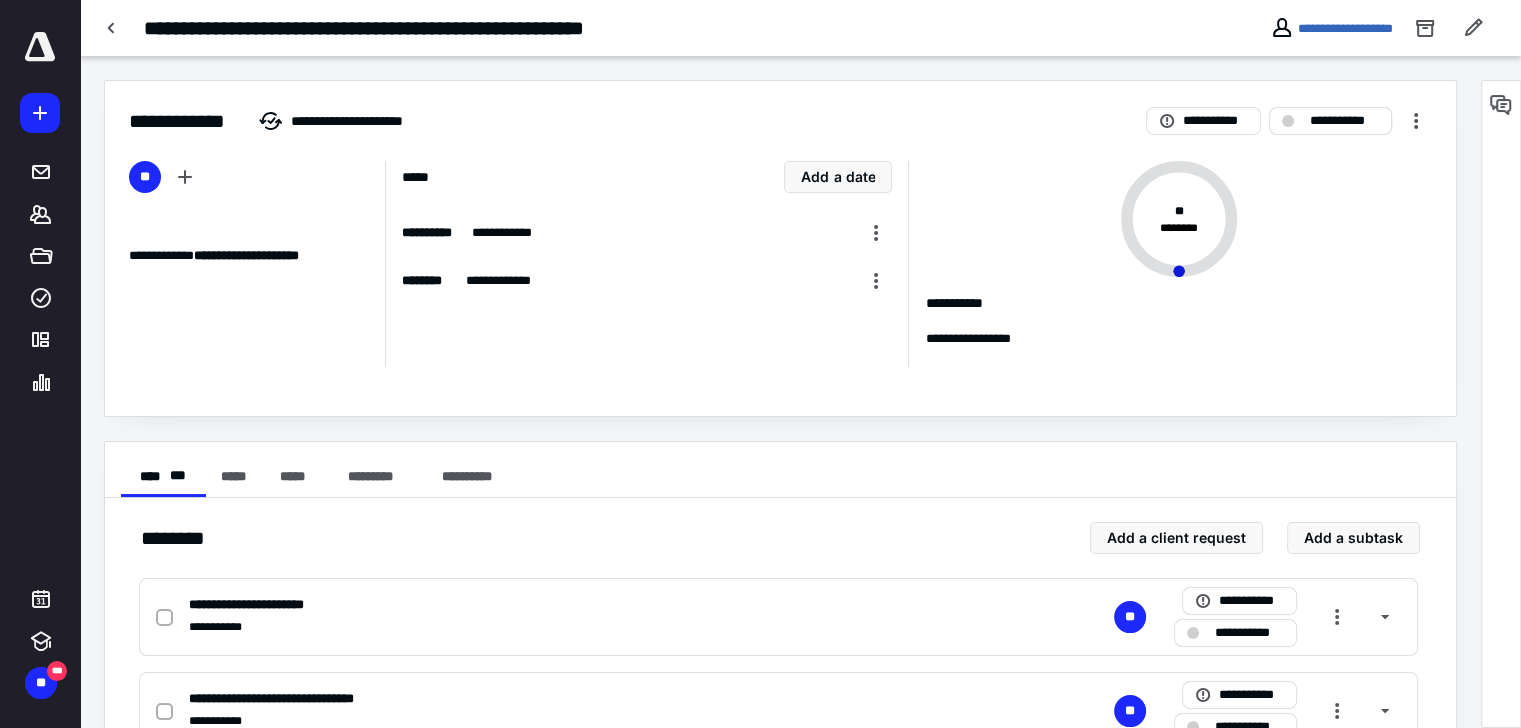 click on "**********" at bounding box center [1344, 121] 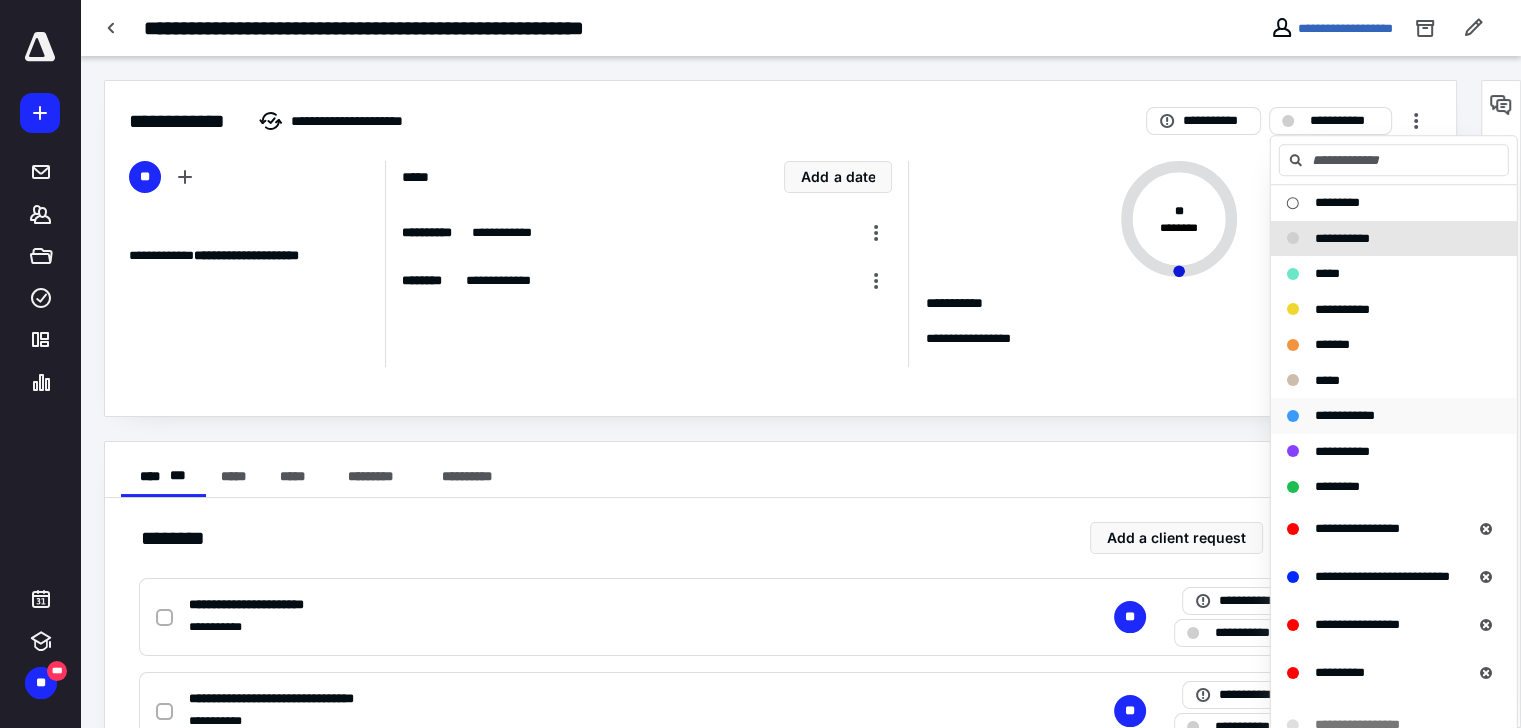 click on "**********" at bounding box center [1345, 416] 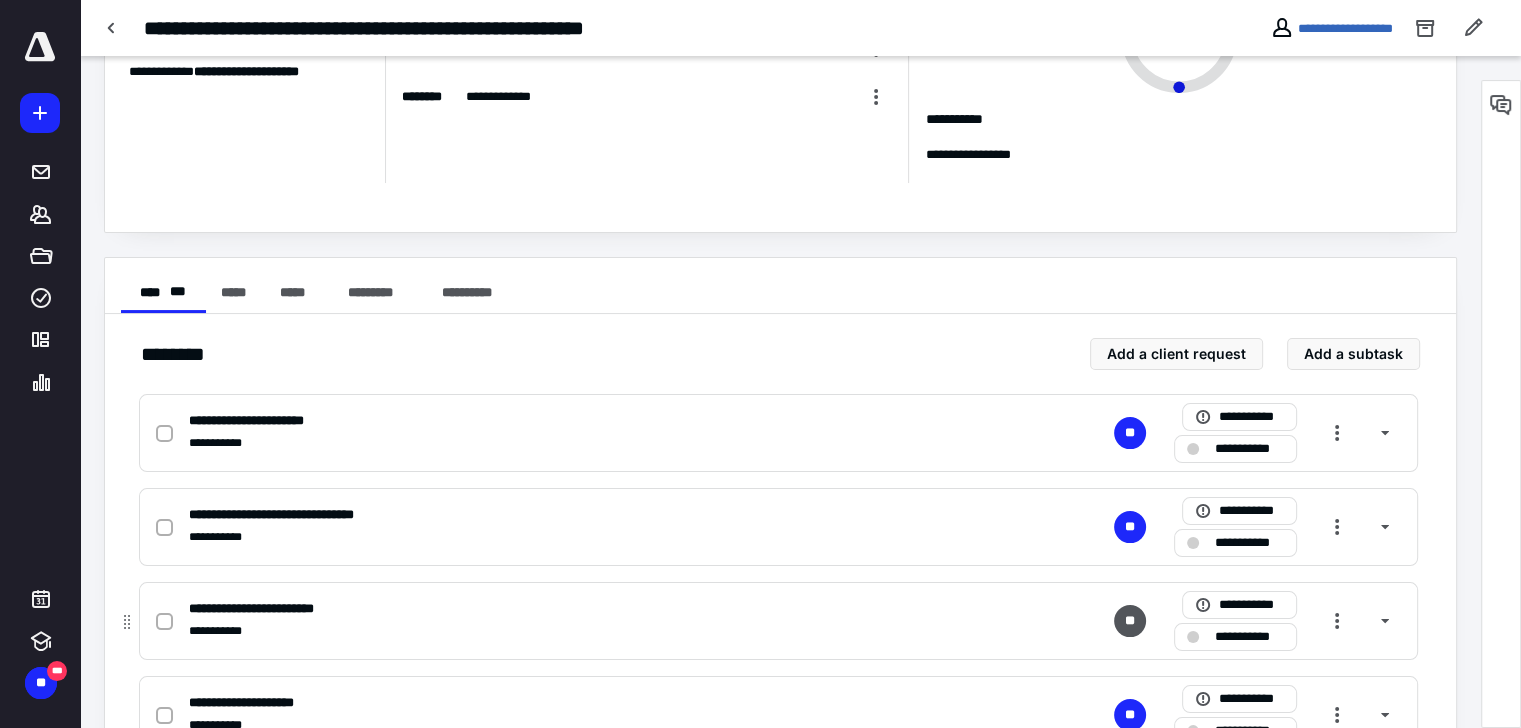 scroll, scrollTop: 400, scrollLeft: 0, axis: vertical 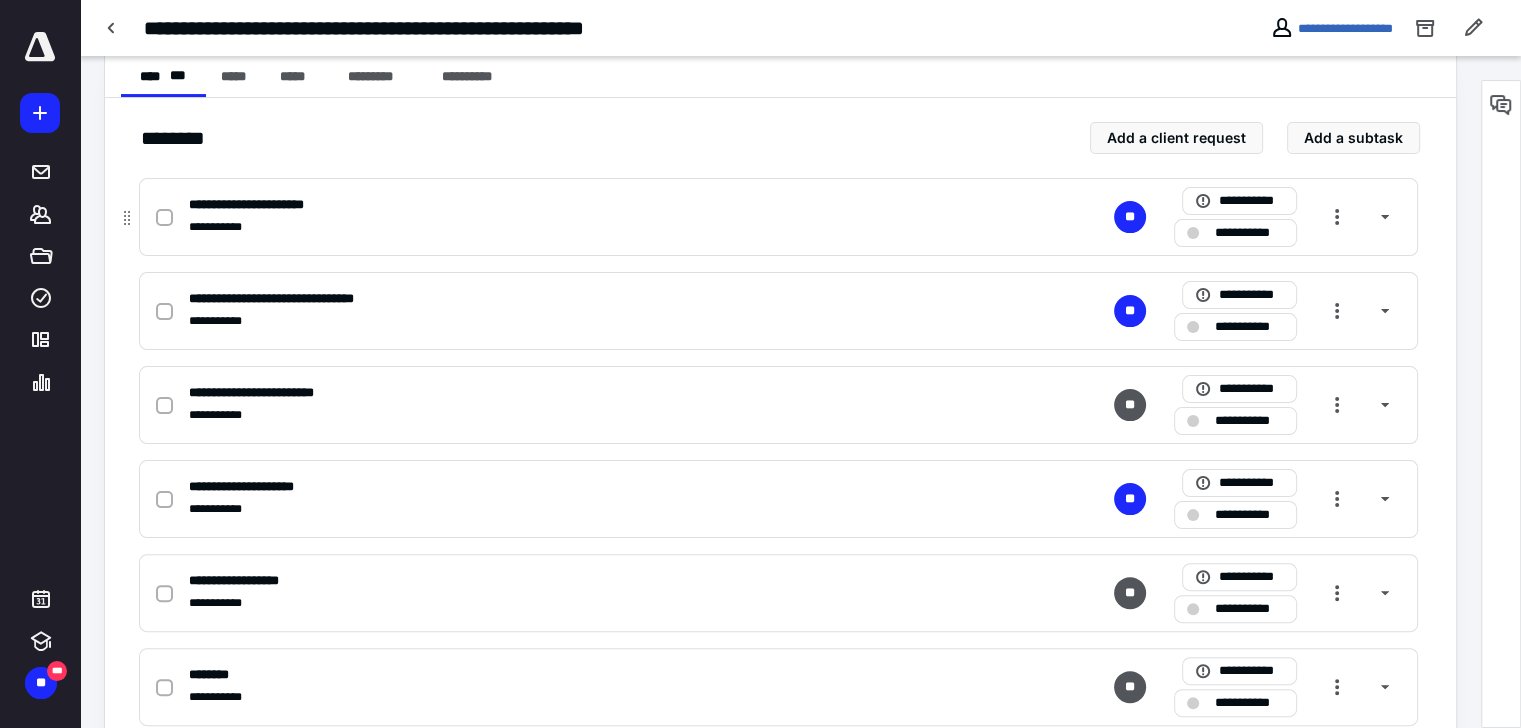 click on "**********" at bounding box center (1249, 233) 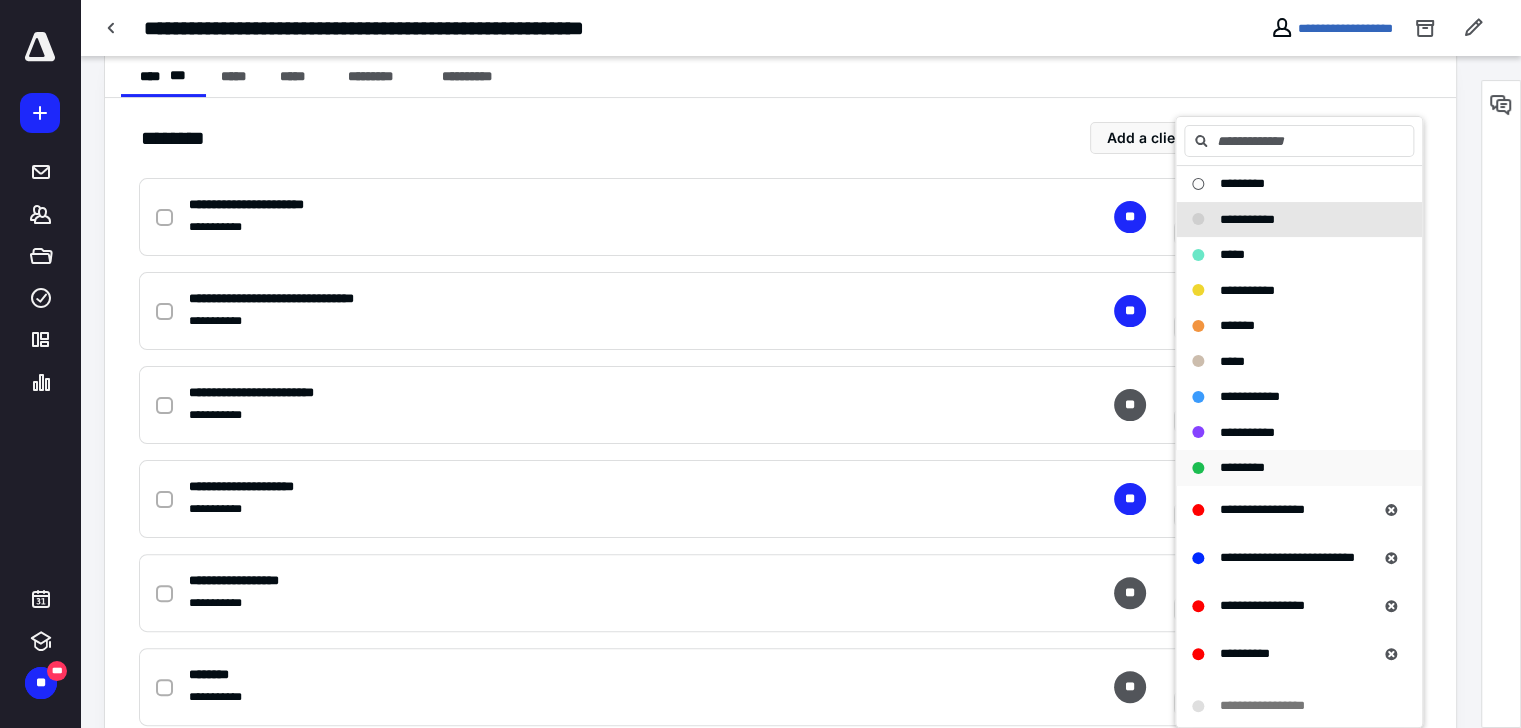 click on "*********" at bounding box center [1242, 467] 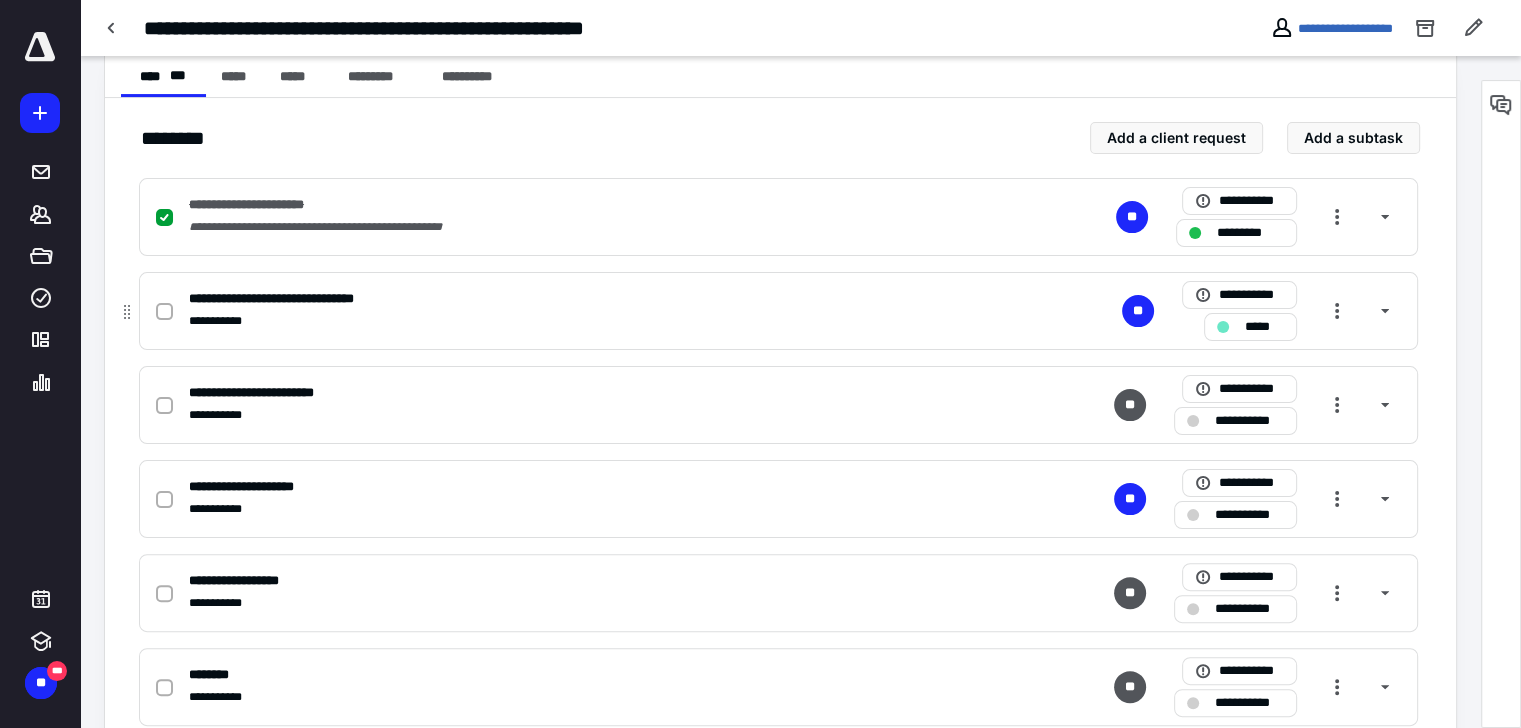 click at bounding box center [1223, 327] 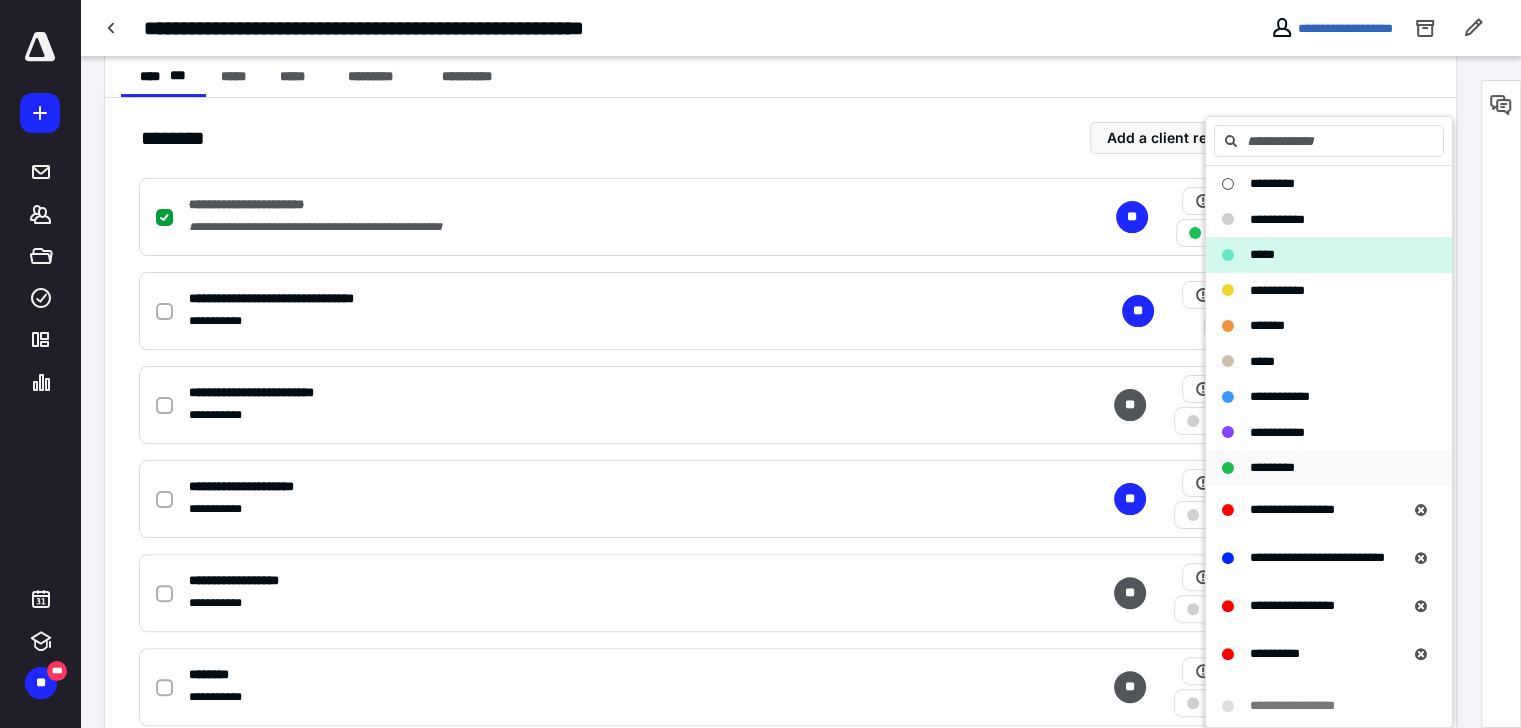 click on "*********" at bounding box center (1317, 468) 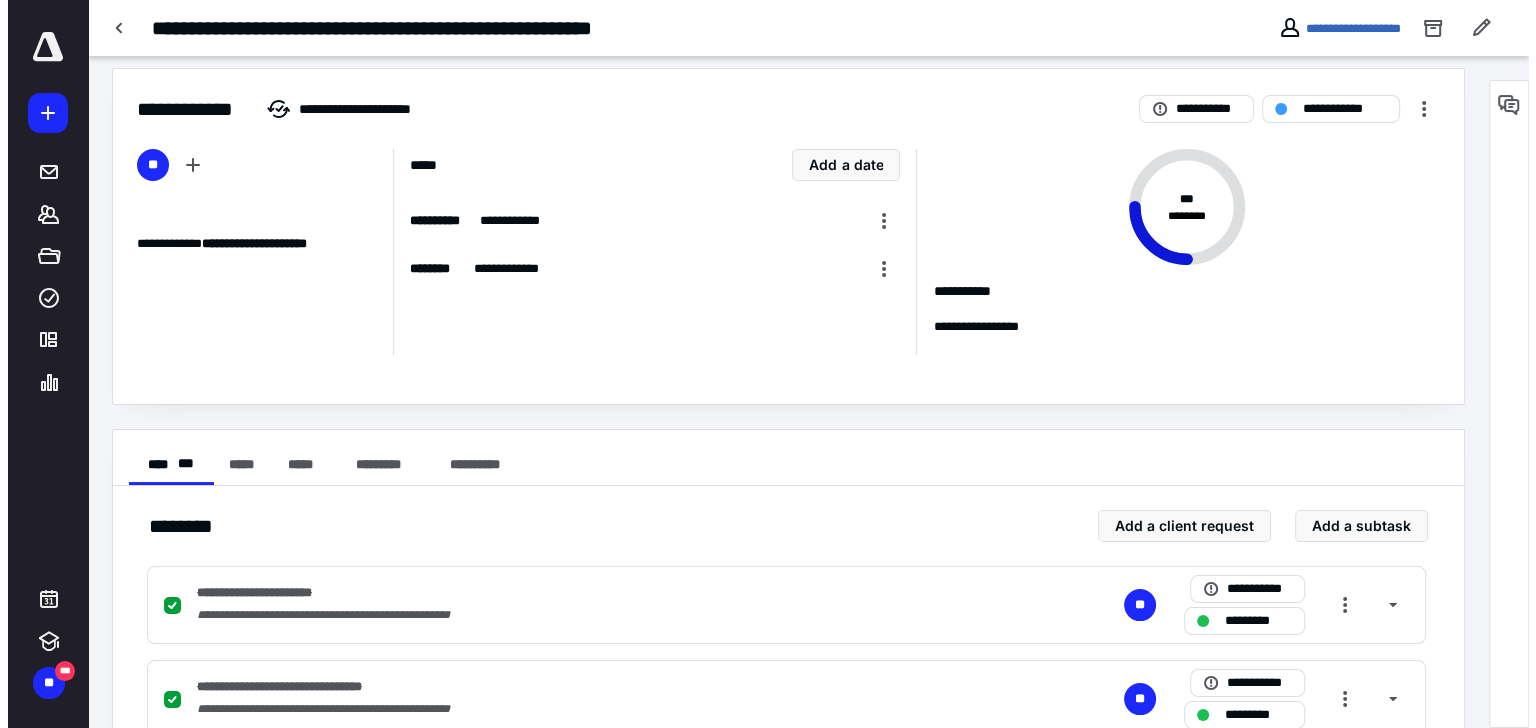 scroll, scrollTop: 0, scrollLeft: 0, axis: both 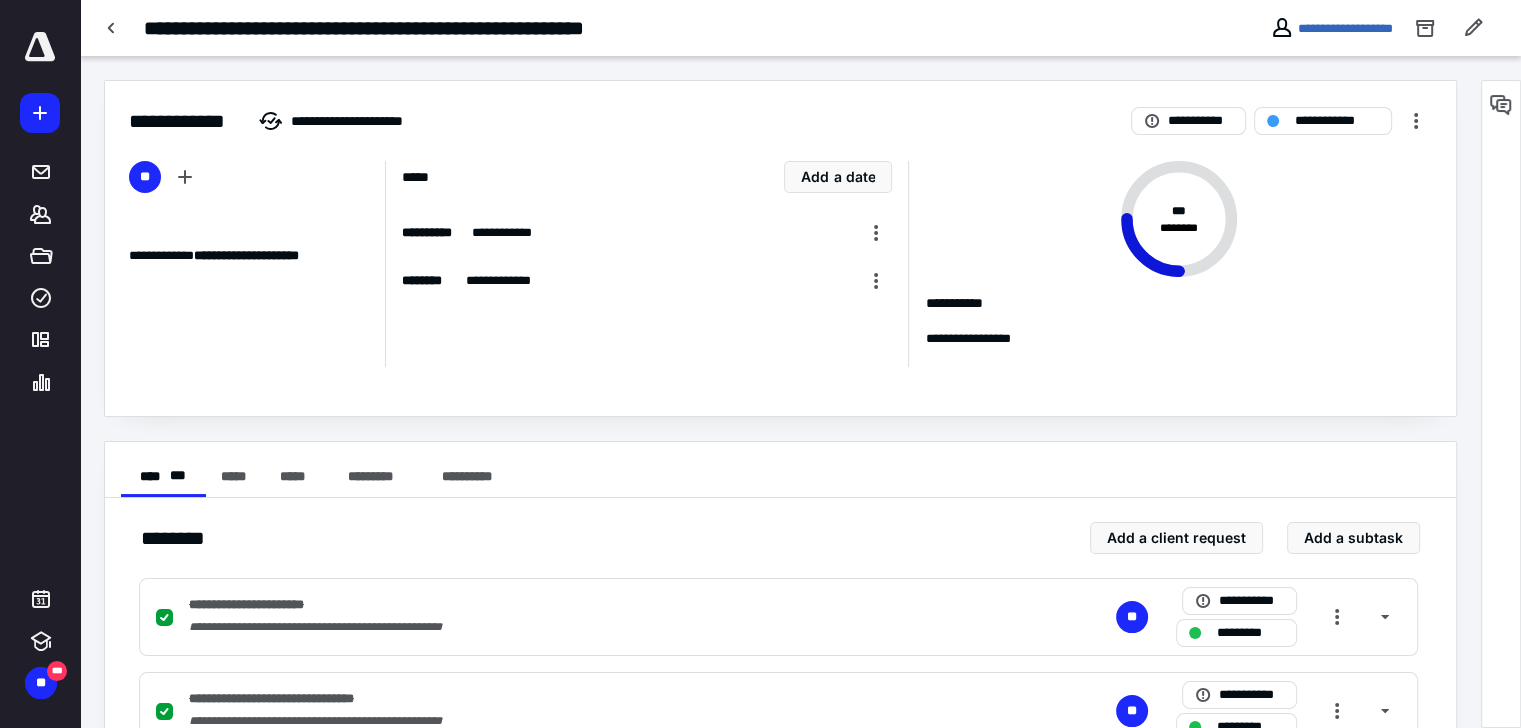 click at bounding box center [112, 28] 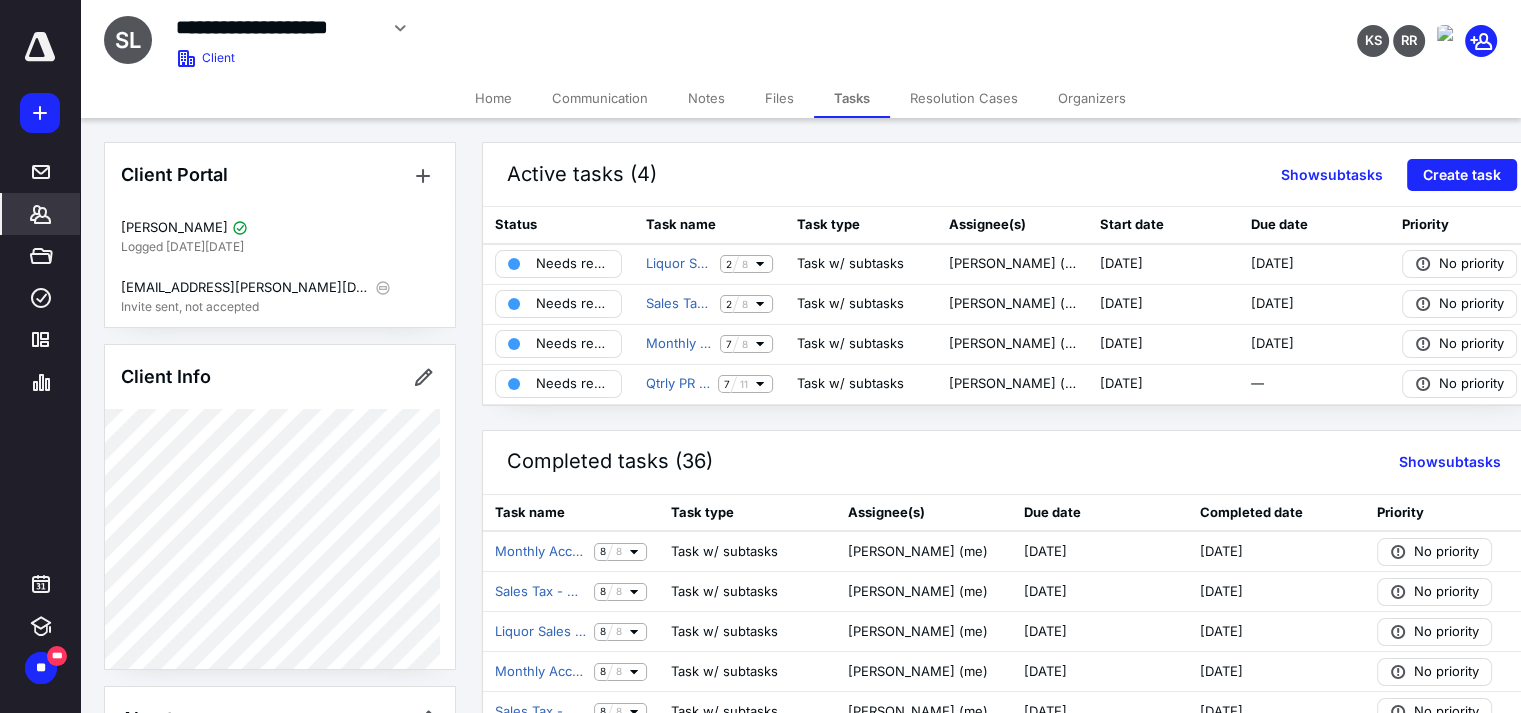 click 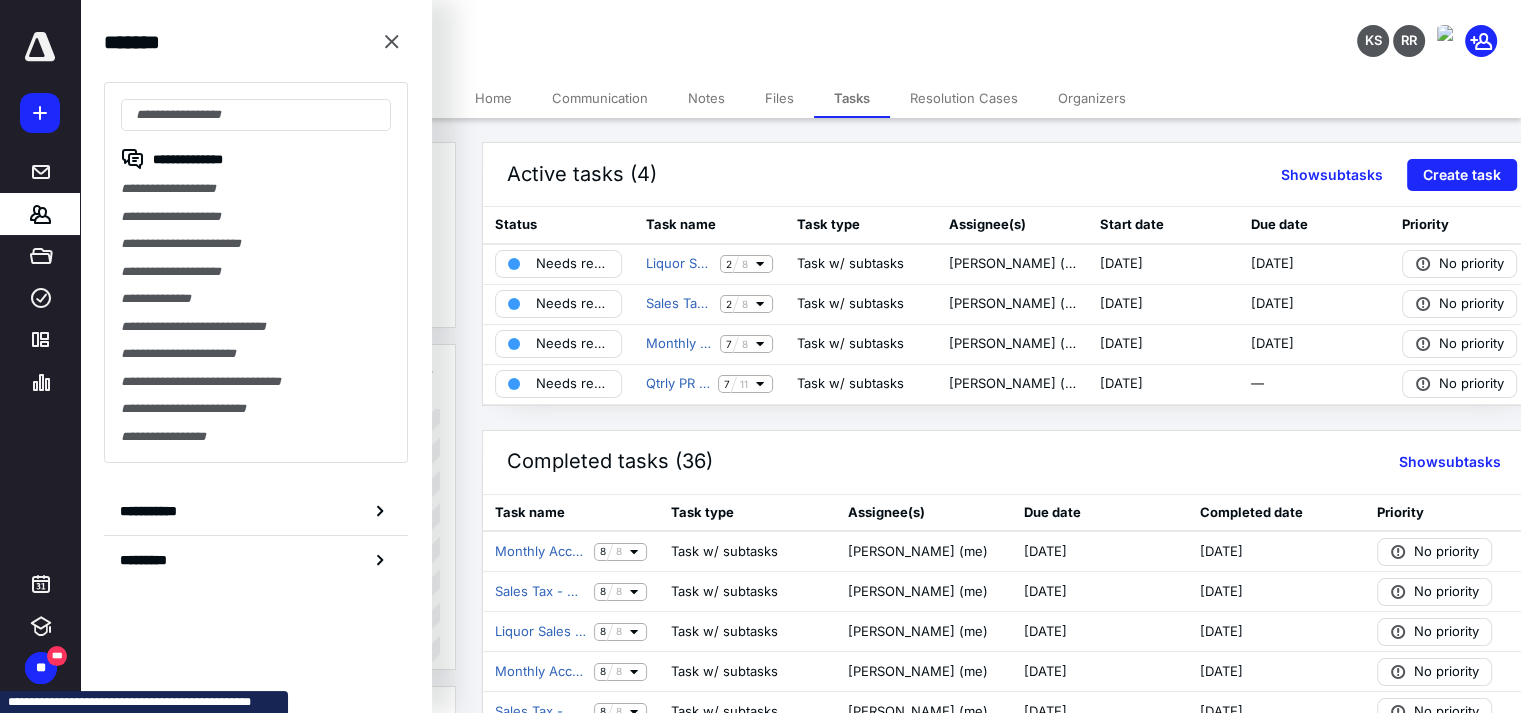 click on "Tasks" at bounding box center (852, 98) 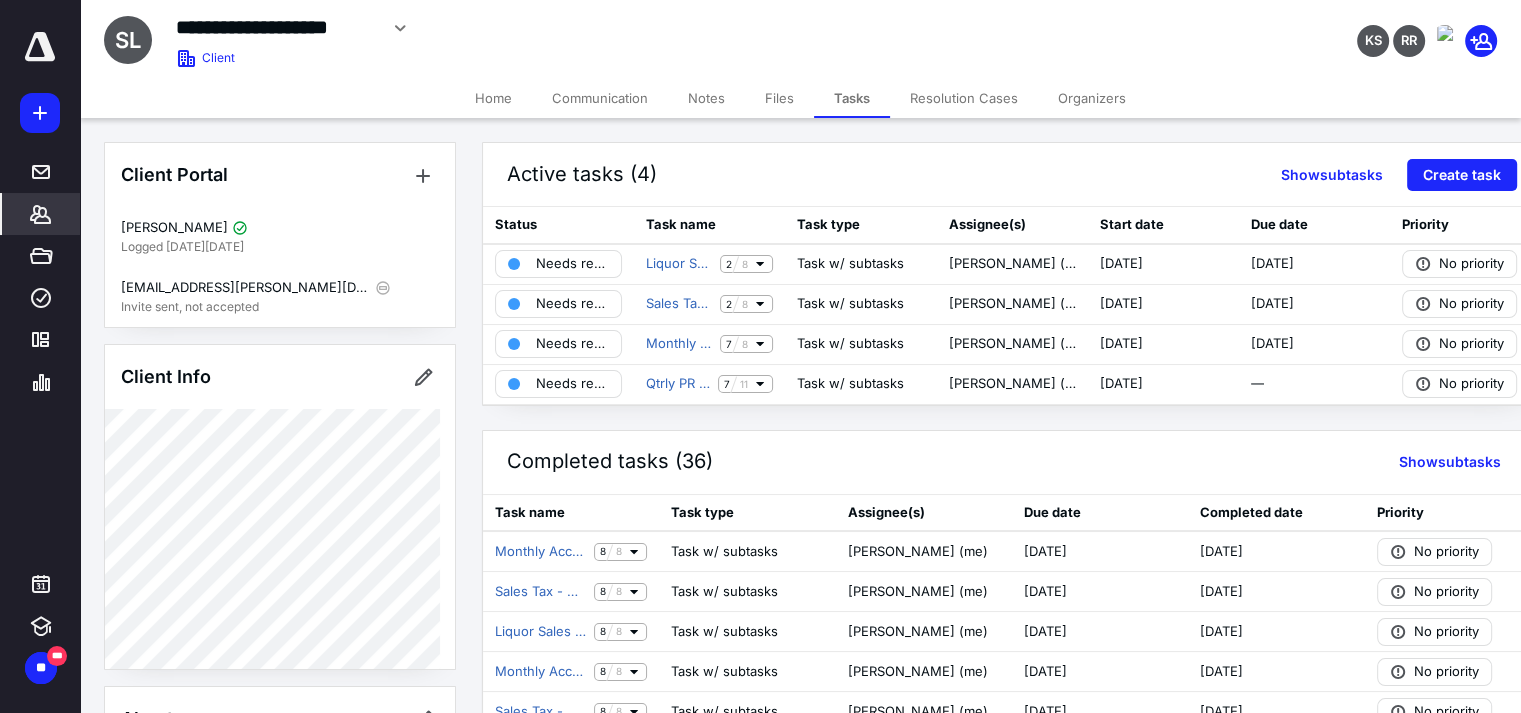 click 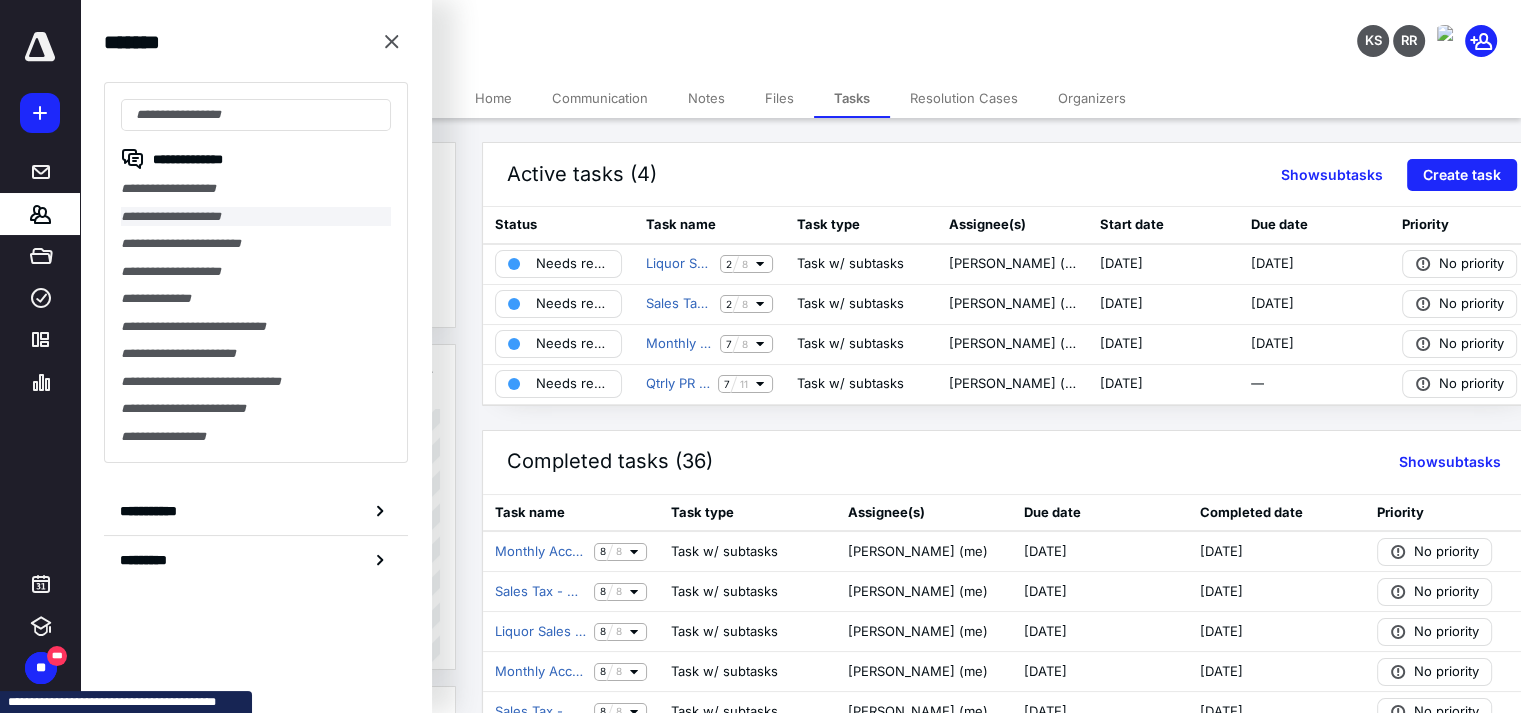click on "**********" at bounding box center [256, 217] 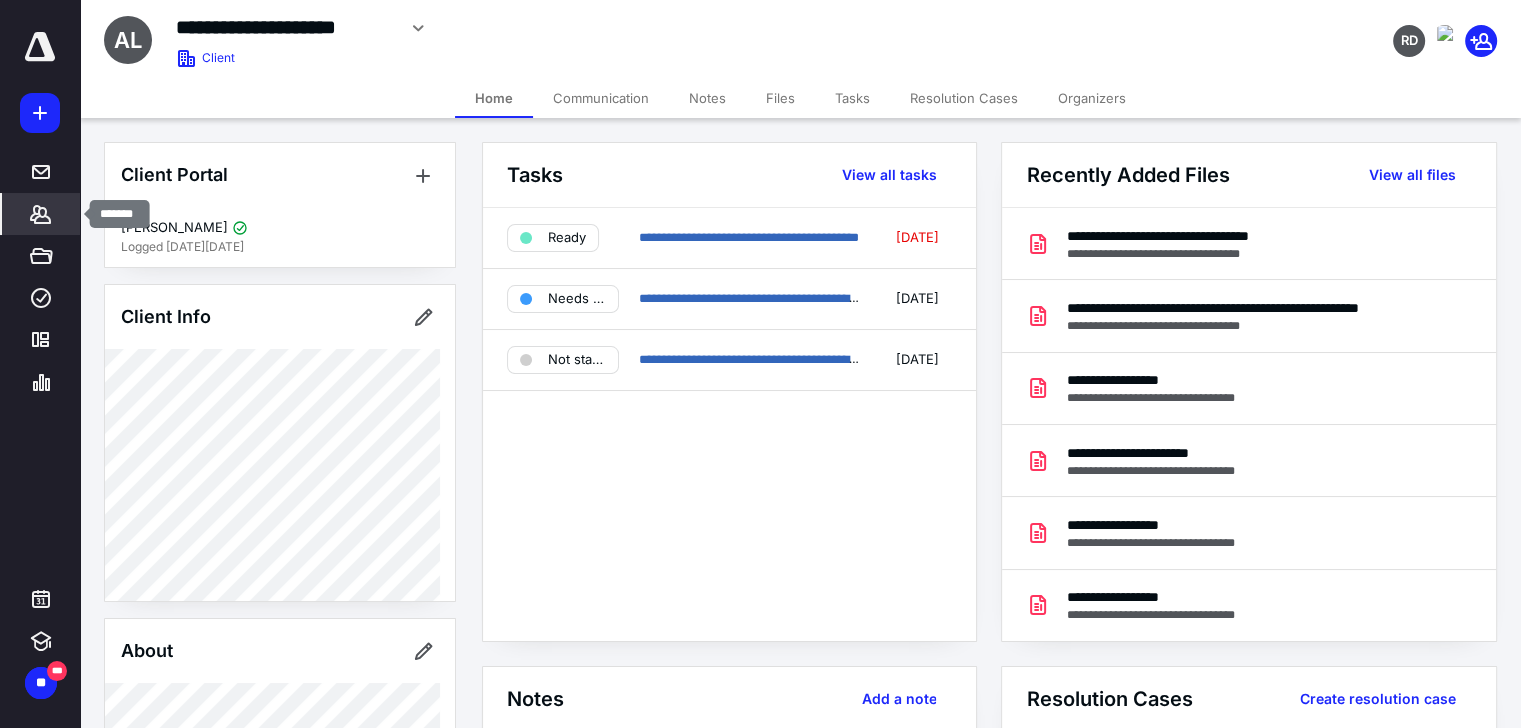 click 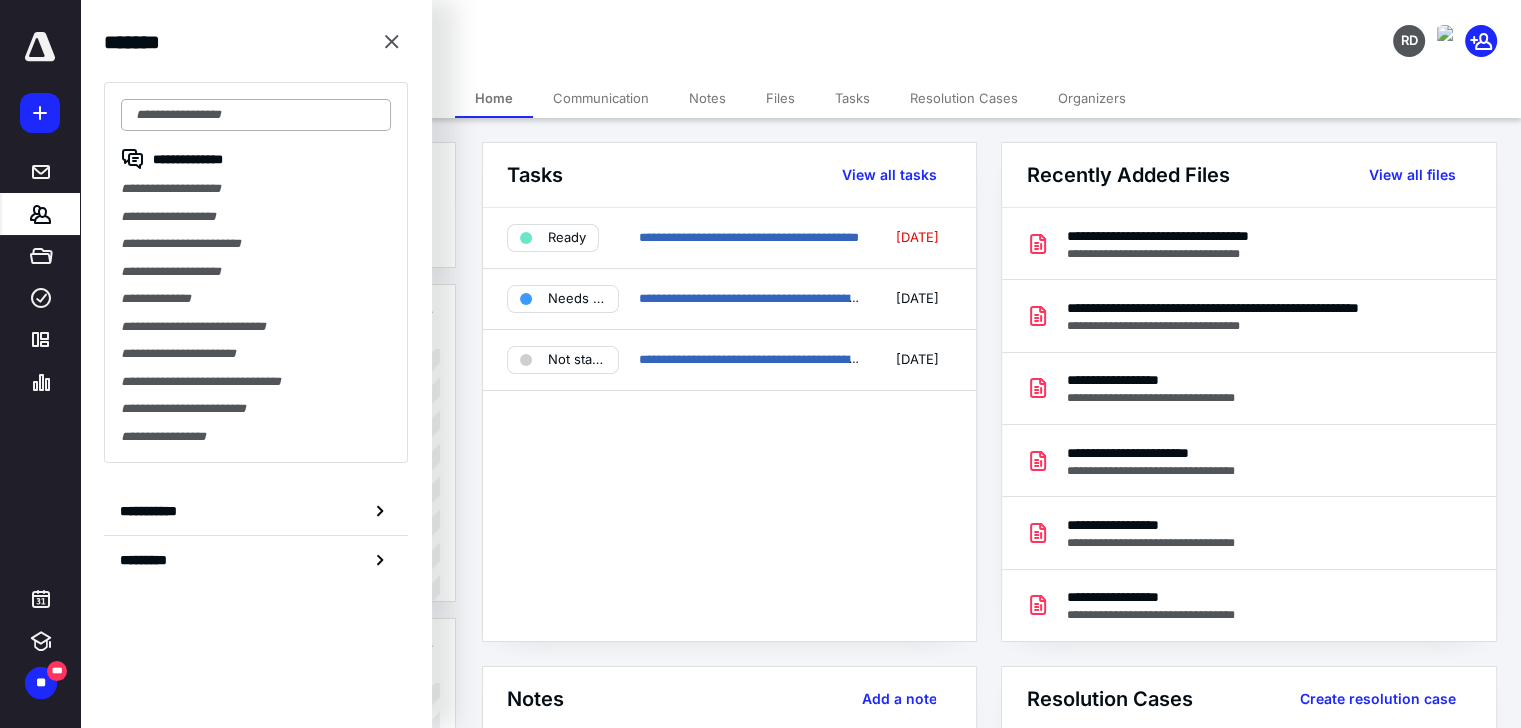 click at bounding box center [256, 115] 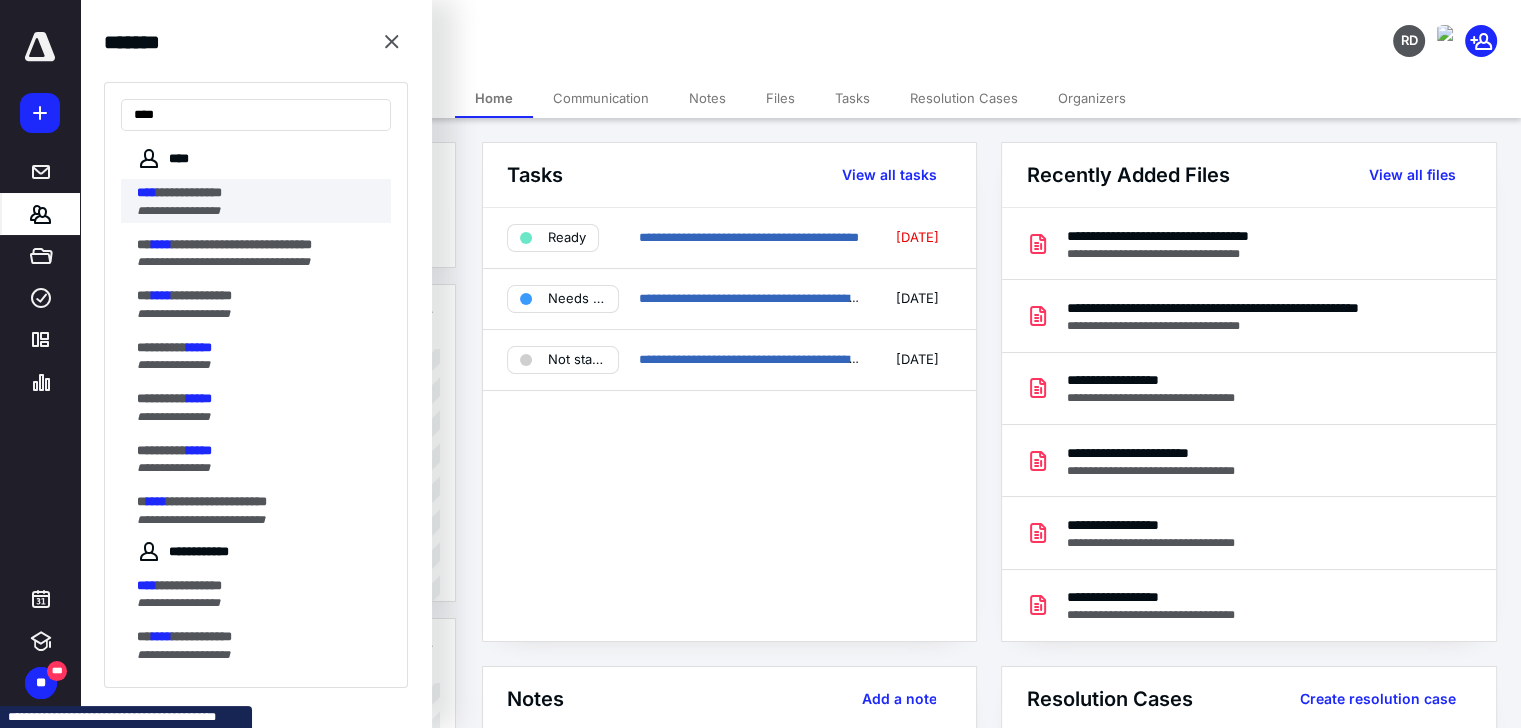 type on "****" 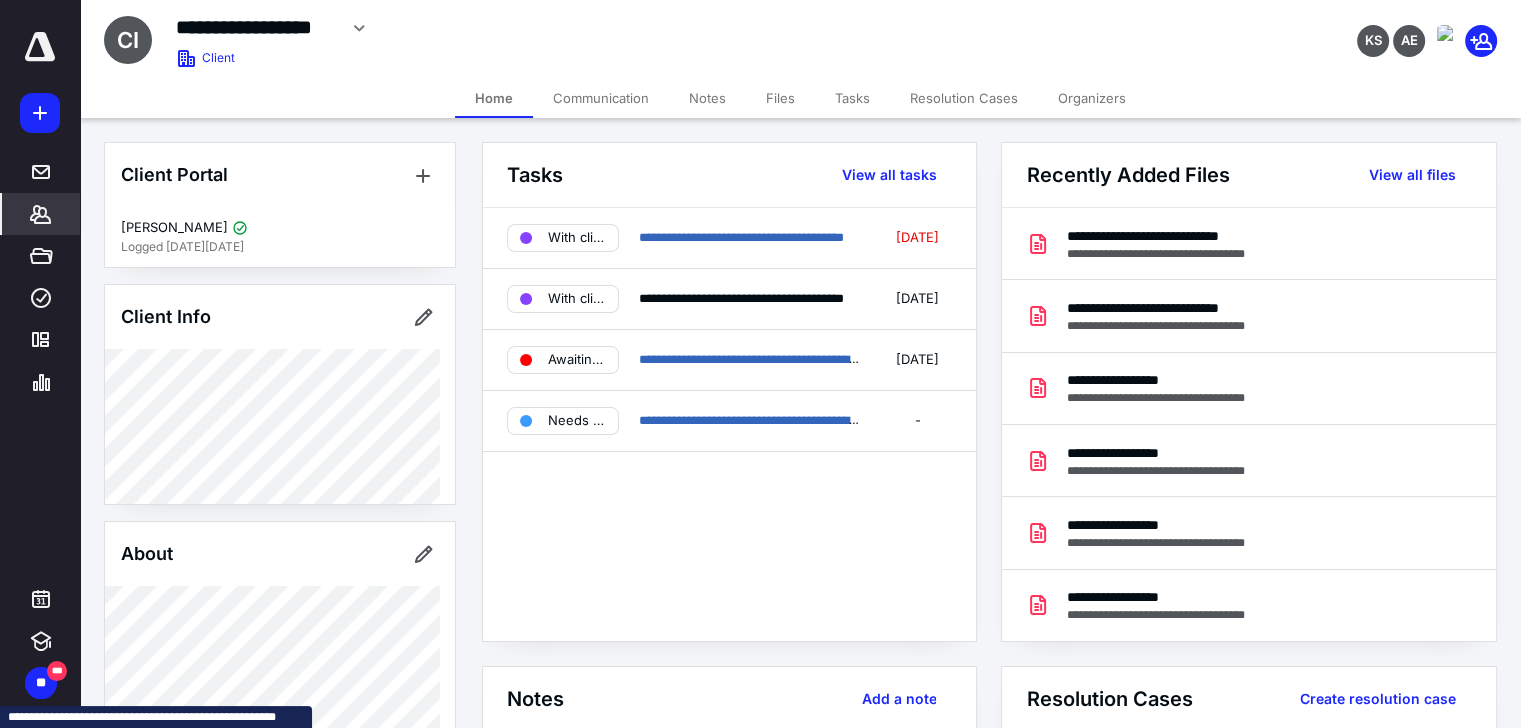 click on "Files" at bounding box center [780, 98] 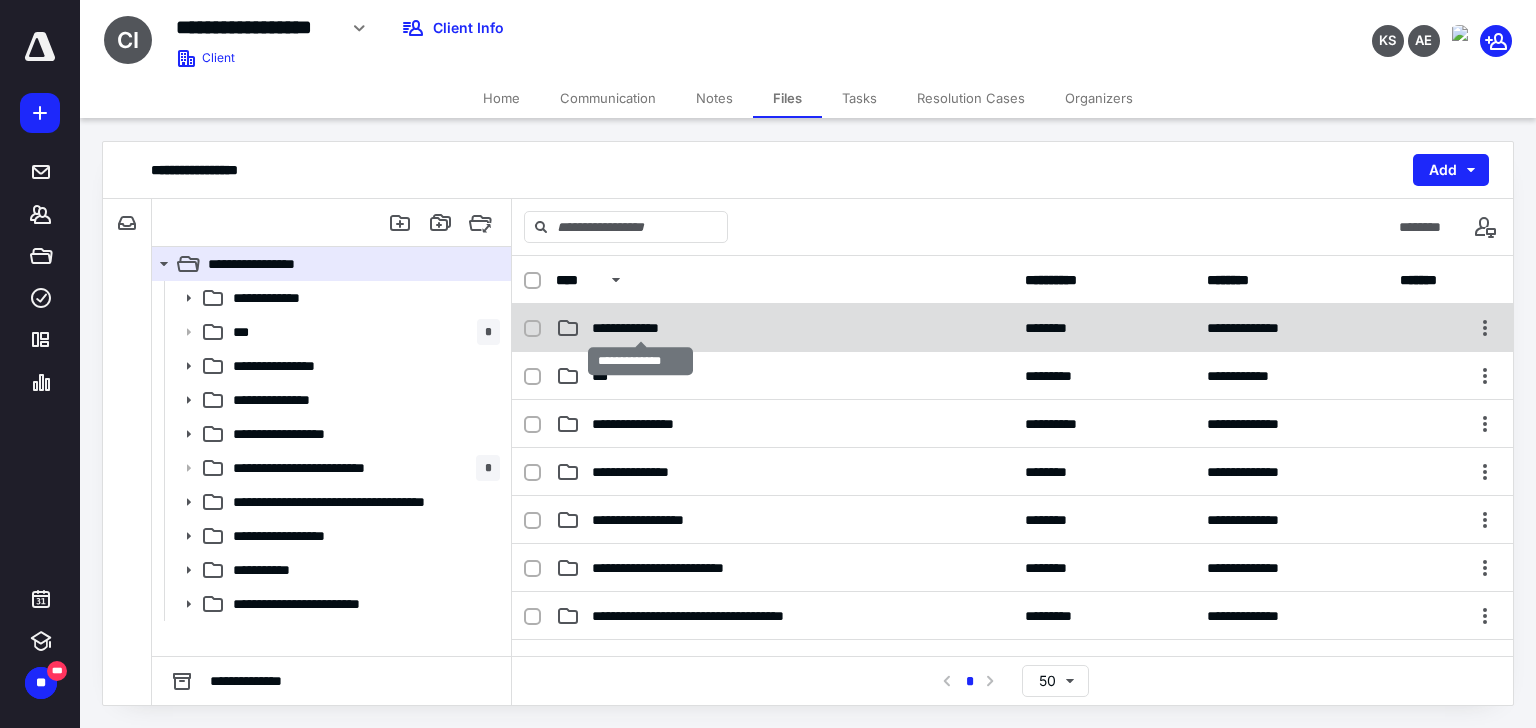 click on "**********" at bounding box center (641, 328) 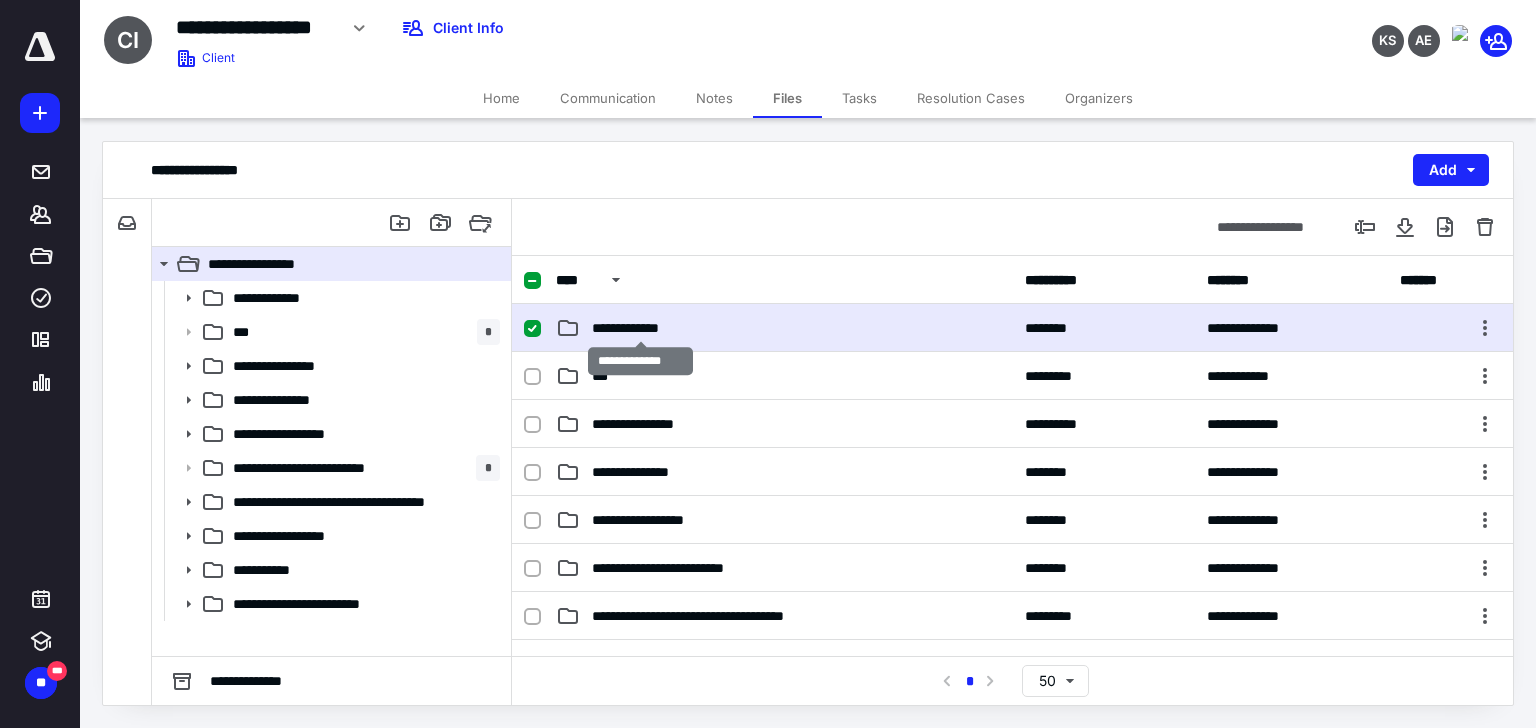 click on "**********" at bounding box center (641, 328) 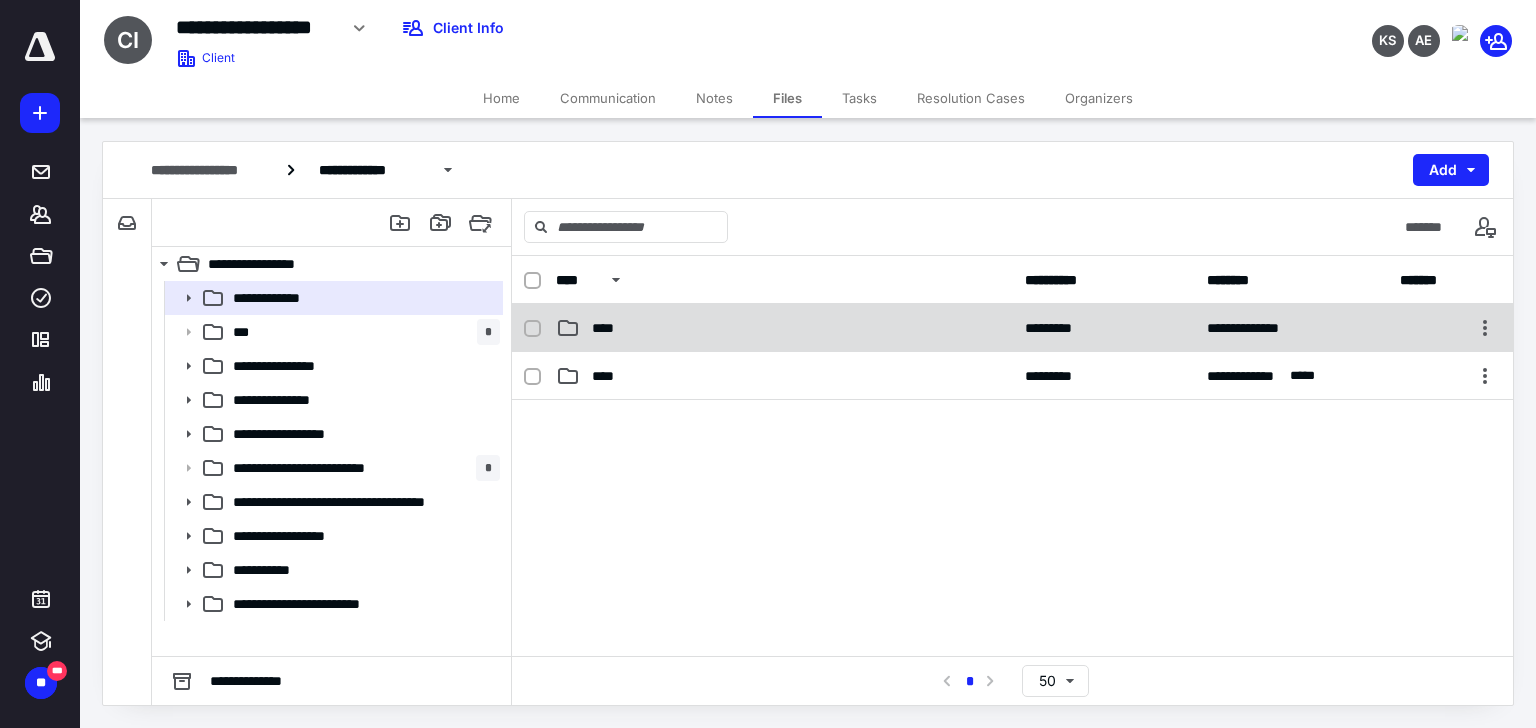 click on "****" at bounding box center [609, 376] 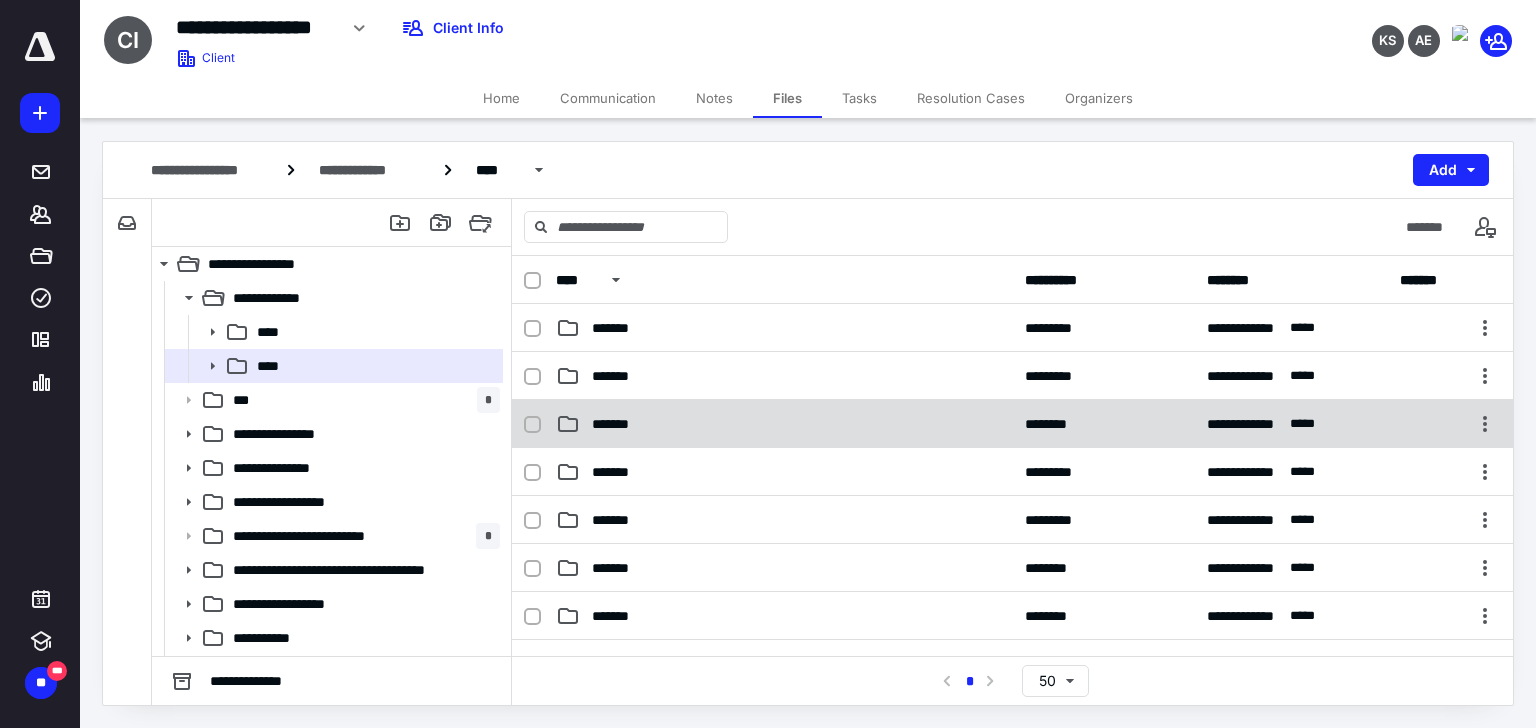 click on "*******" at bounding box center [620, 424] 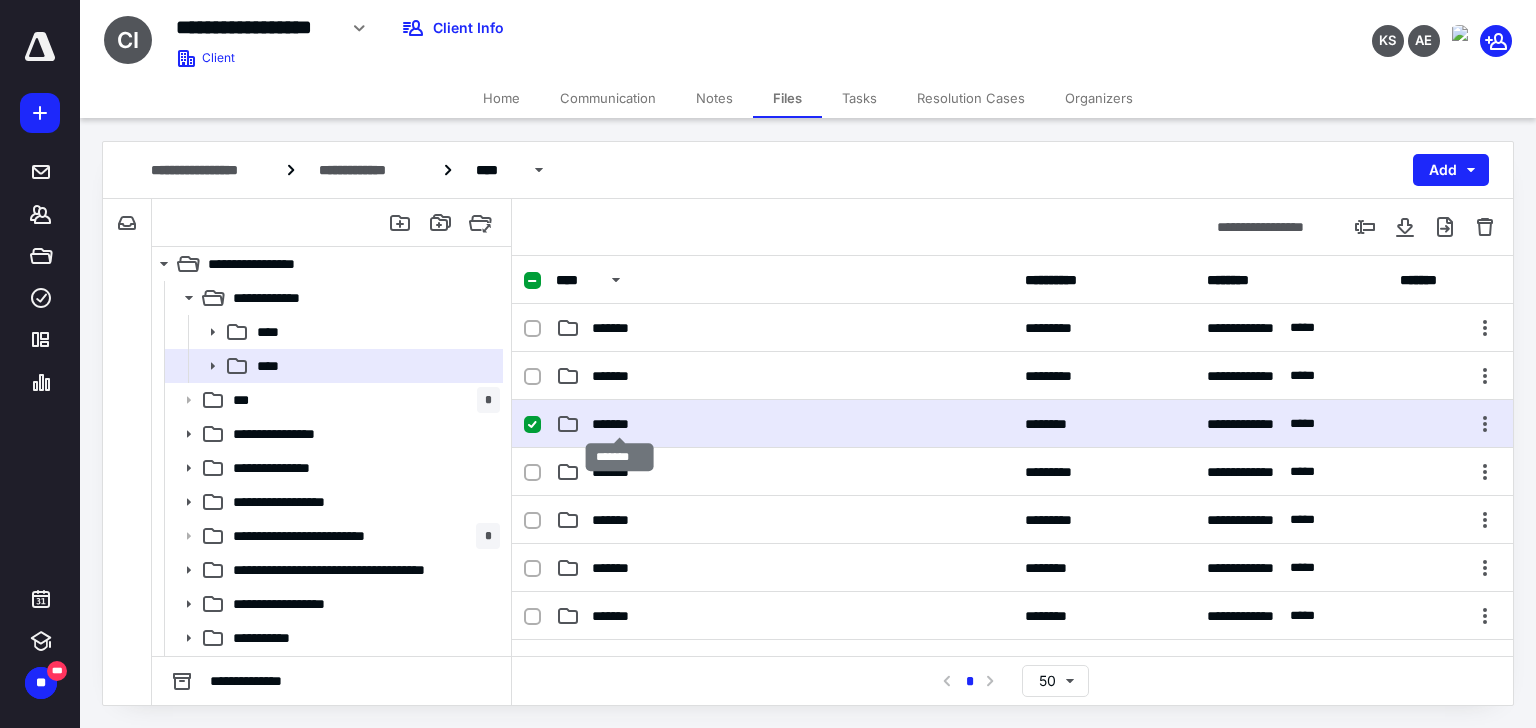 click on "*******" at bounding box center [620, 424] 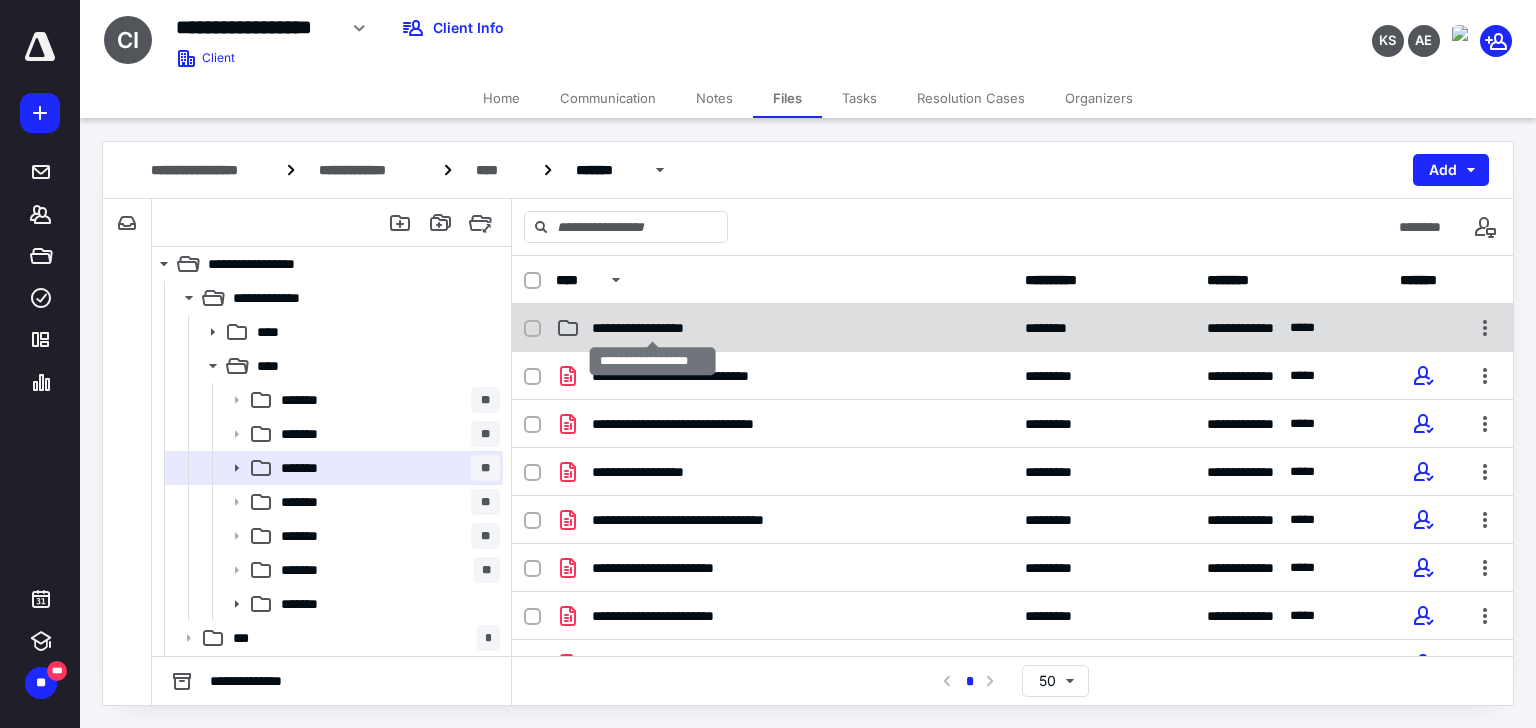 click on "**********" at bounding box center (653, 328) 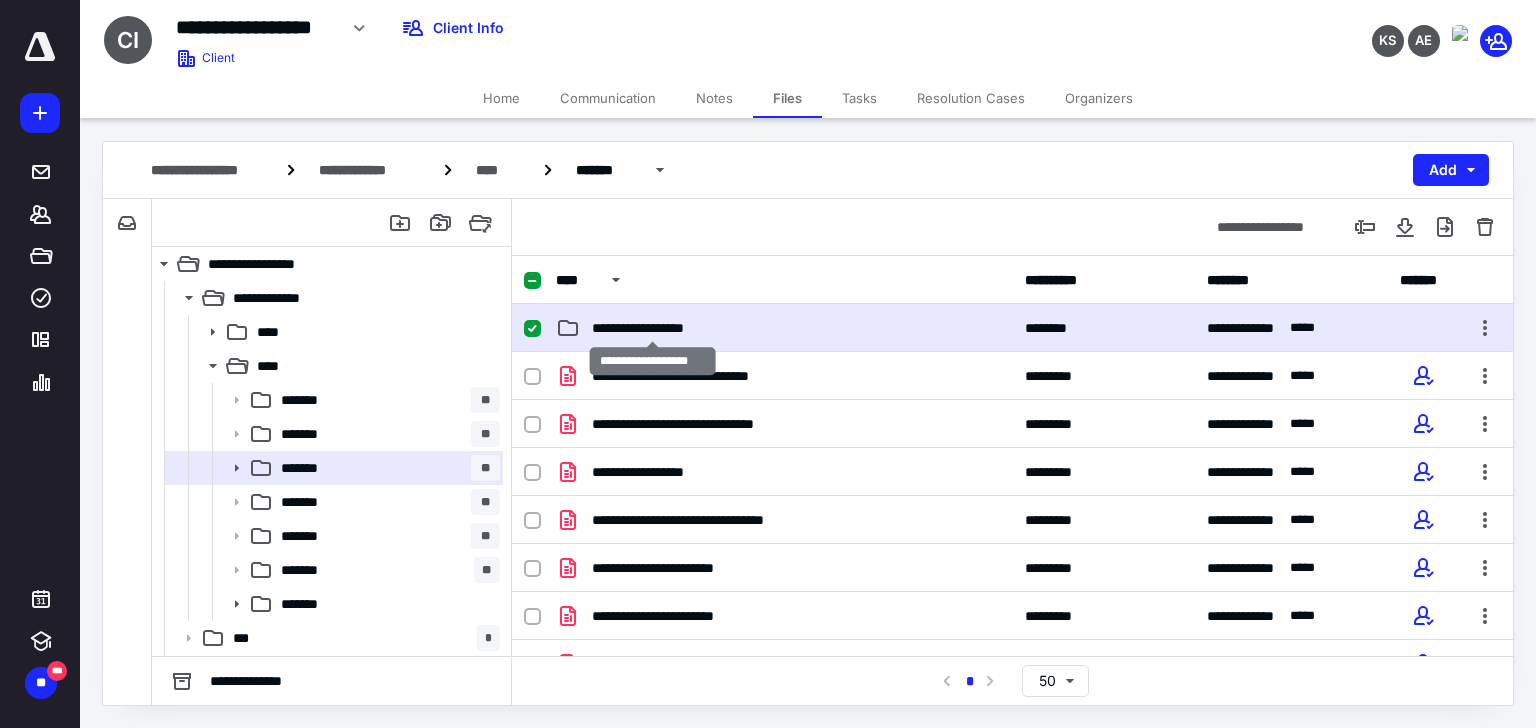 click on "**********" at bounding box center [653, 328] 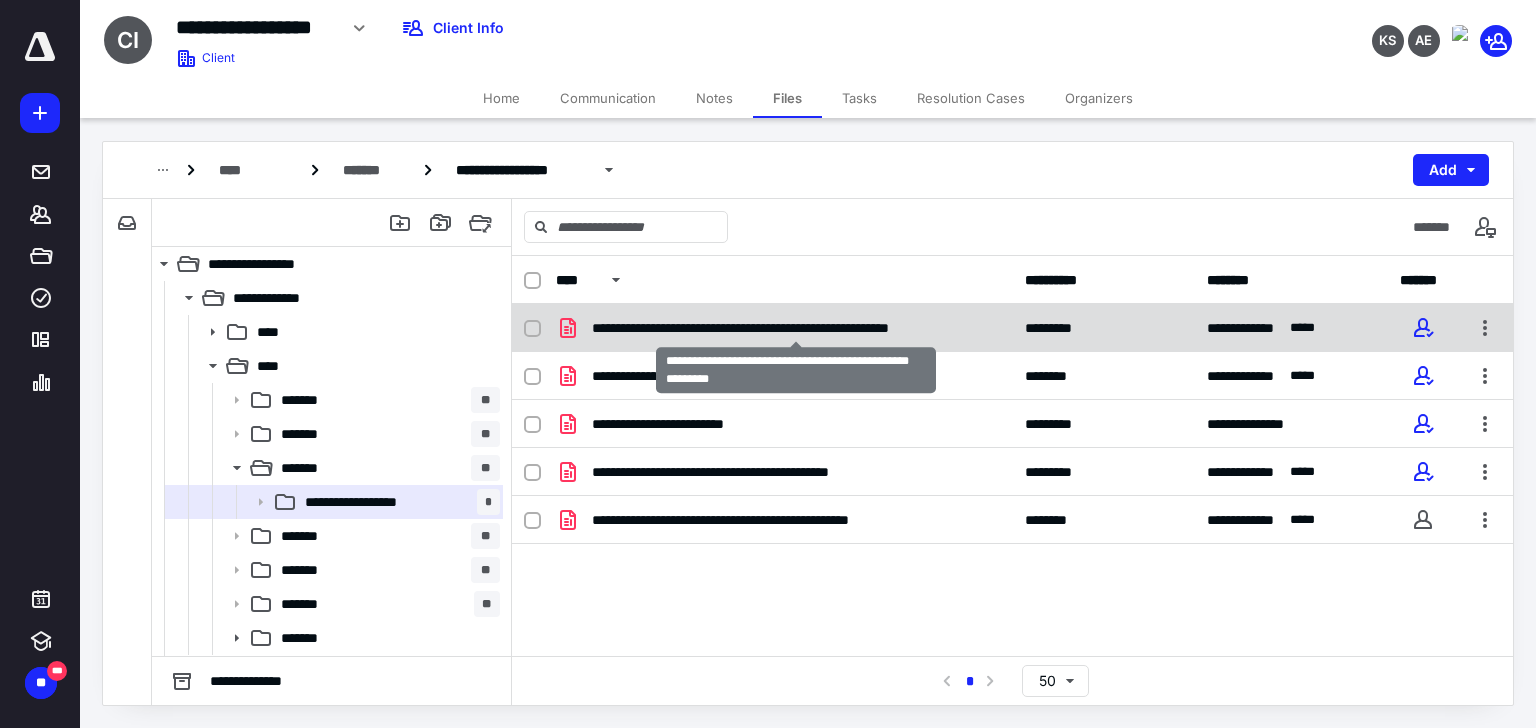 click on "**********" at bounding box center (796, 328) 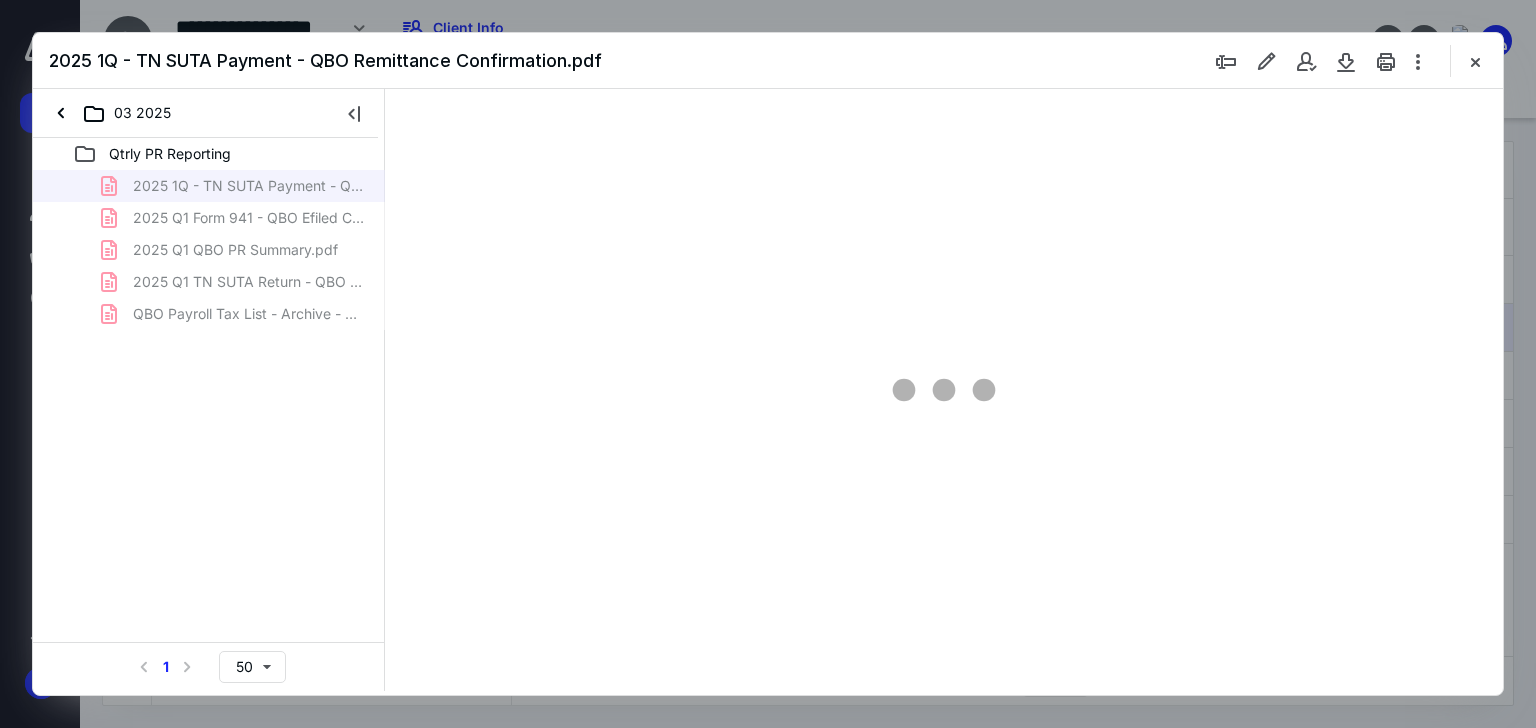 scroll, scrollTop: 0, scrollLeft: 0, axis: both 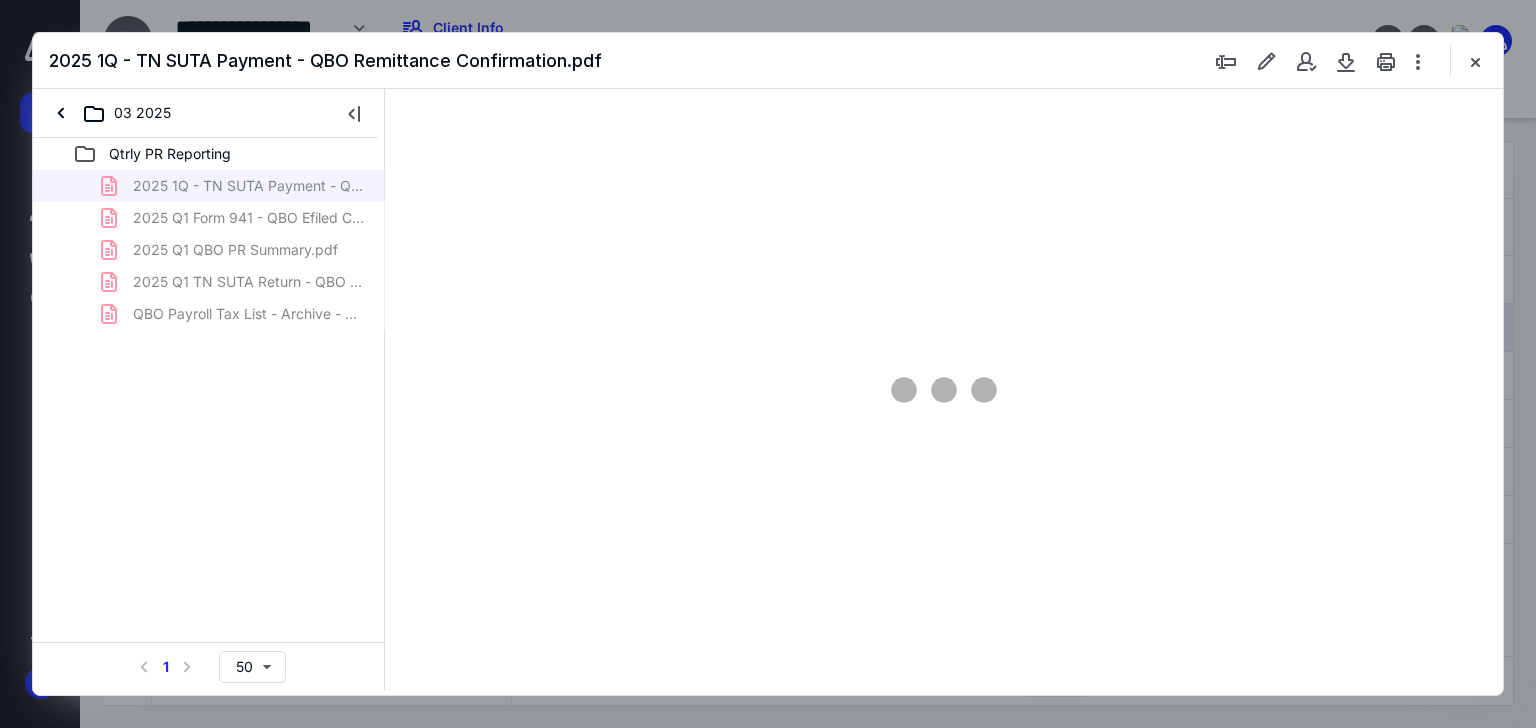type on "85" 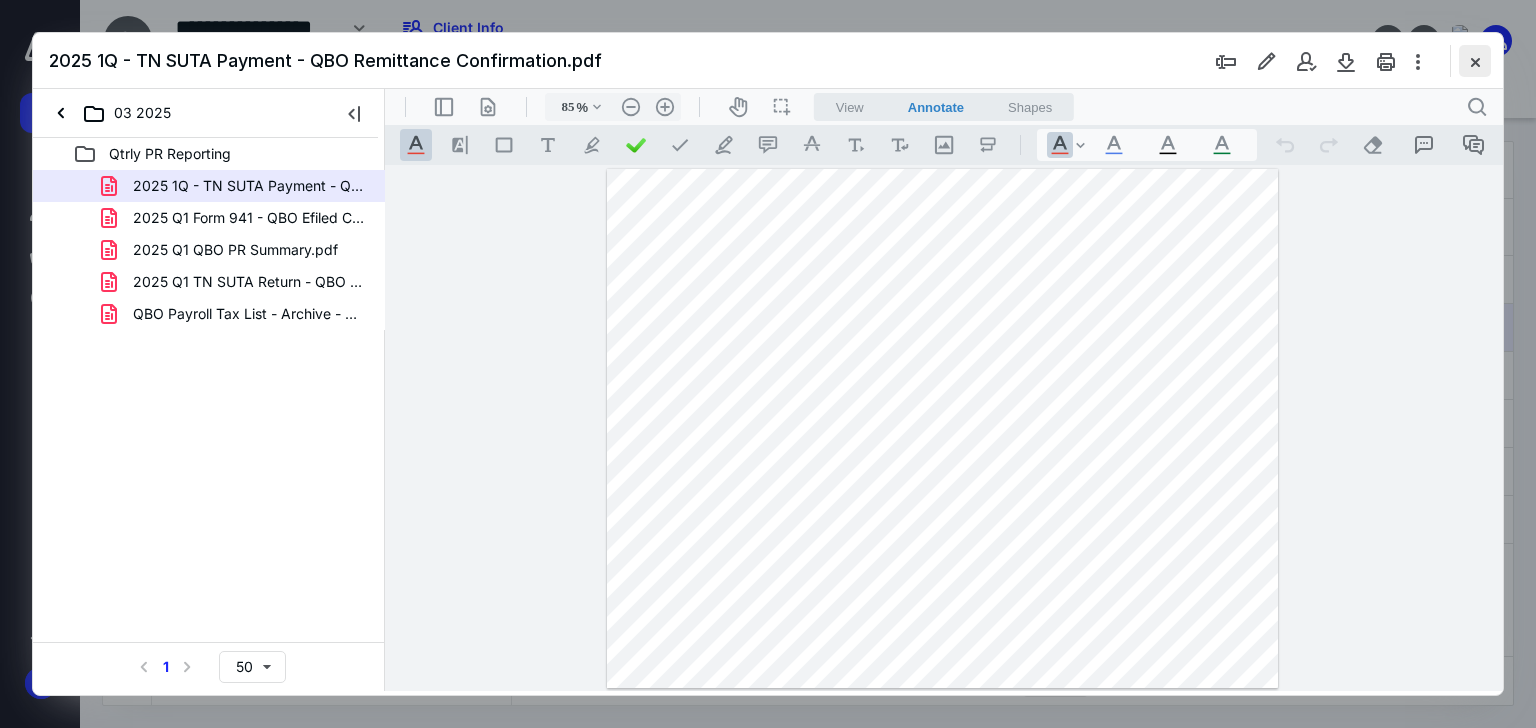click at bounding box center [1475, 61] 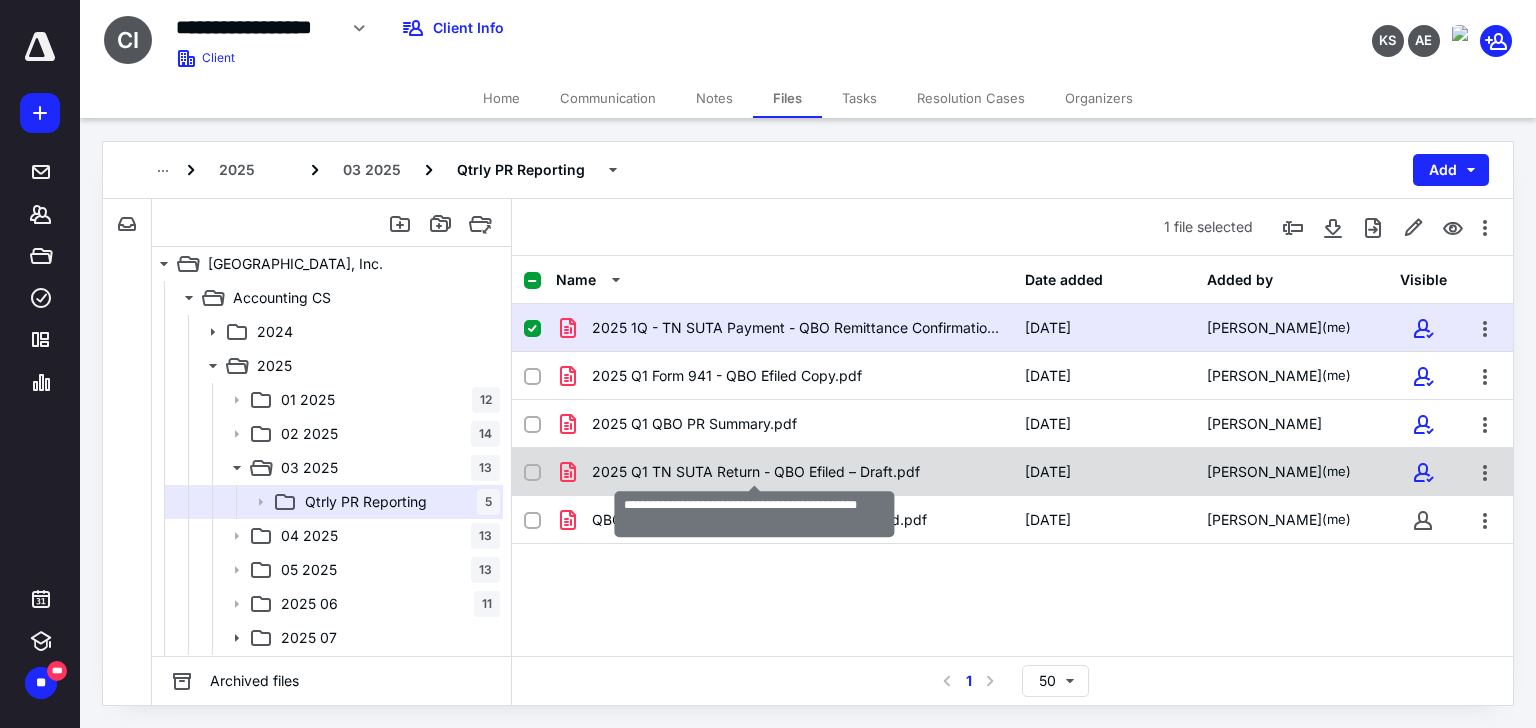 click on "2025 Q1 TN SUTA Return - QBO Efiled – Draft.pdf" at bounding box center (756, 472) 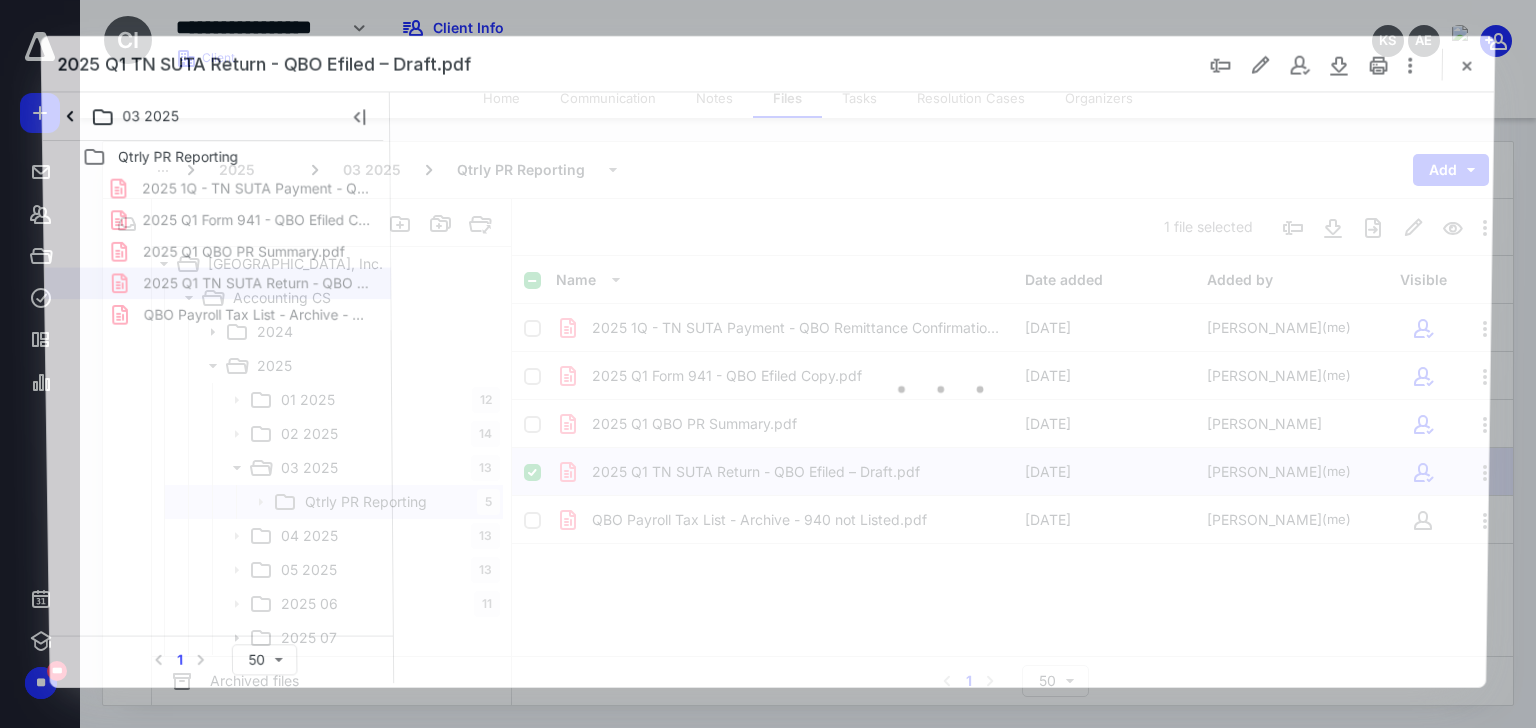 scroll, scrollTop: 0, scrollLeft: 0, axis: both 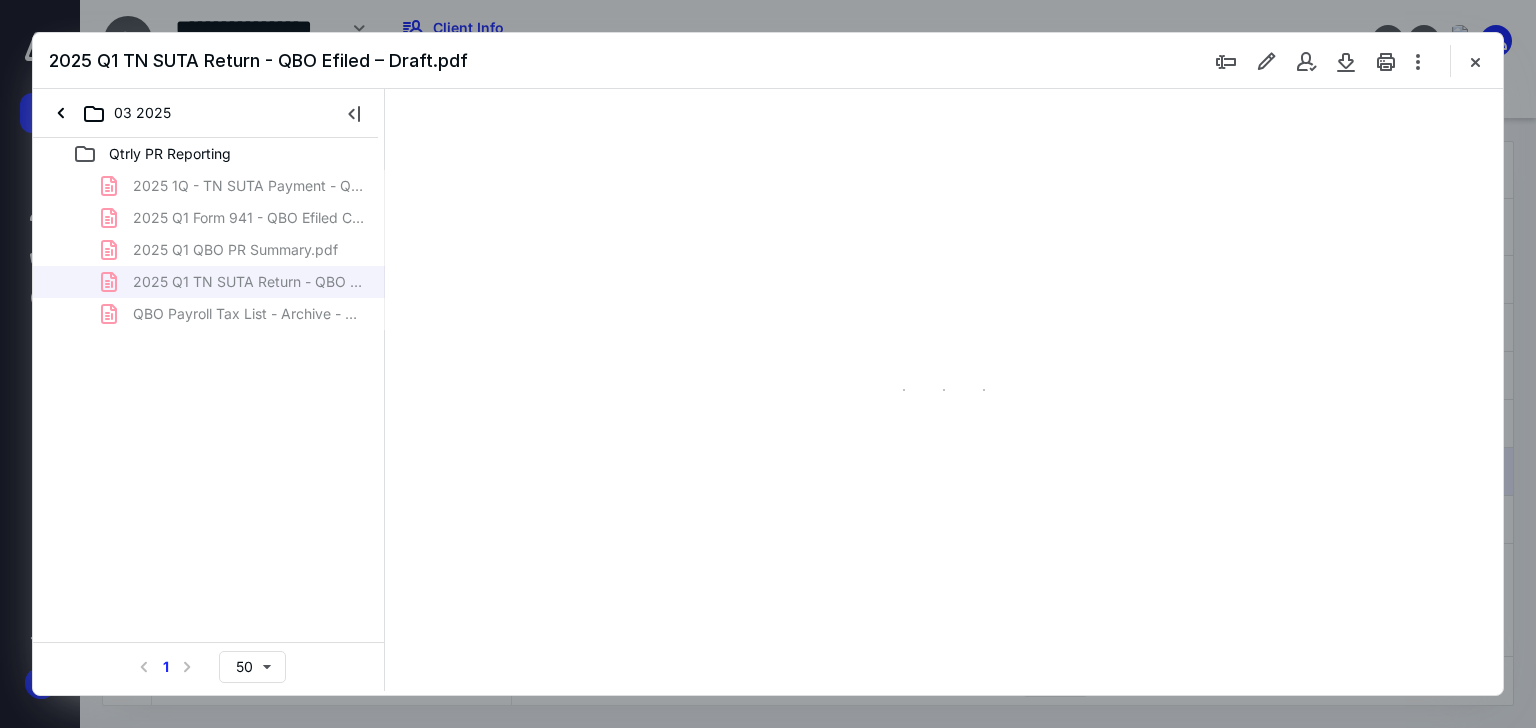 type on "66" 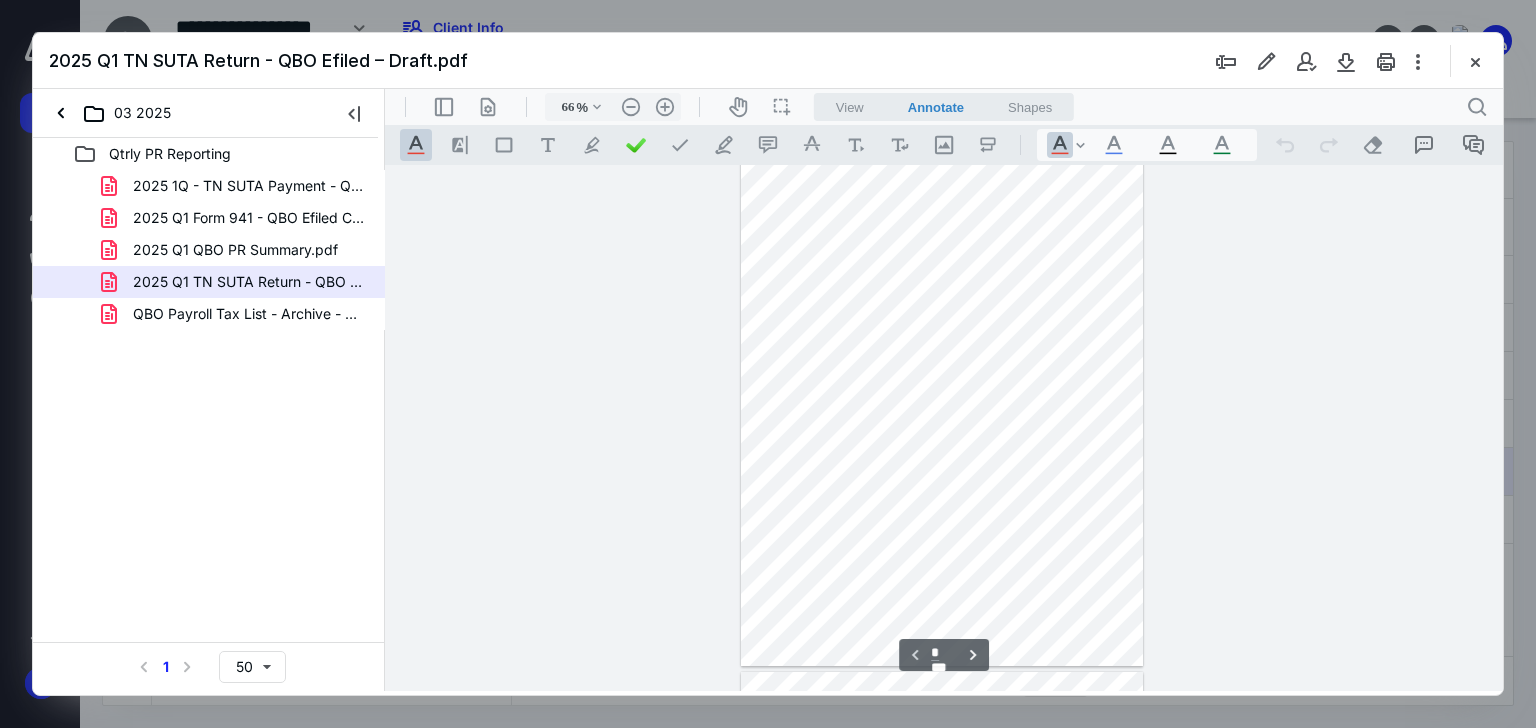 scroll, scrollTop: 0, scrollLeft: 0, axis: both 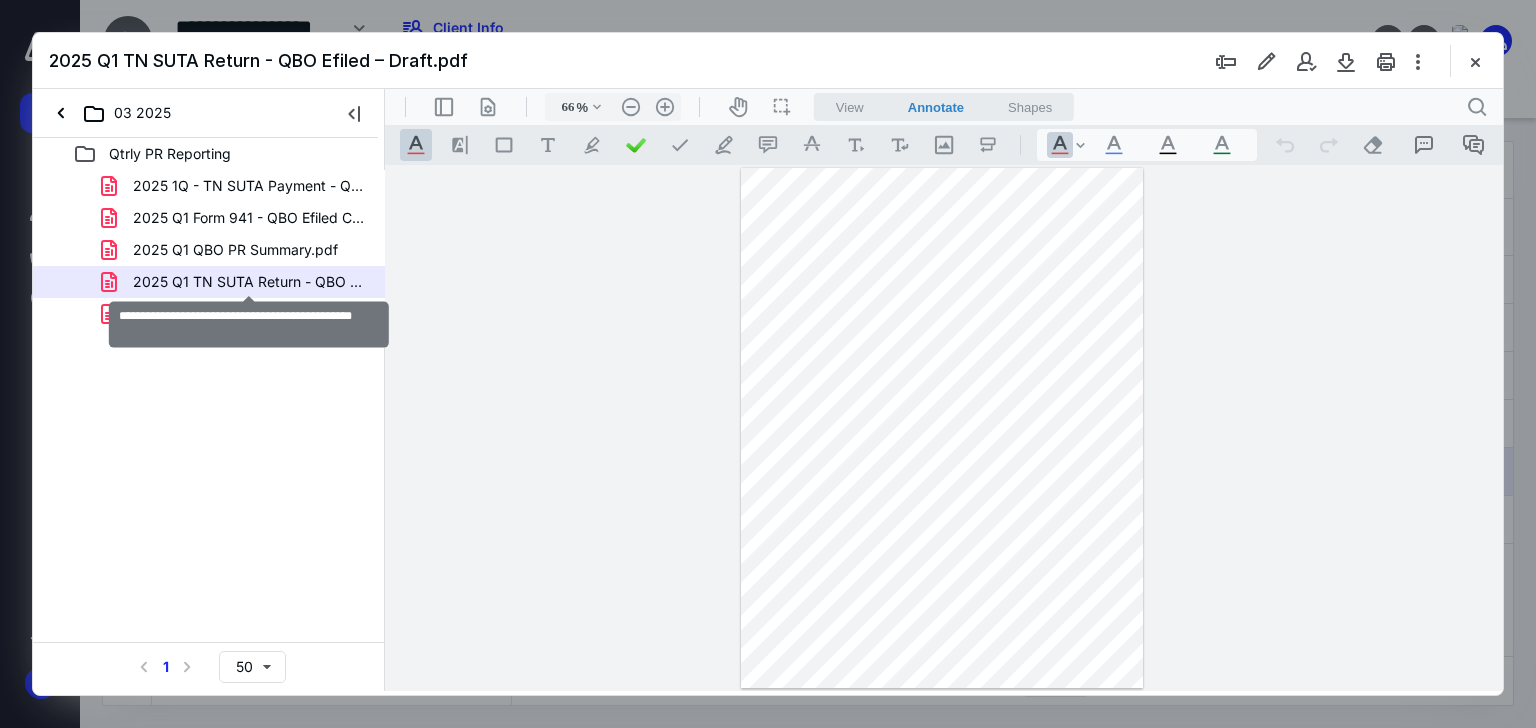 drag, startPoint x: 254, startPoint y: 283, endPoint x: 1462, endPoint y: 62, distance: 1228.0493 